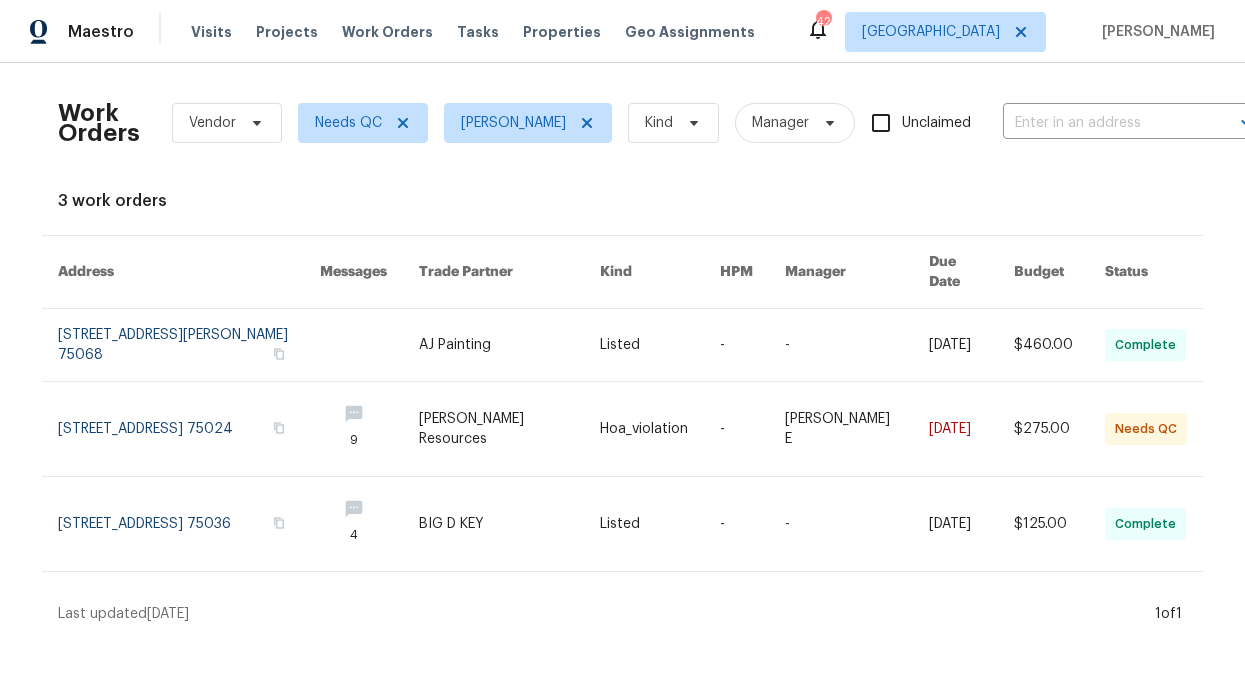 scroll, scrollTop: 0, scrollLeft: 0, axis: both 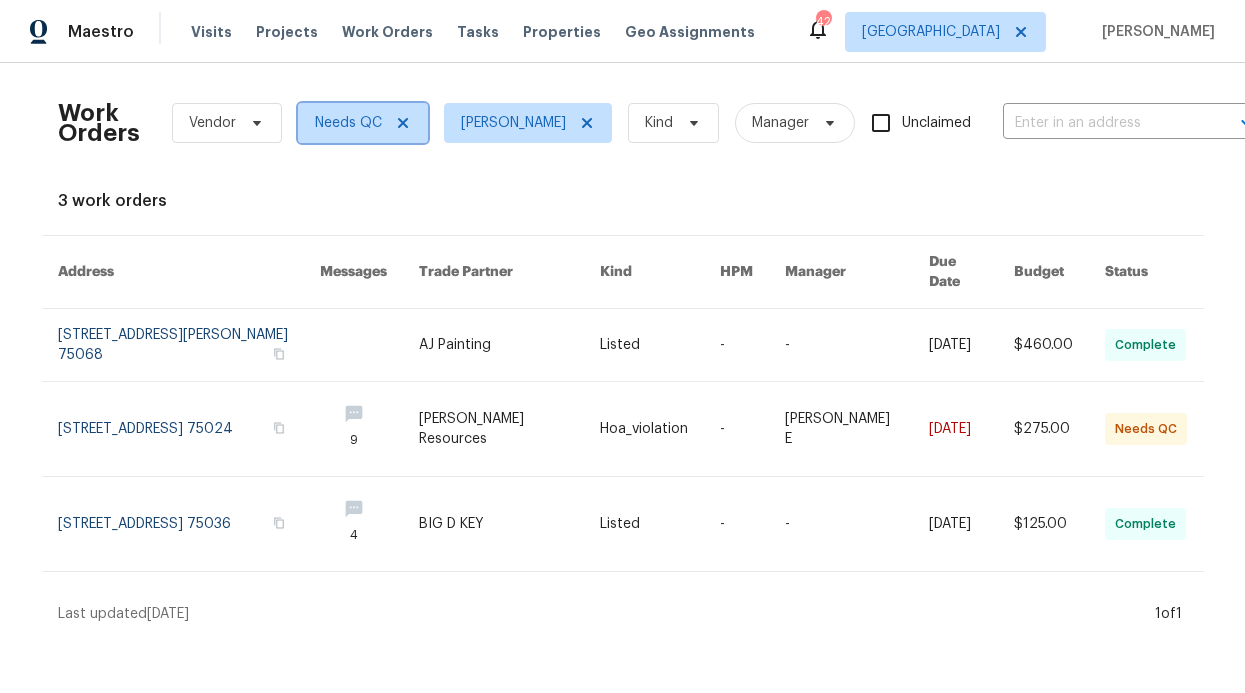 click 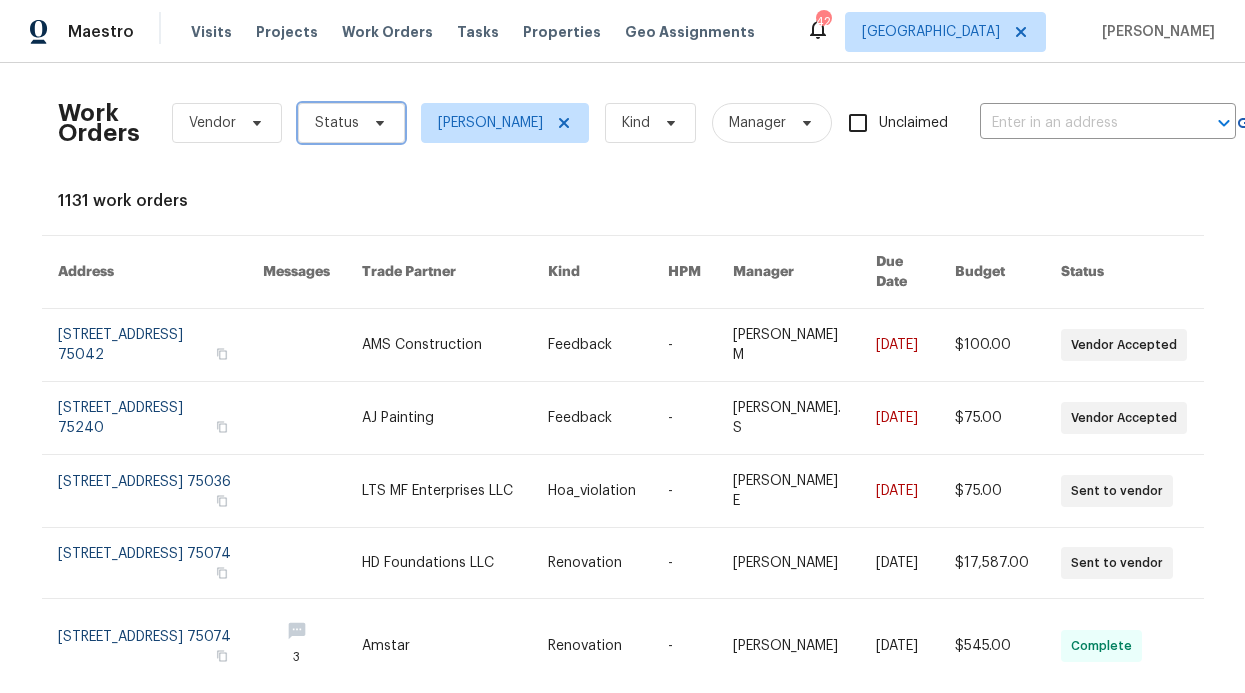 click on "Status" at bounding box center [351, 123] 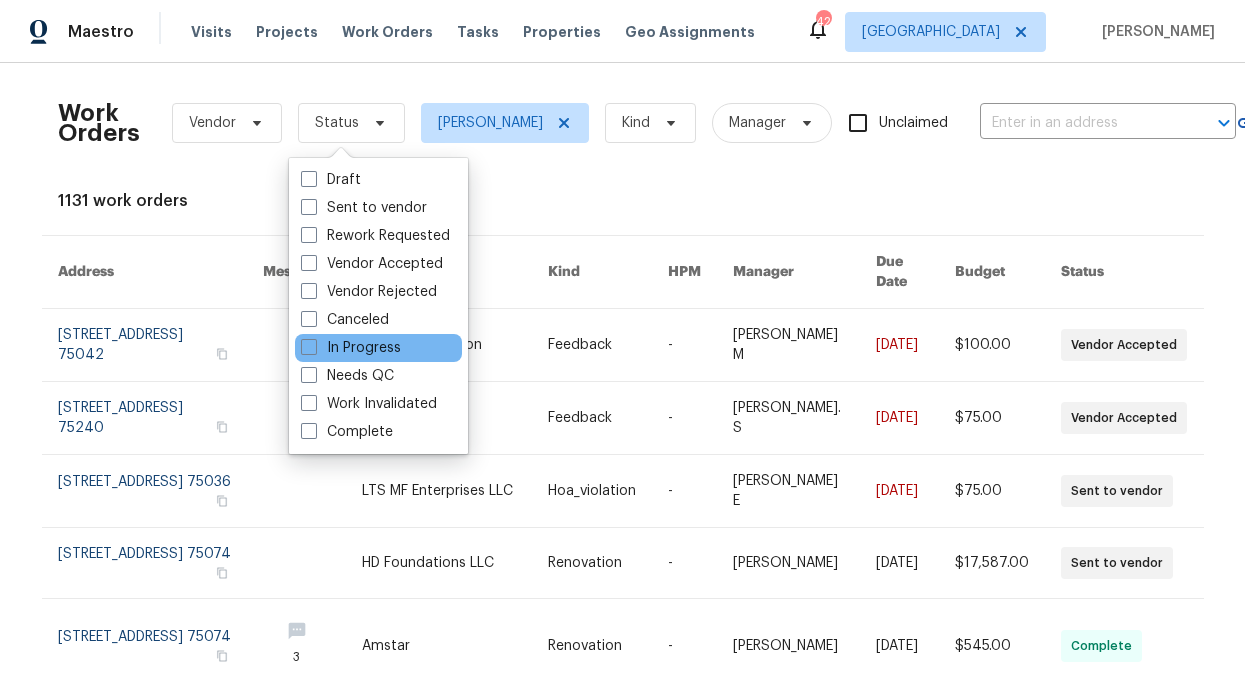 click on "In Progress" at bounding box center [378, 348] 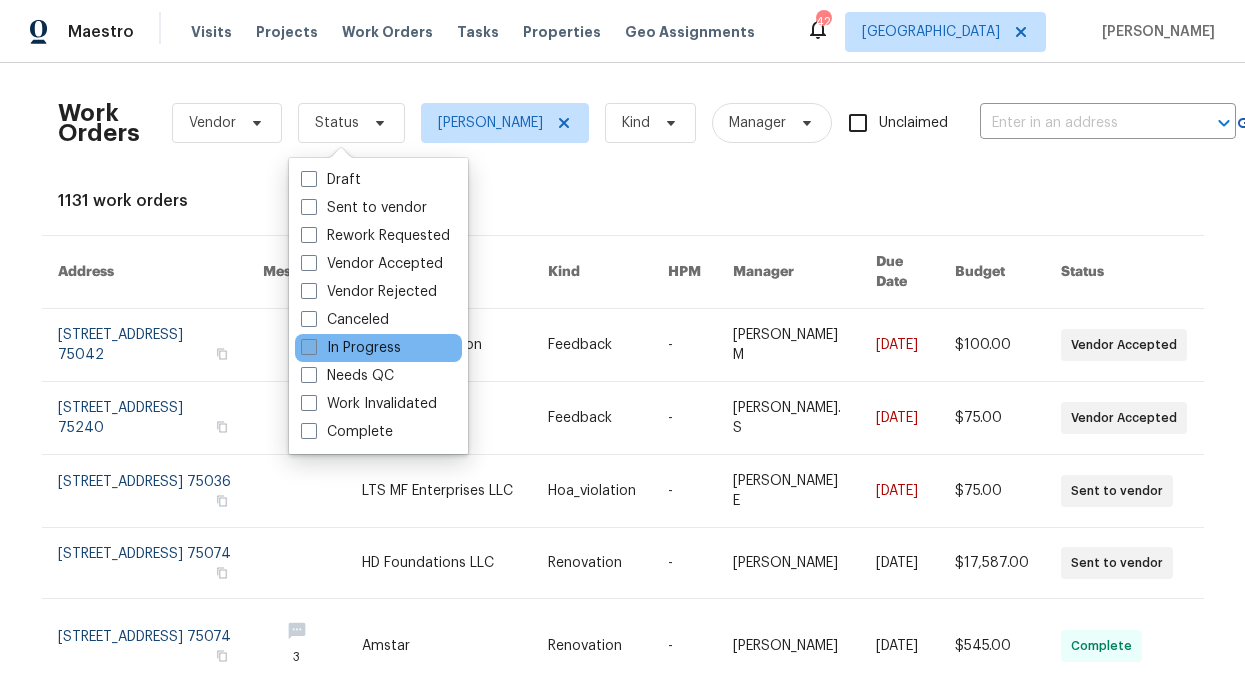 click on "In Progress" at bounding box center (351, 348) 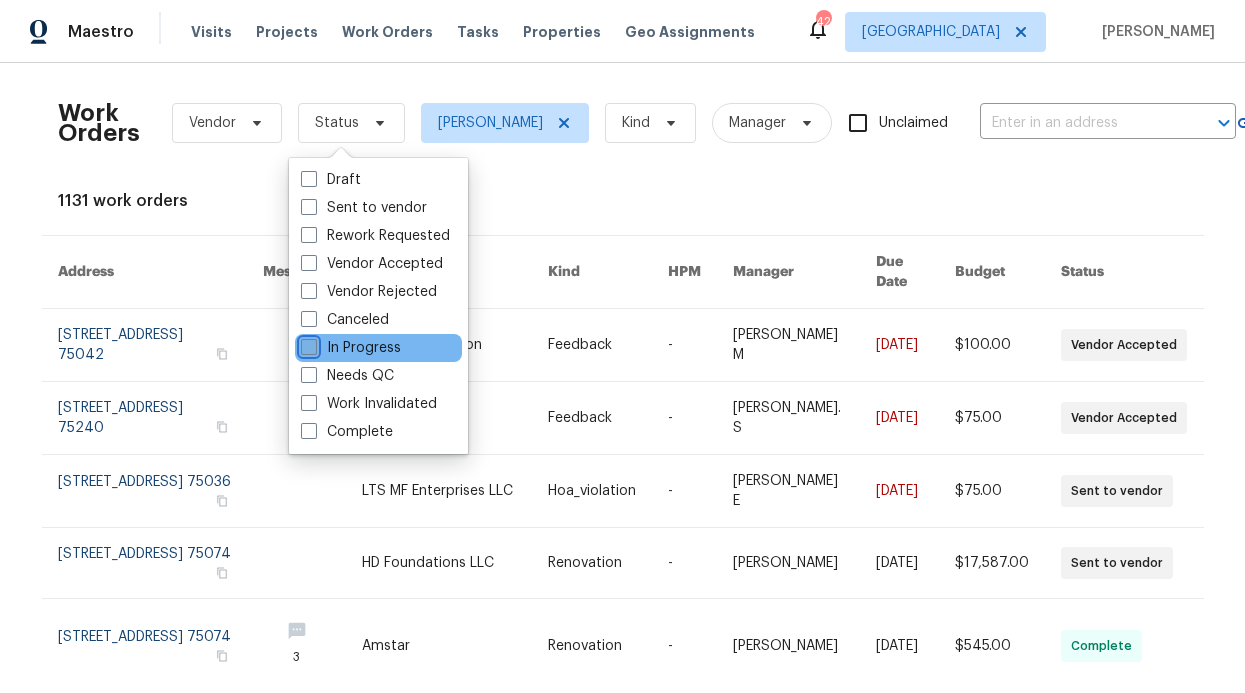 click on "In Progress" at bounding box center (307, 344) 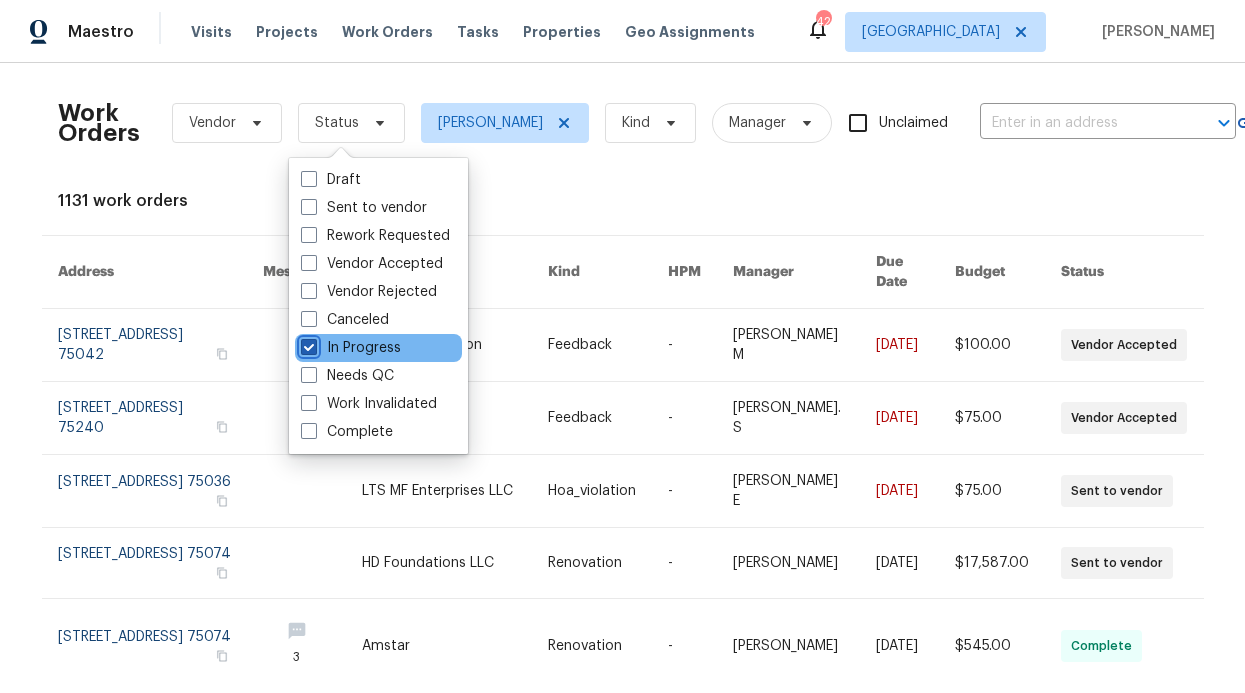 checkbox on "true" 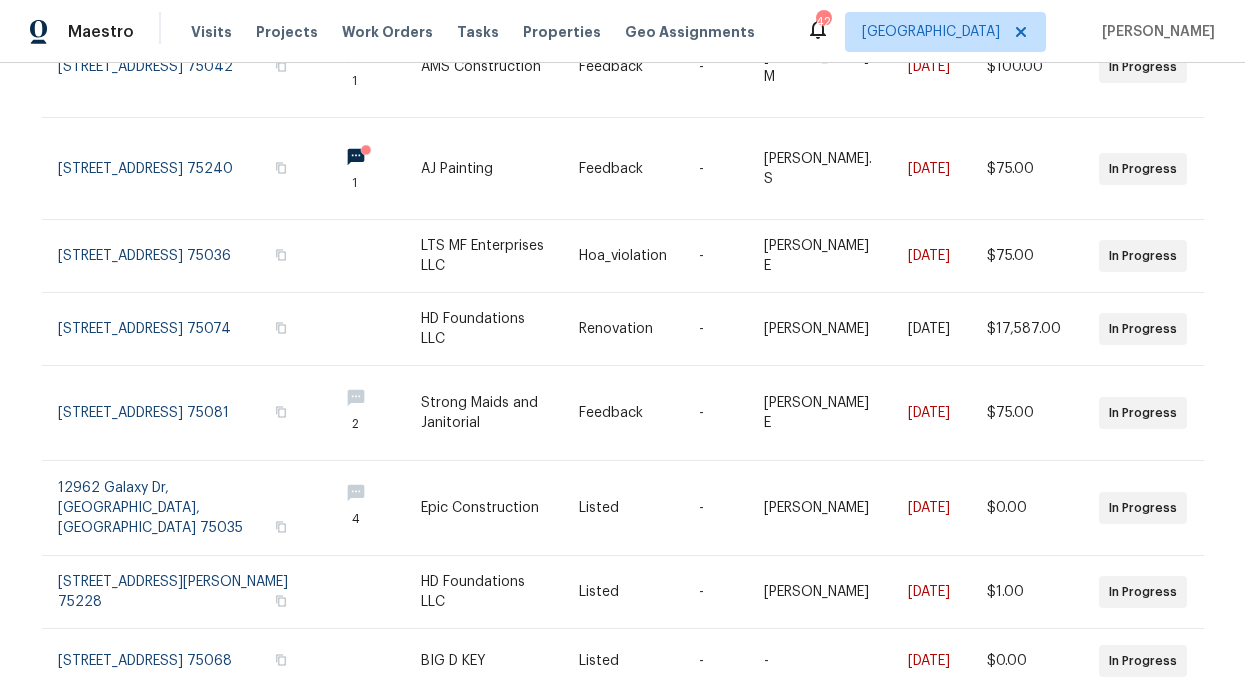 scroll, scrollTop: 509, scrollLeft: 0, axis: vertical 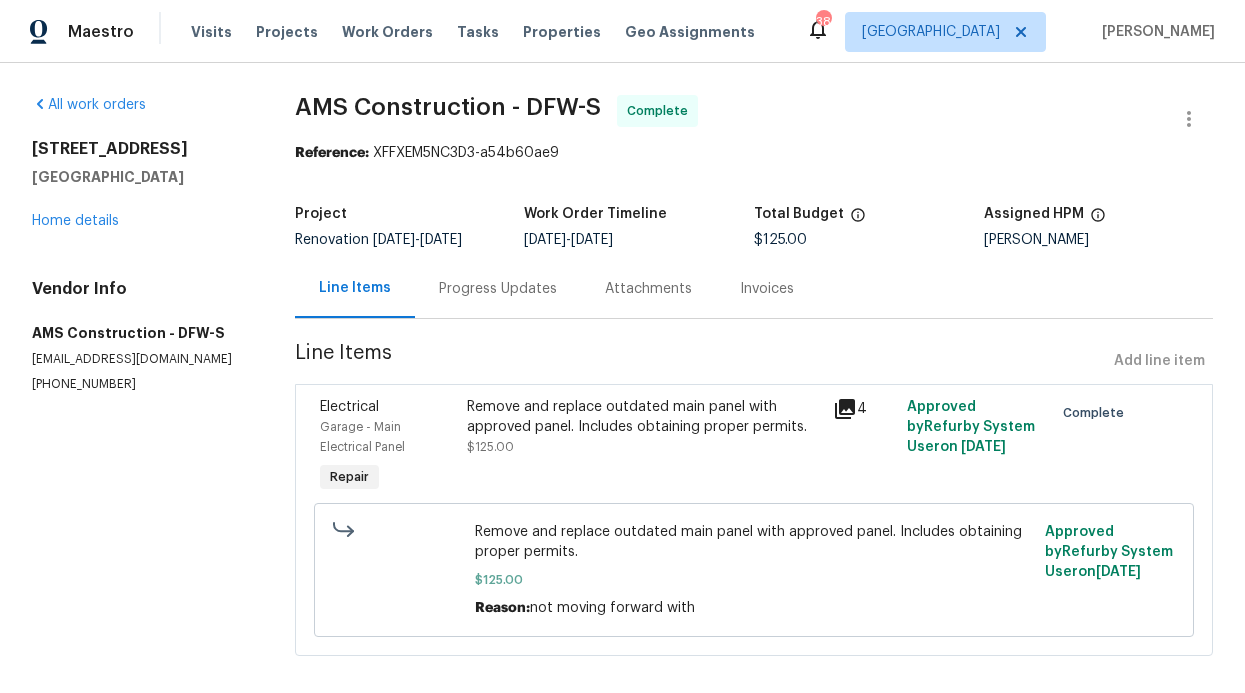 click on "Visits Projects Work Orders Tasks Properties Geo Assignments" at bounding box center [485, 32] 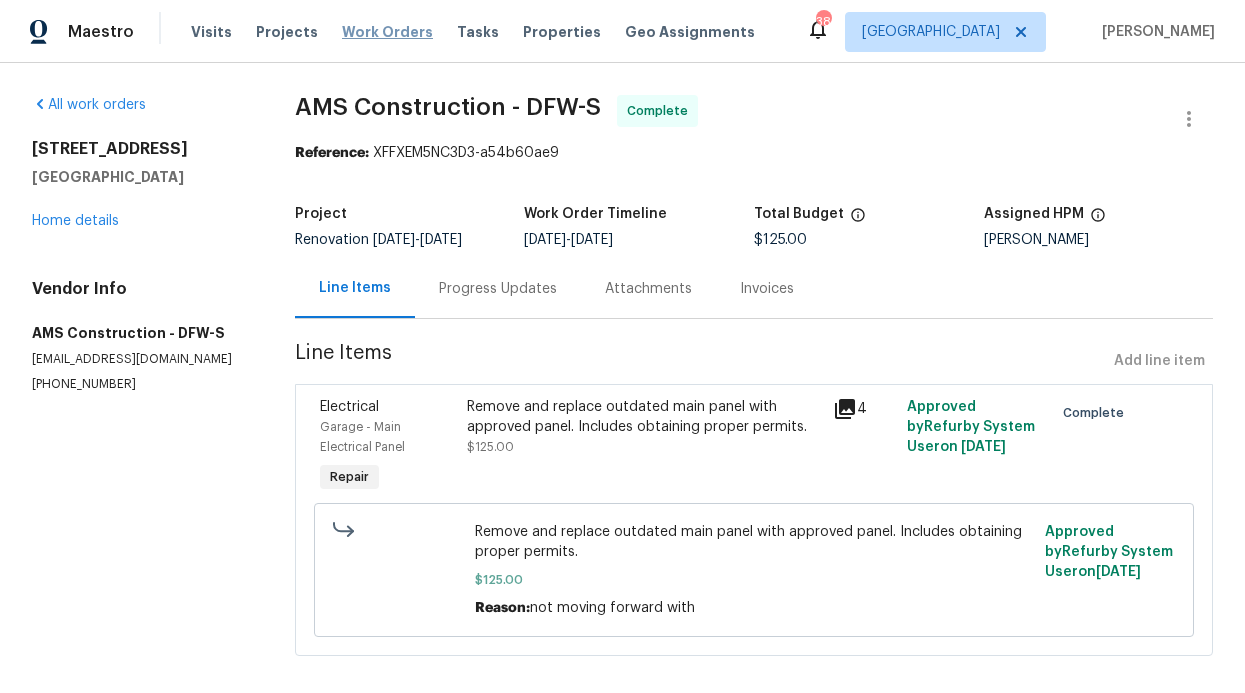 click on "Work Orders" at bounding box center [387, 32] 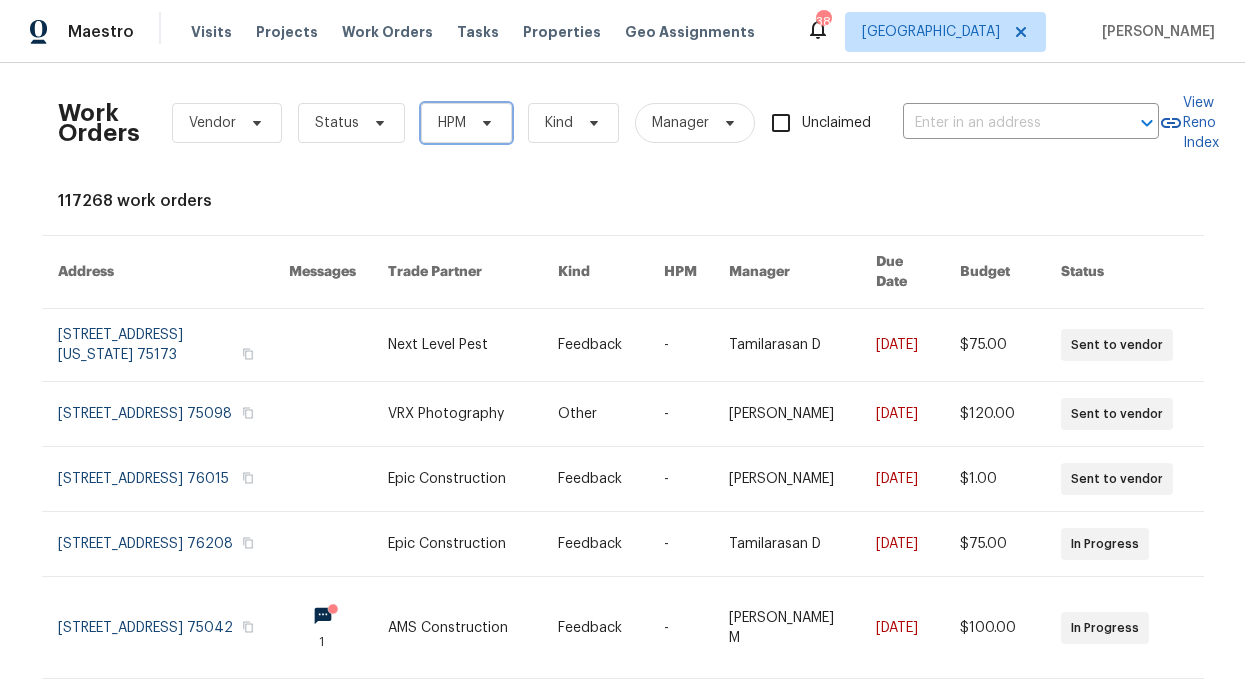 click at bounding box center [484, 123] 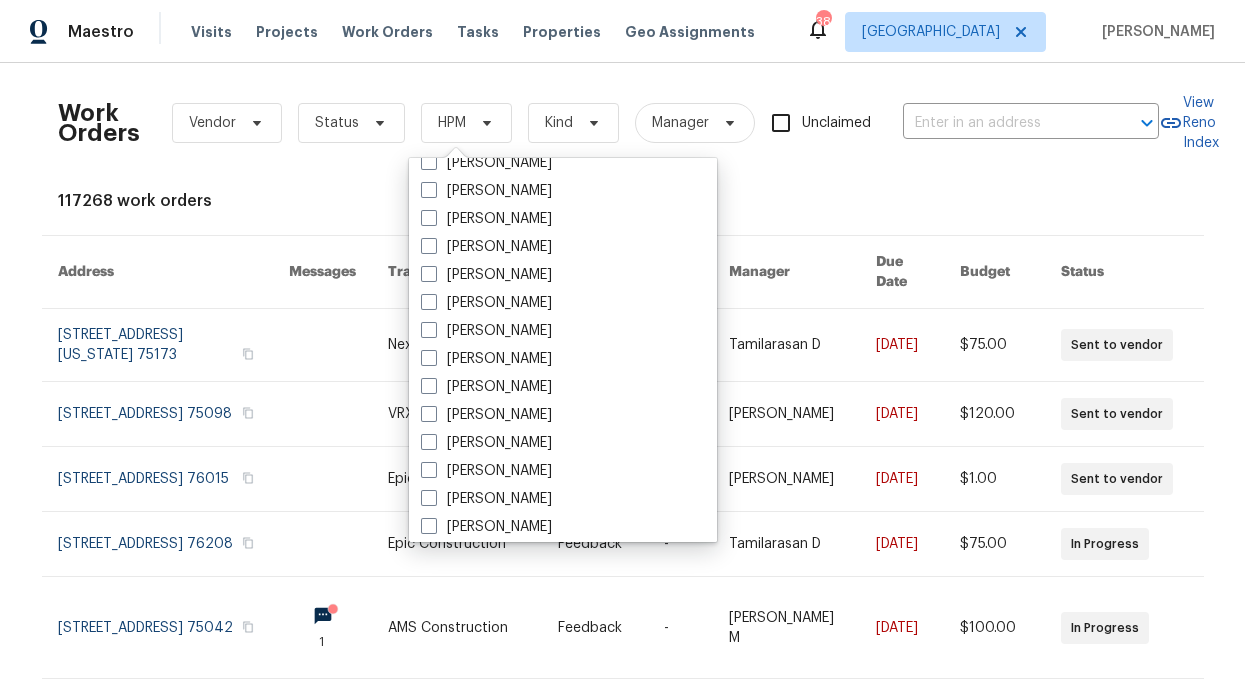 scroll, scrollTop: 943, scrollLeft: 0, axis: vertical 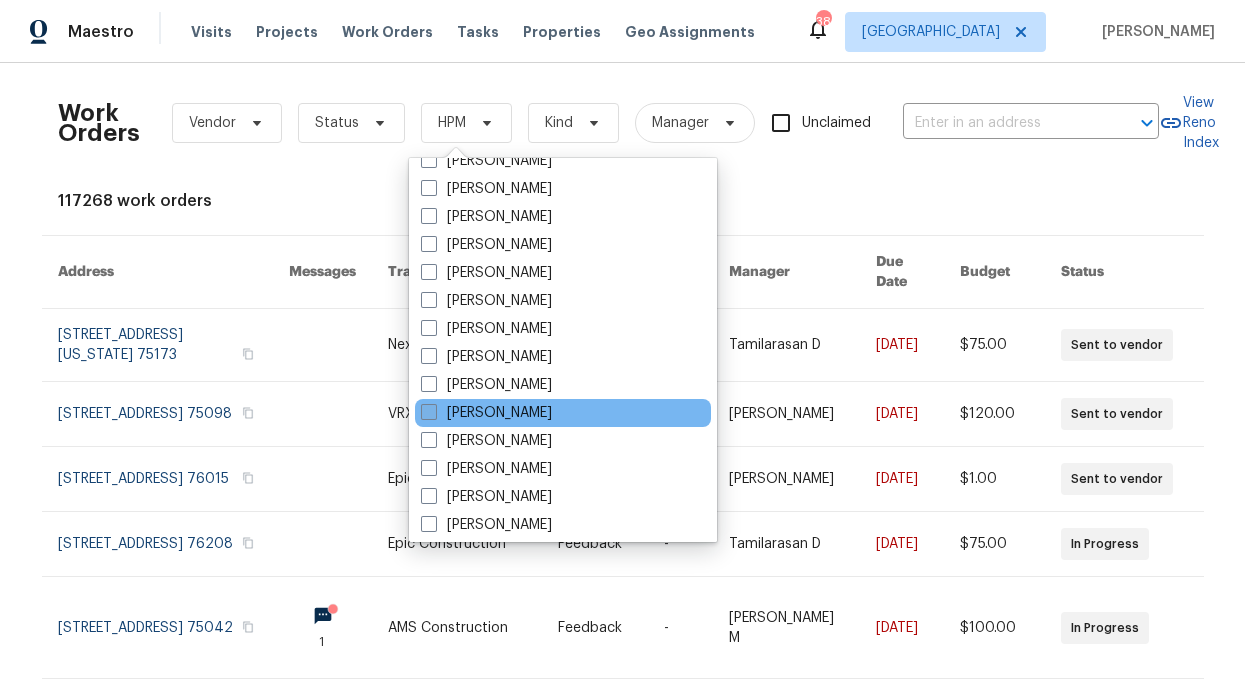 click on "[PERSON_NAME]" at bounding box center (486, 413) 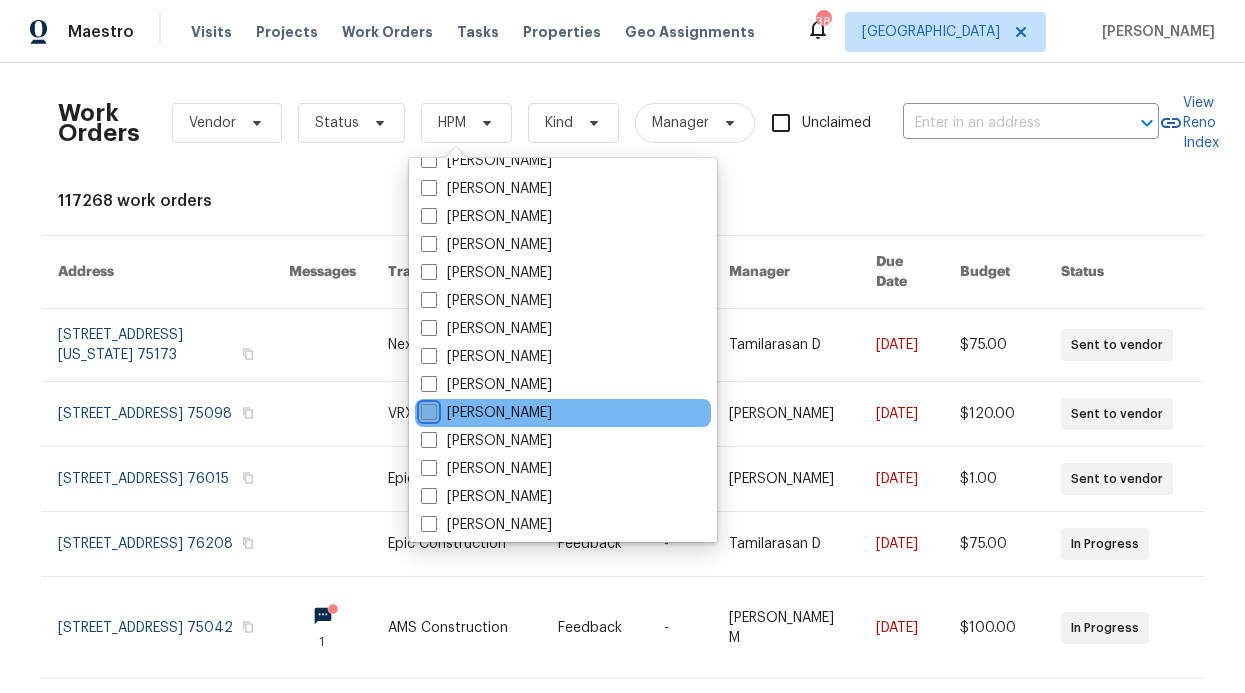 click on "[PERSON_NAME]" at bounding box center [427, 409] 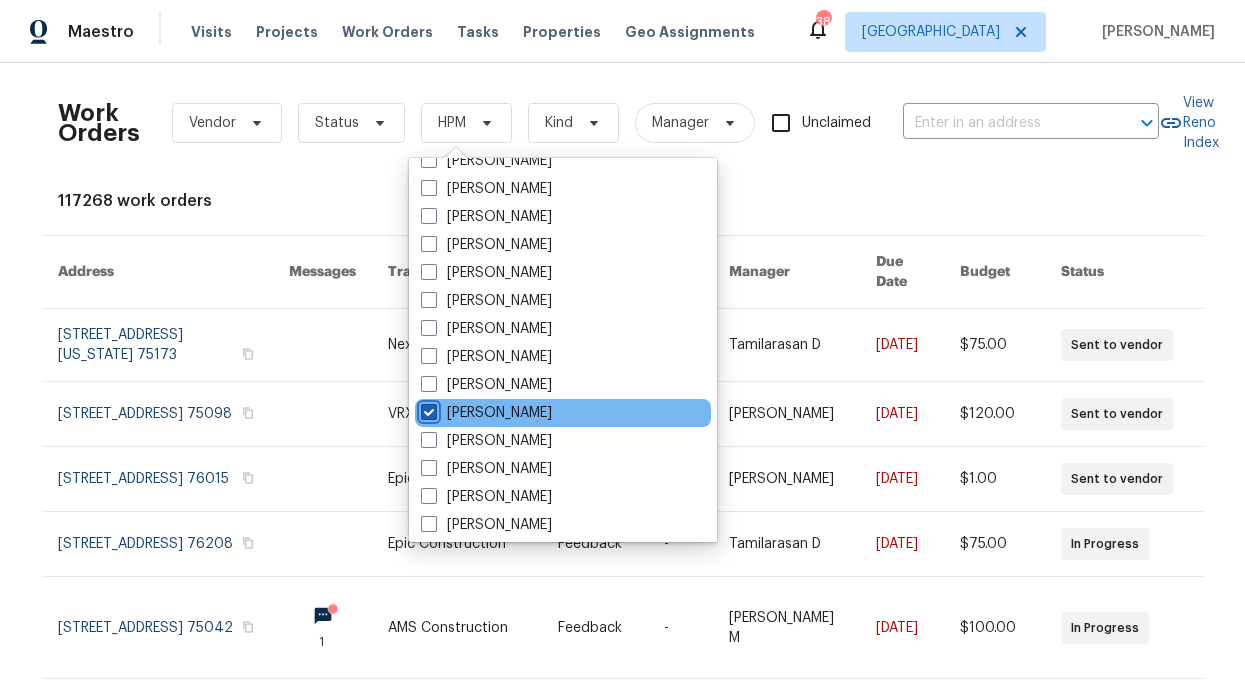 checkbox on "true" 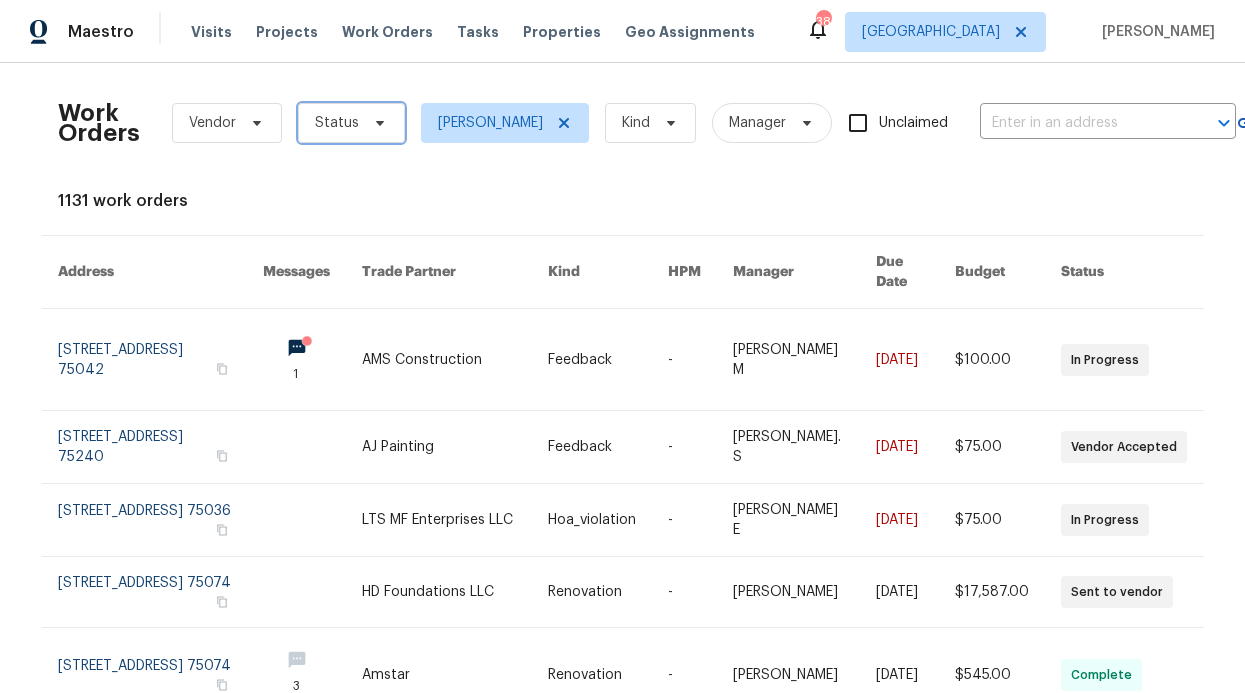 click on "Status" at bounding box center (351, 123) 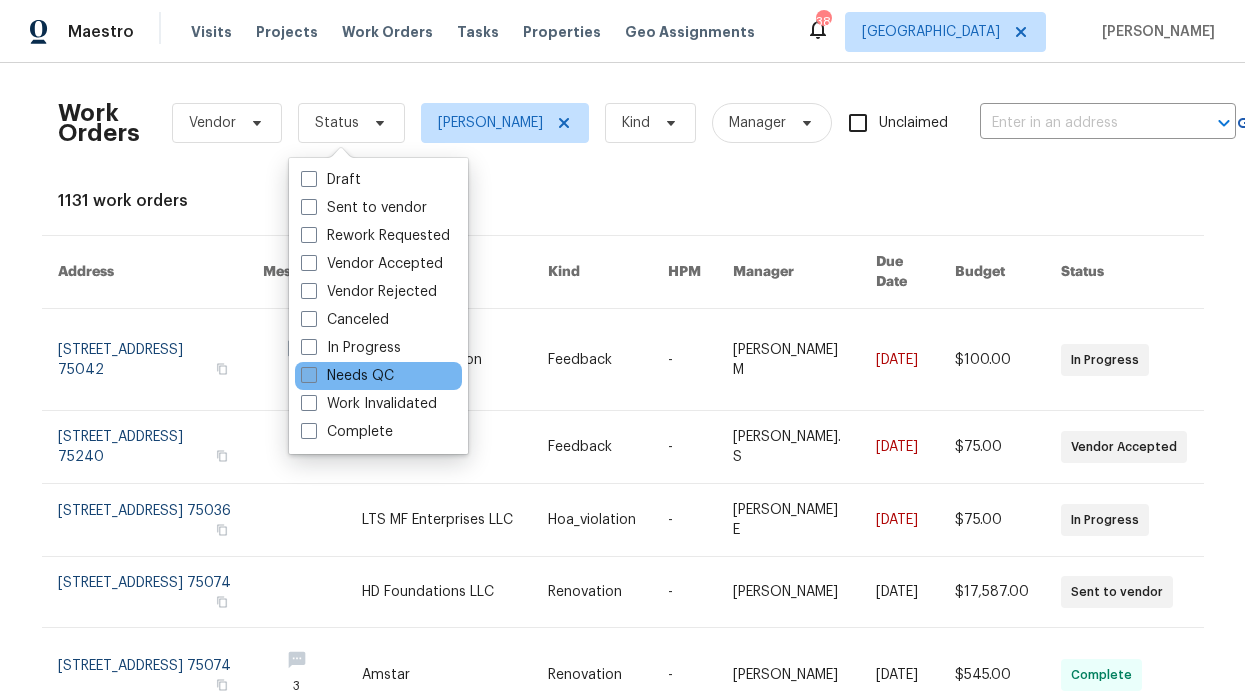 click on "Needs QC" at bounding box center [347, 376] 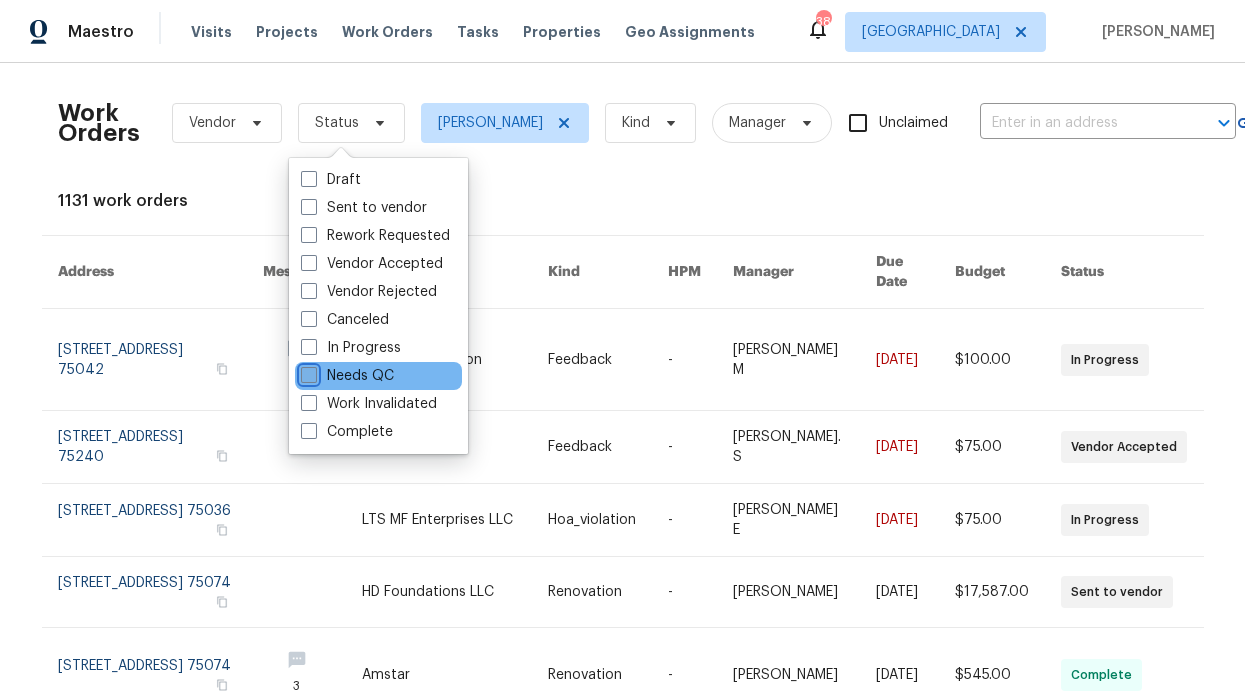 click on "Needs QC" at bounding box center (307, 372) 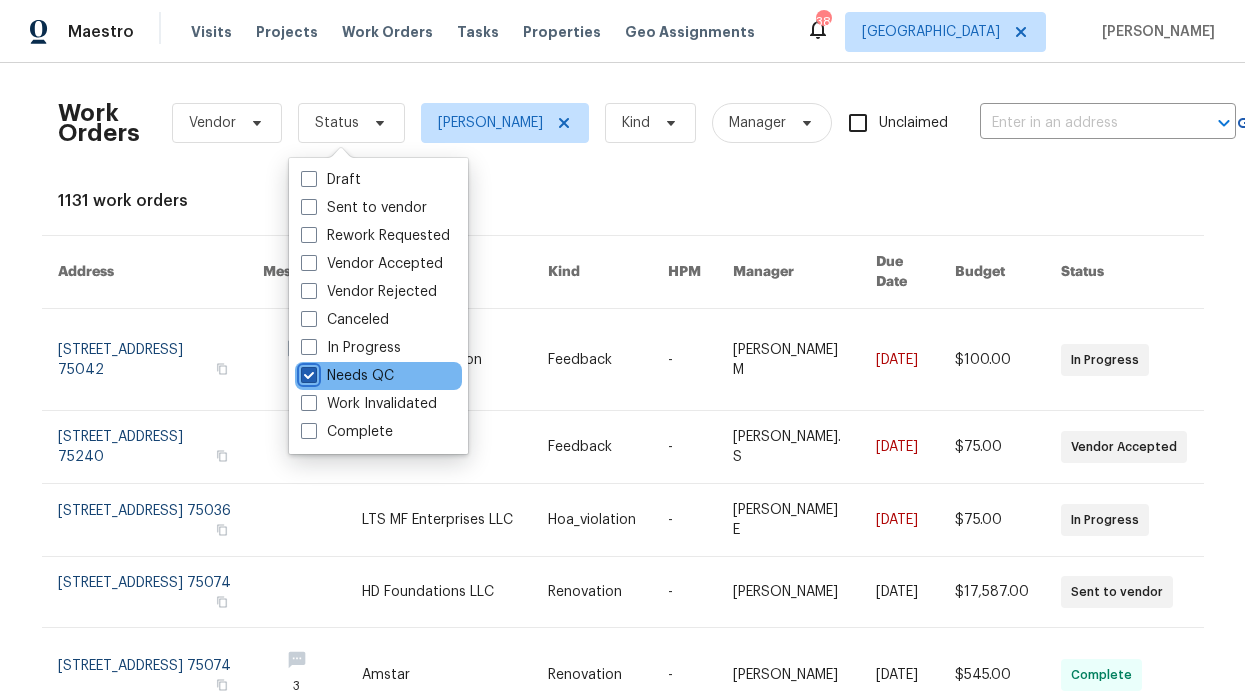 checkbox on "true" 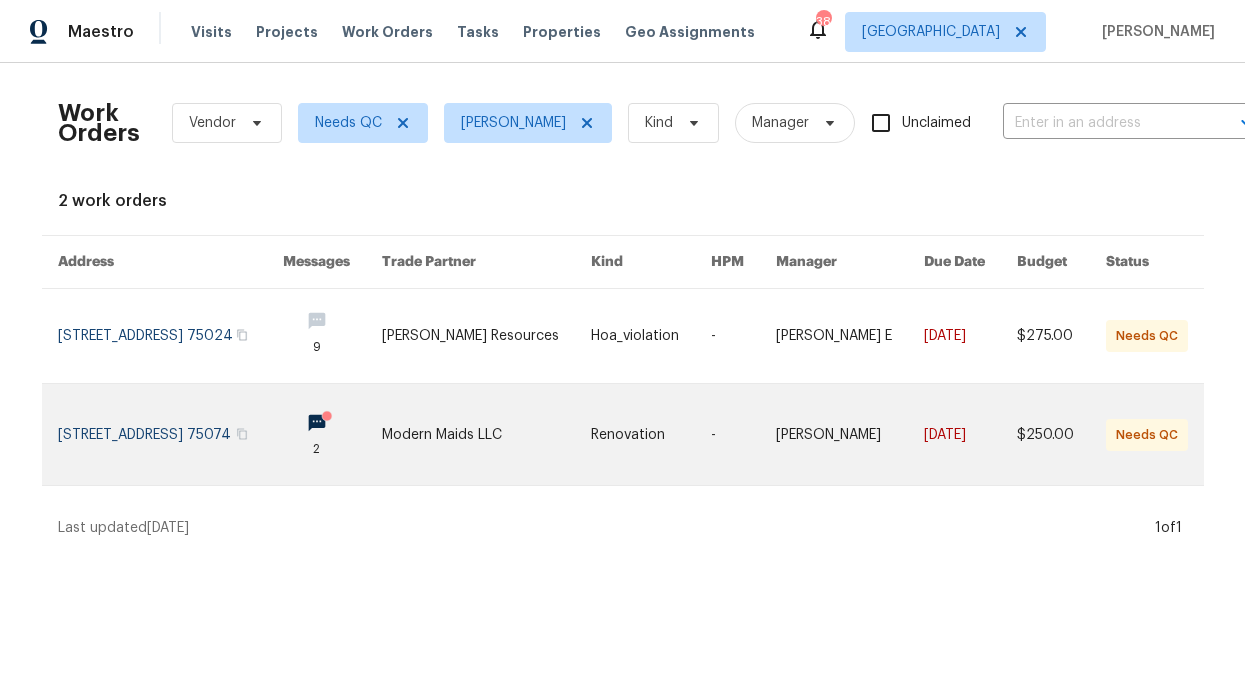 click at bounding box center (486, 434) 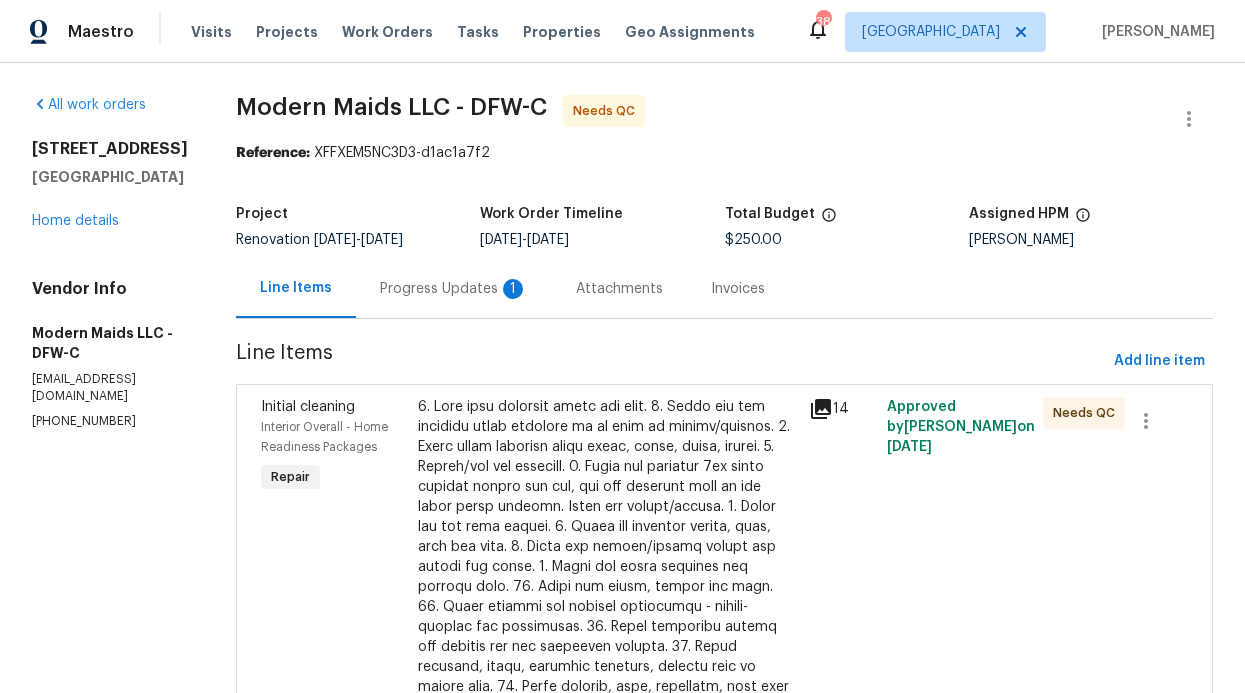 click on "Progress Updates 1" at bounding box center (454, 288) 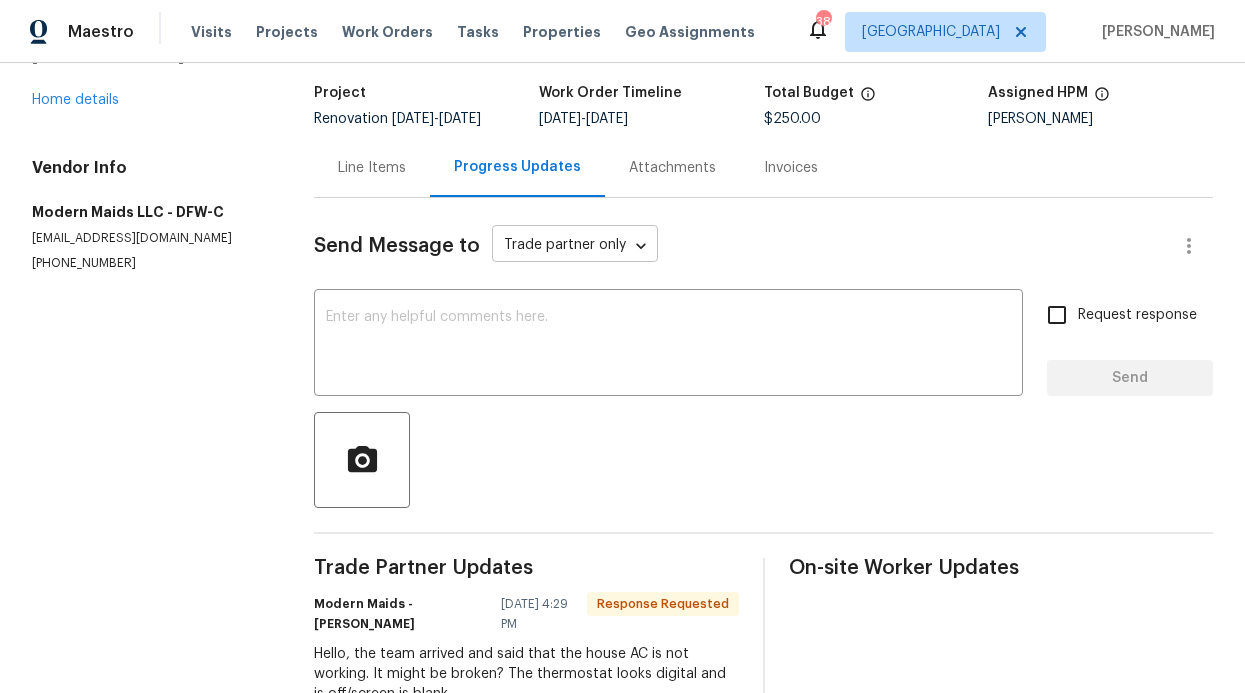 scroll, scrollTop: 120, scrollLeft: 0, axis: vertical 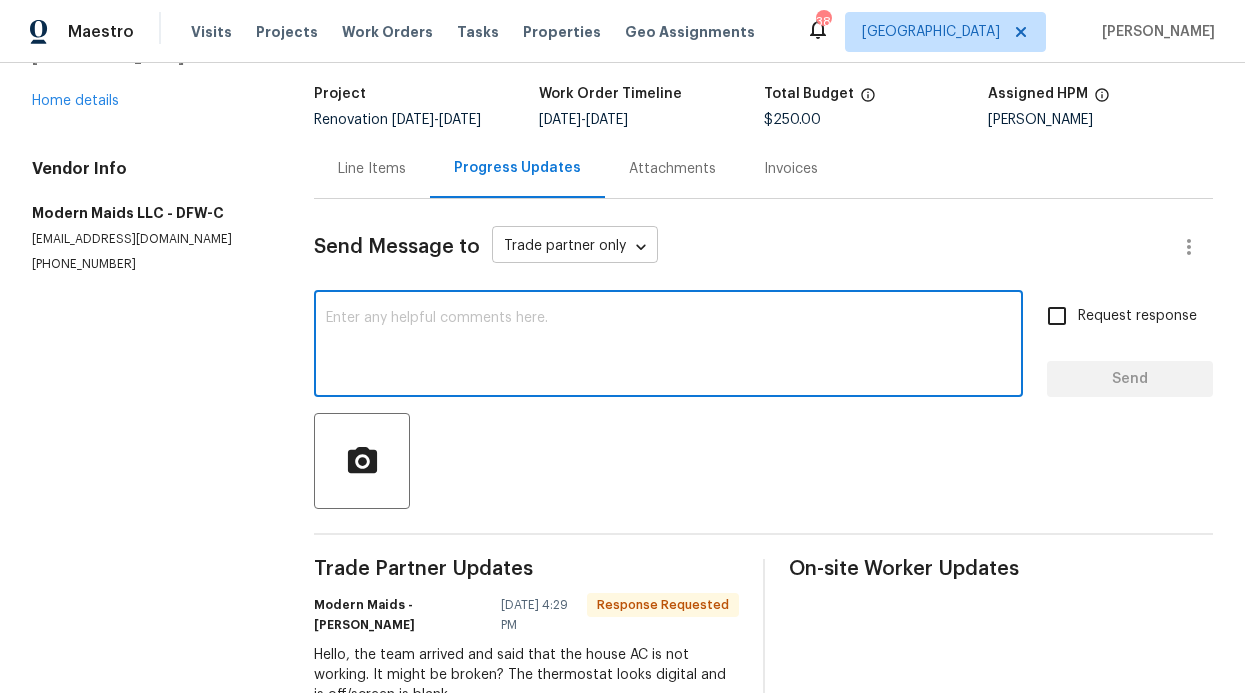 click at bounding box center (668, 346) 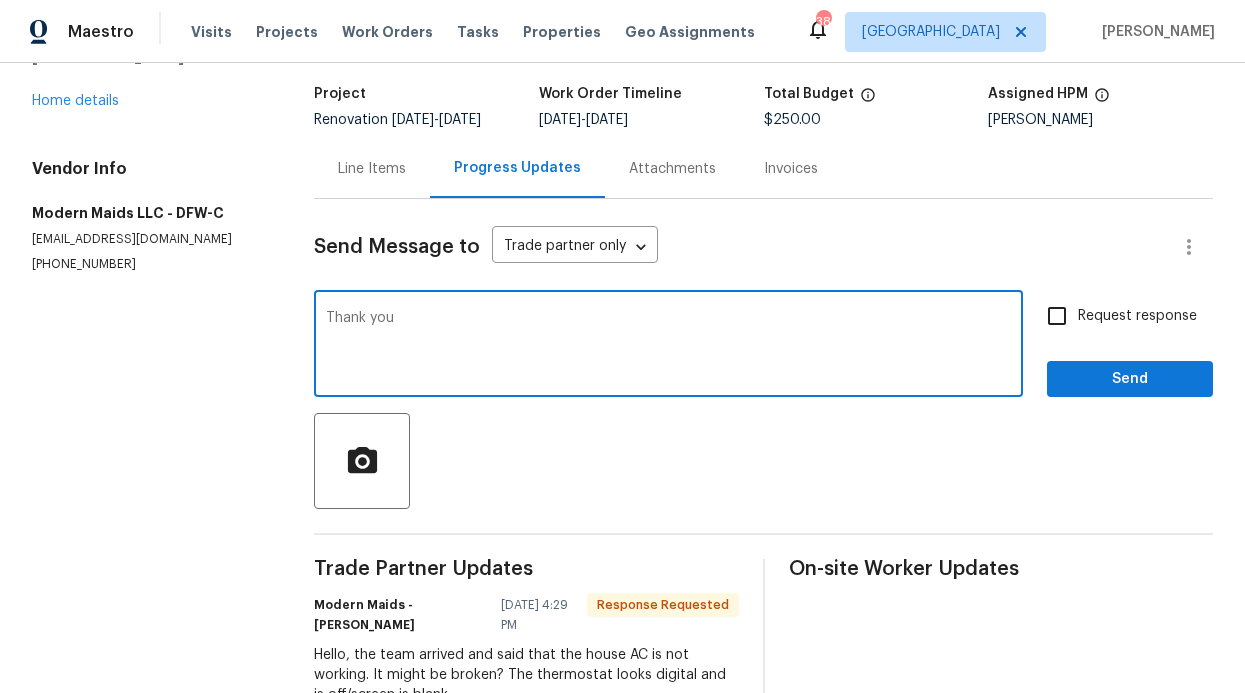 type on "Thank you" 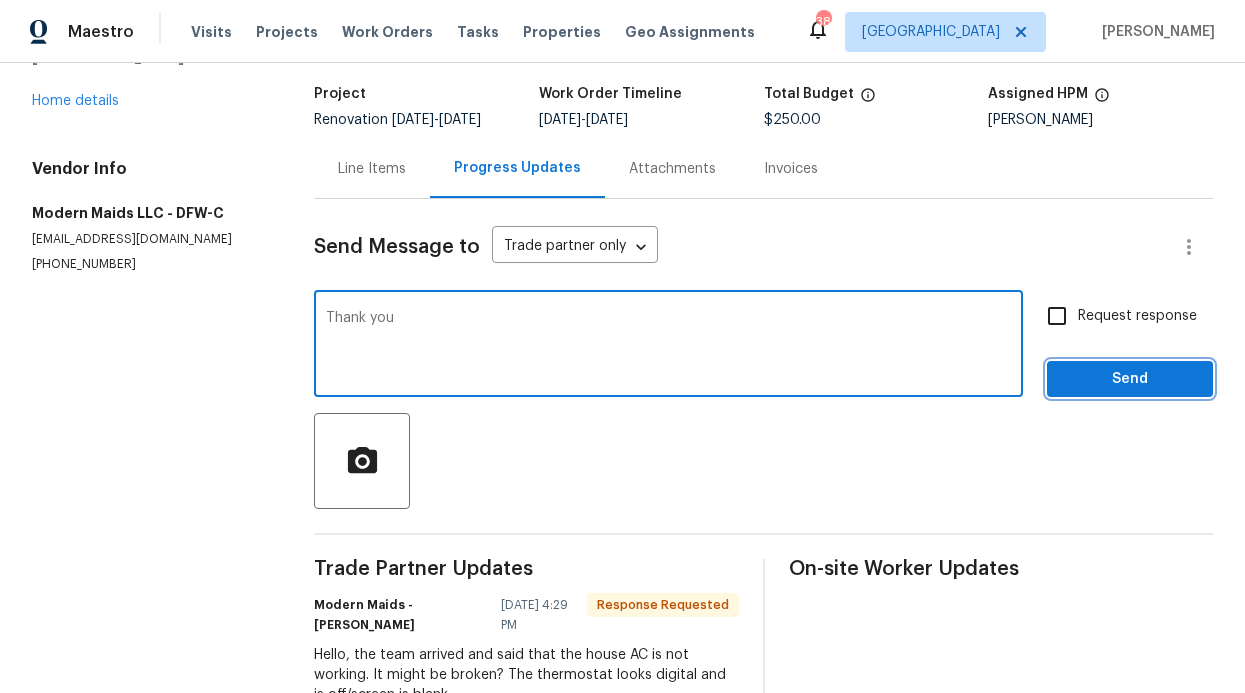 click on "Send" at bounding box center [1130, 379] 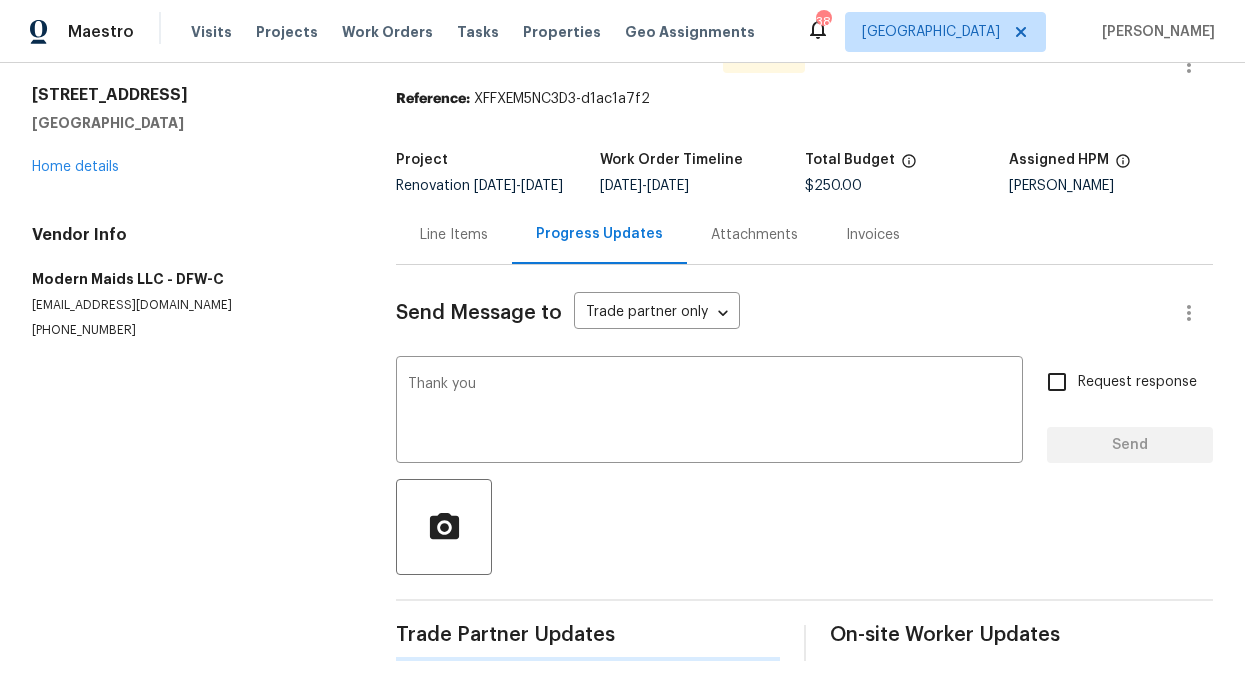 type 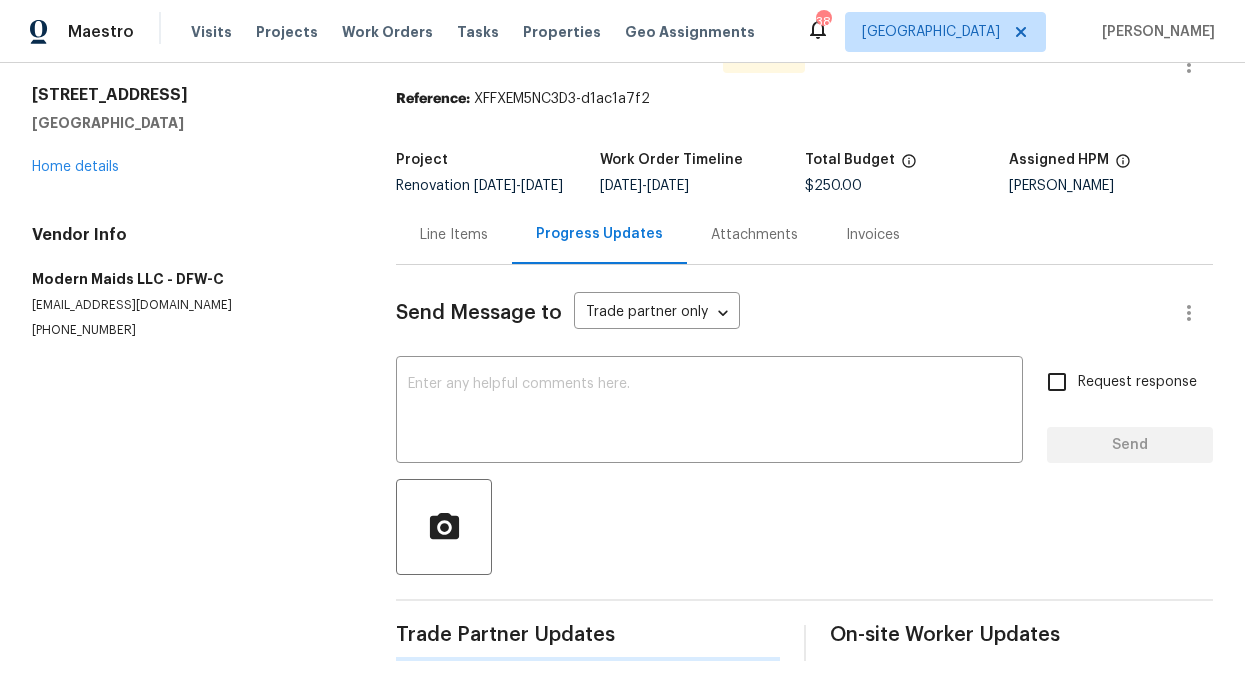 scroll, scrollTop: 120, scrollLeft: 0, axis: vertical 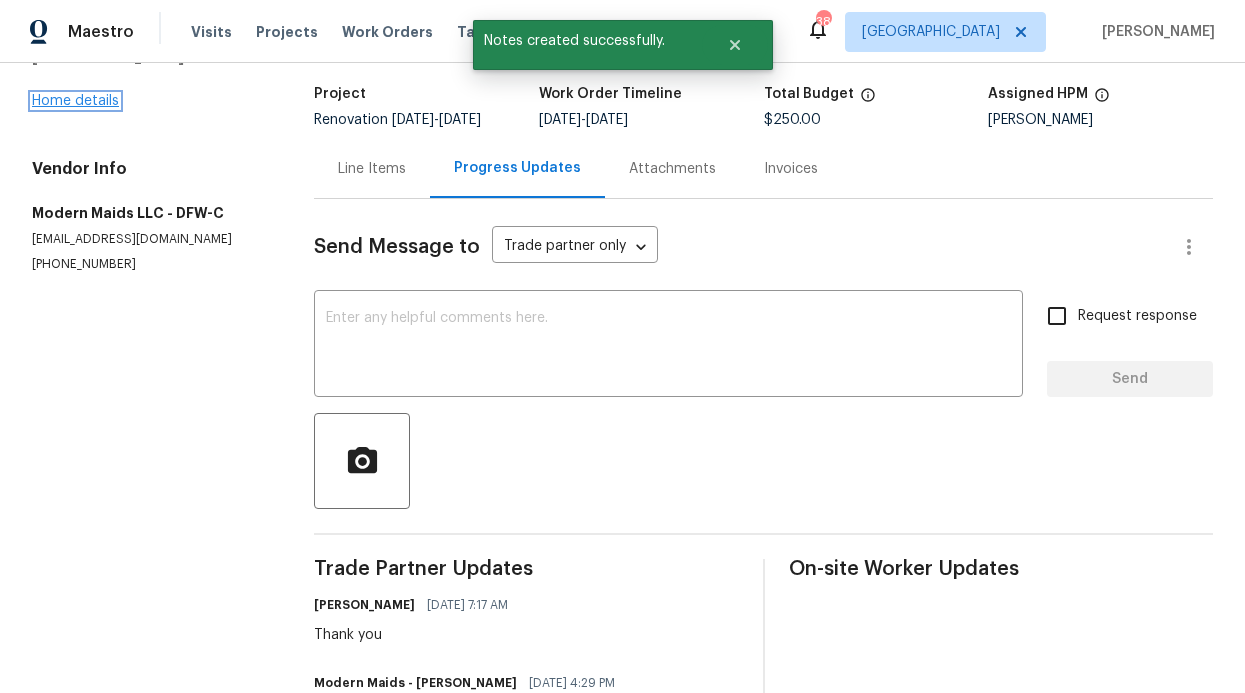 click on "Home details" at bounding box center [75, 101] 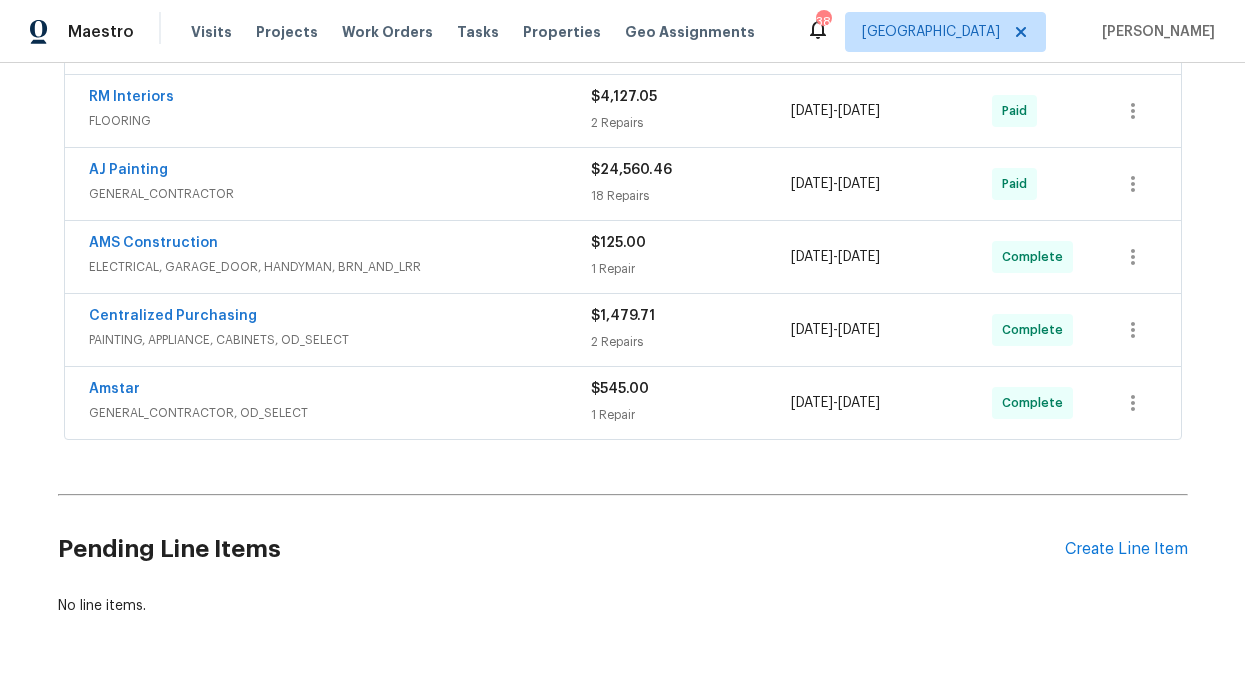 scroll, scrollTop: 459, scrollLeft: 0, axis: vertical 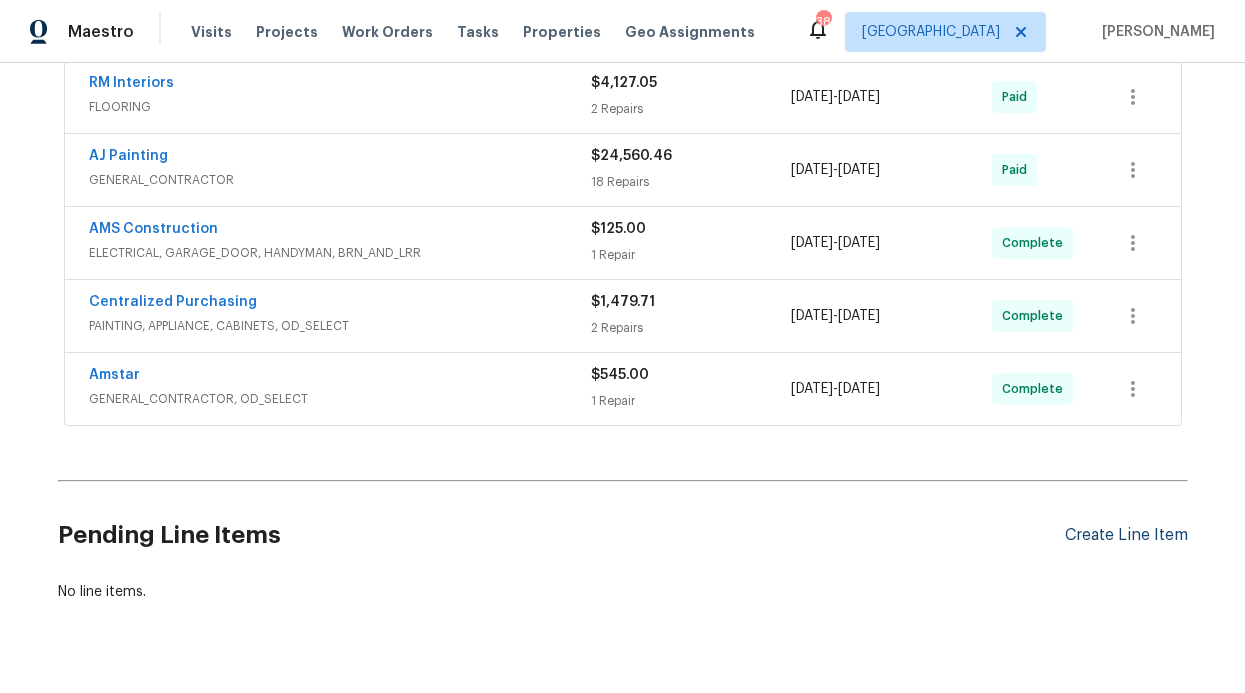 click on "Create Line Item" at bounding box center (1126, 535) 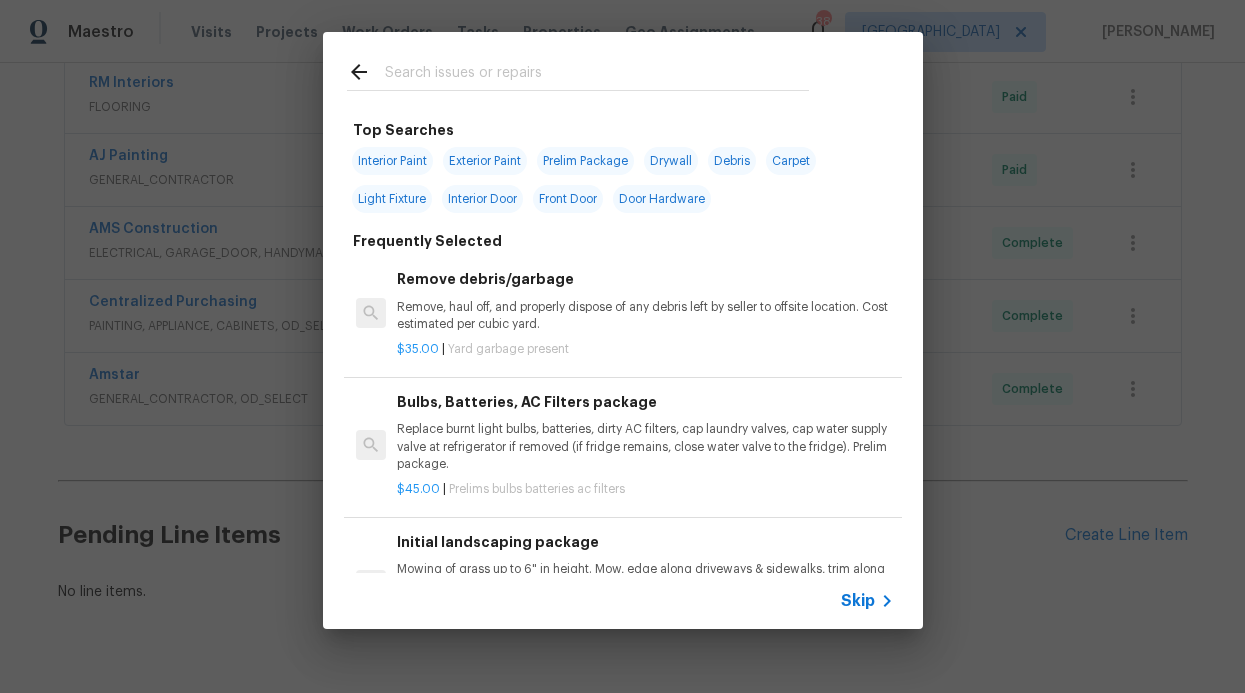 click at bounding box center (578, 71) 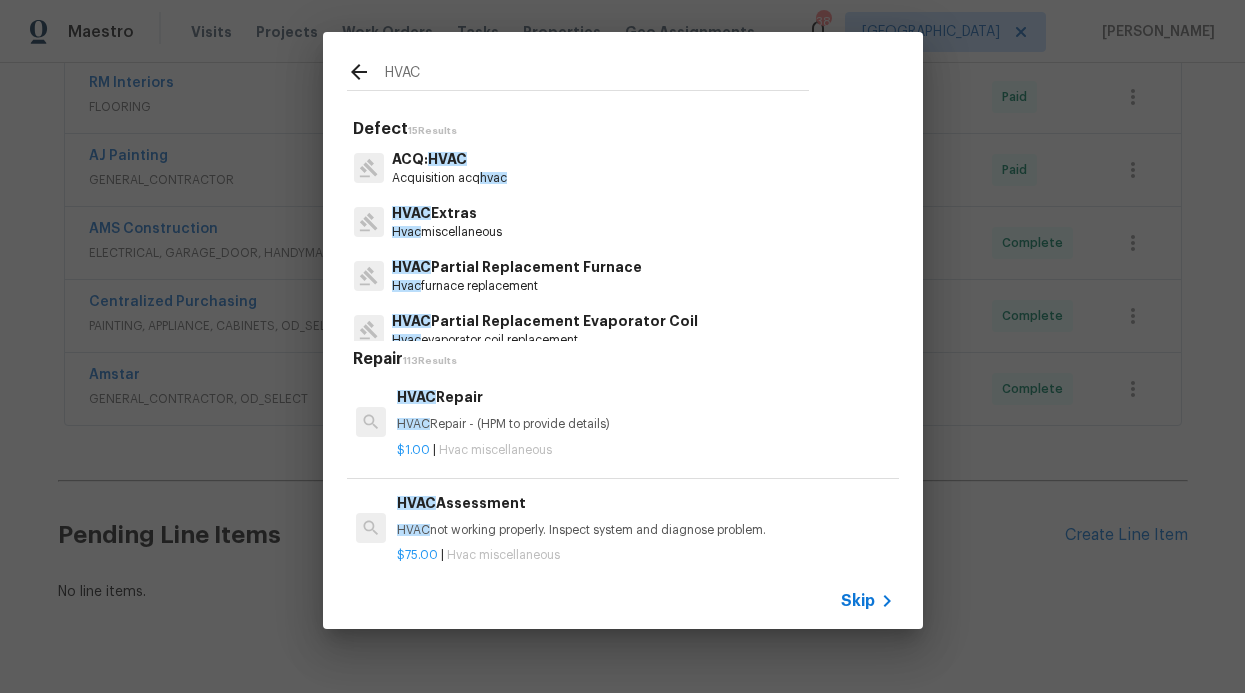 type on "HVAC" 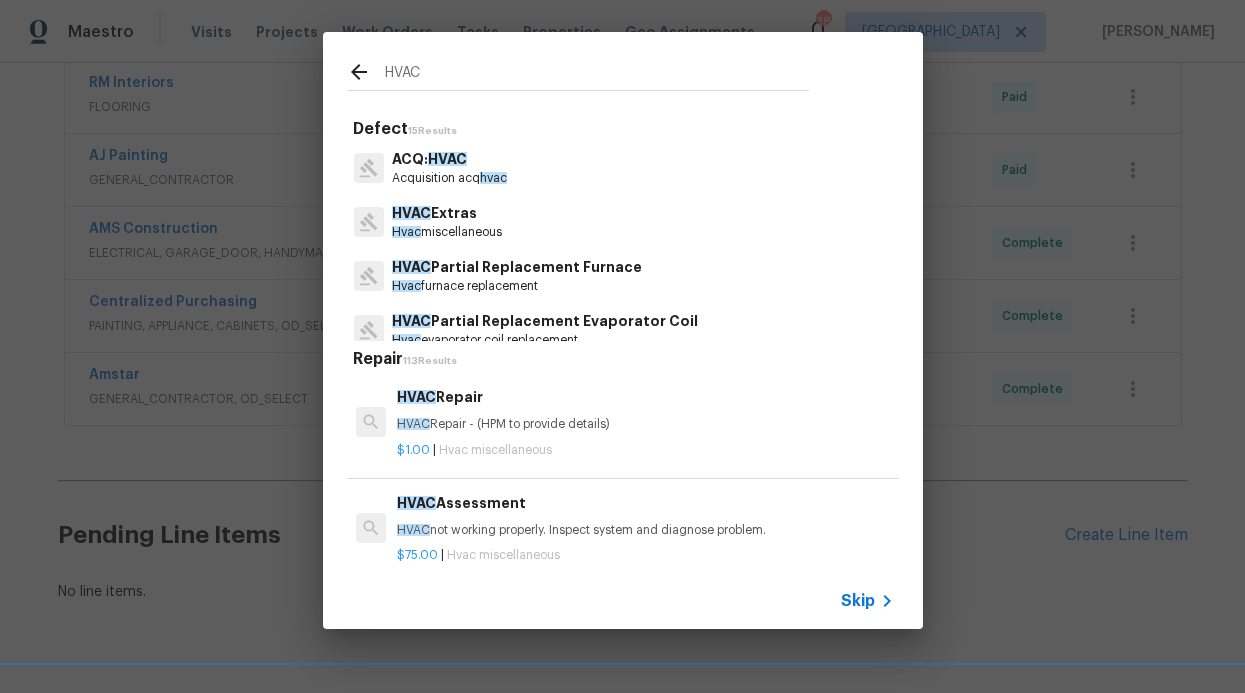 click on "hvac" at bounding box center (493, 178) 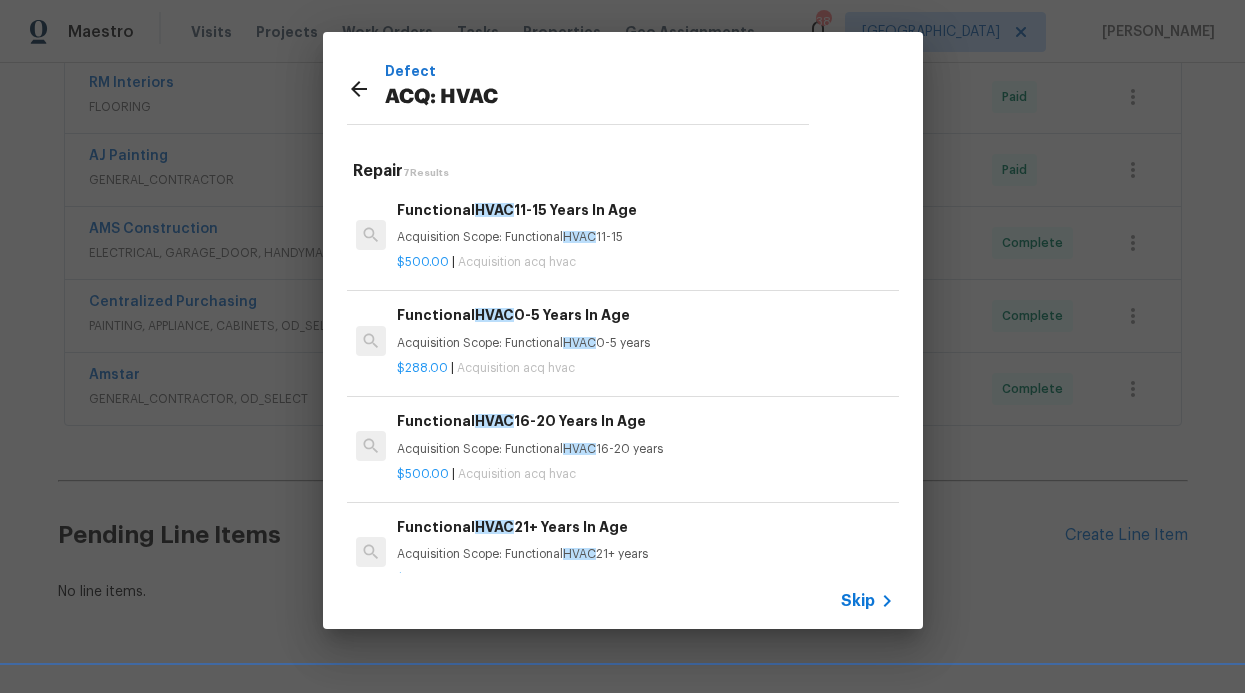 click 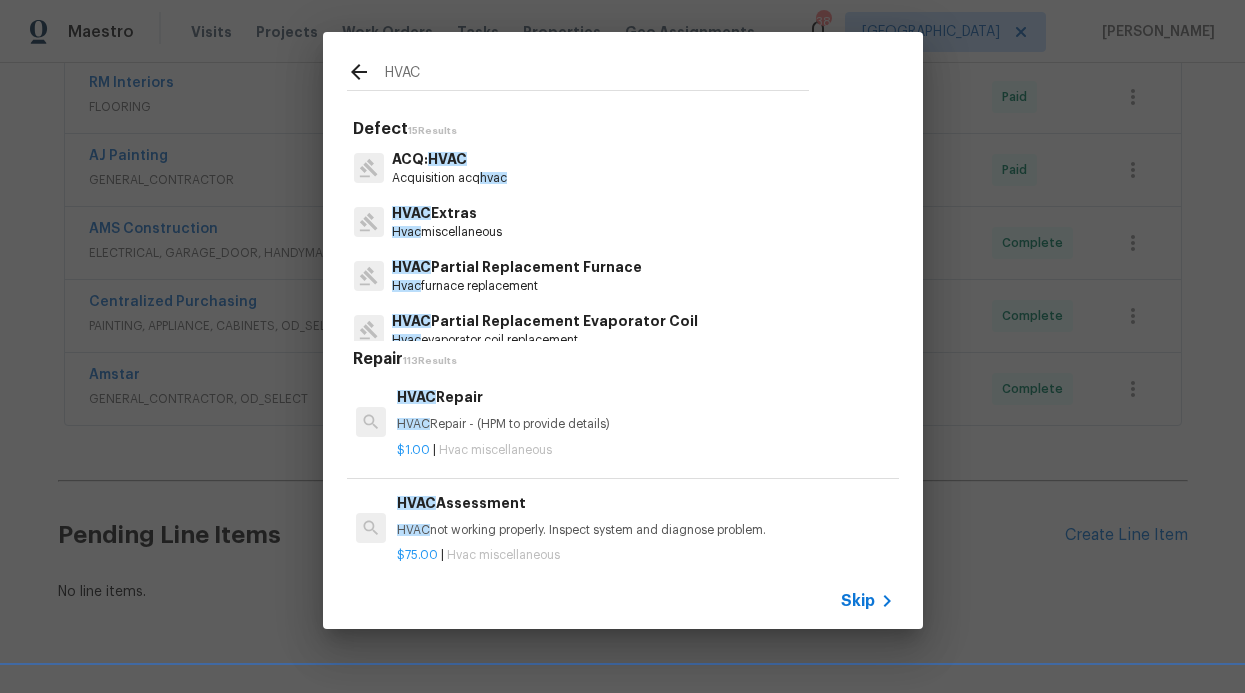 click on "HVAC  Repair" at bounding box center (645, 397) 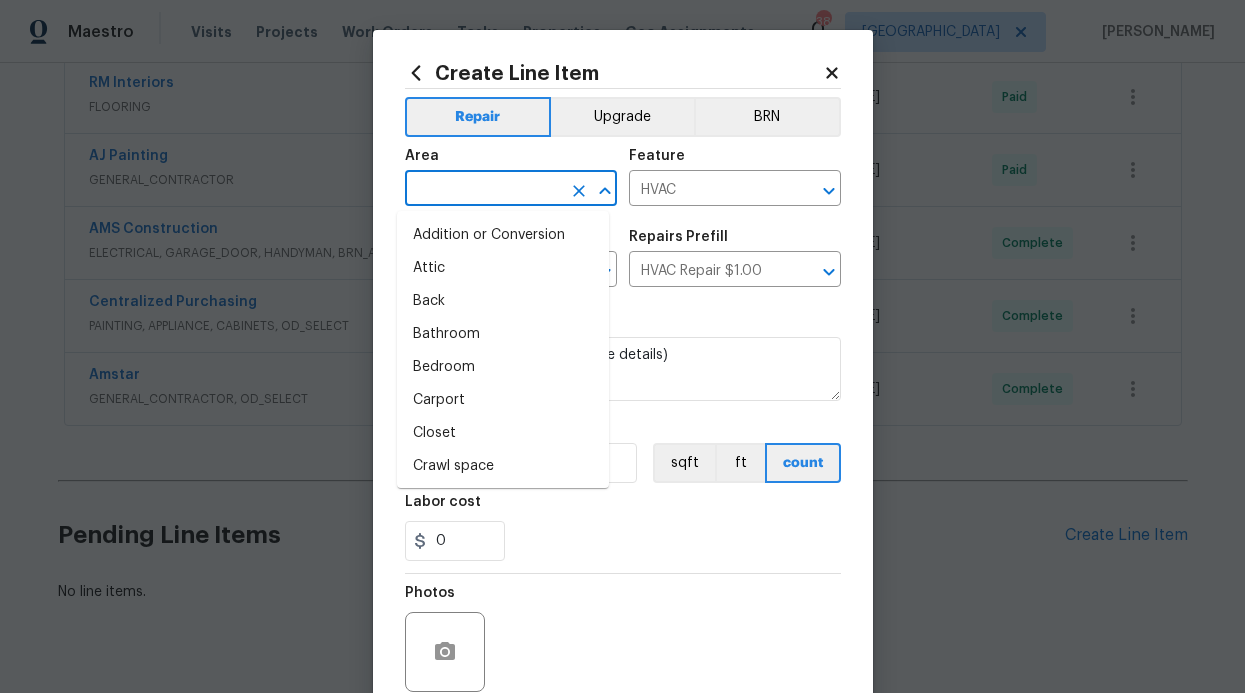 click at bounding box center [483, 190] 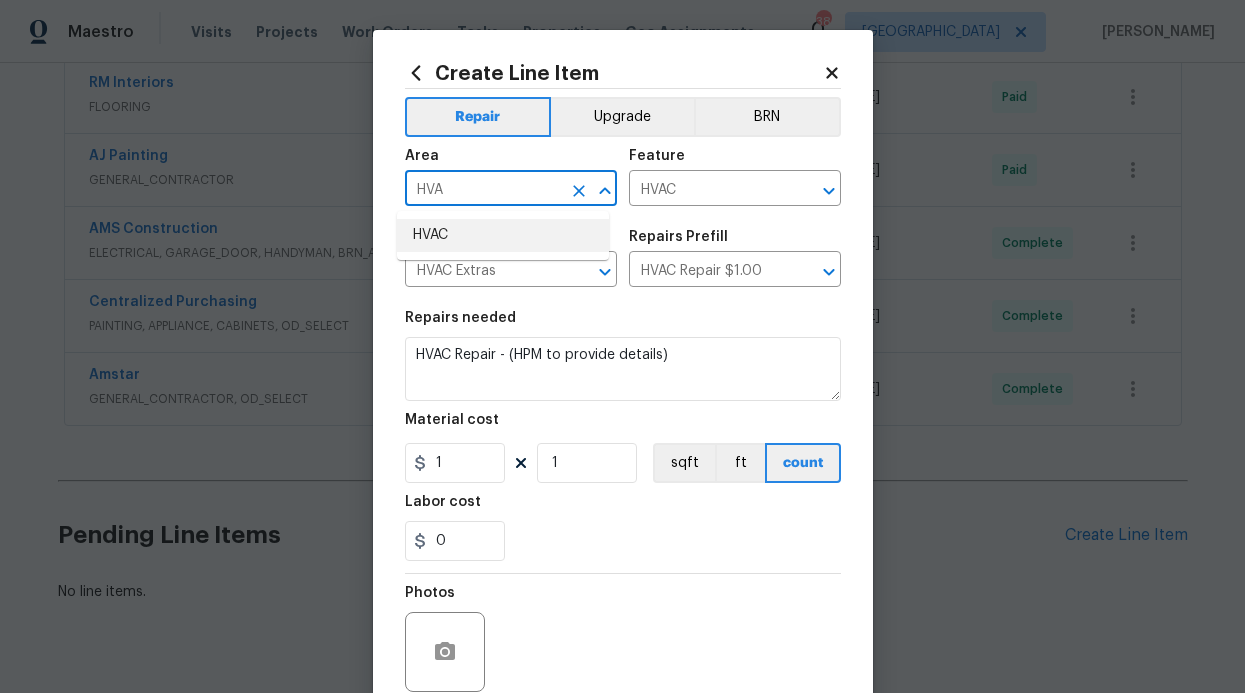 click on "HVAC" at bounding box center (503, 235) 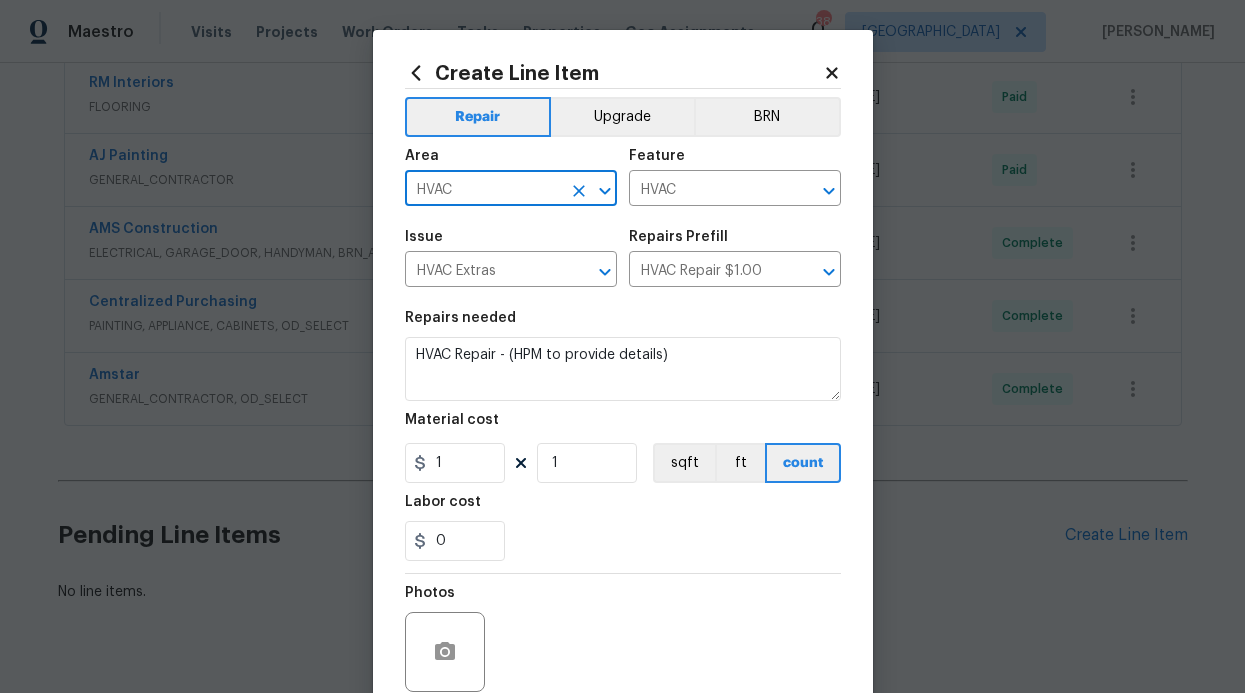 type on "HVAC" 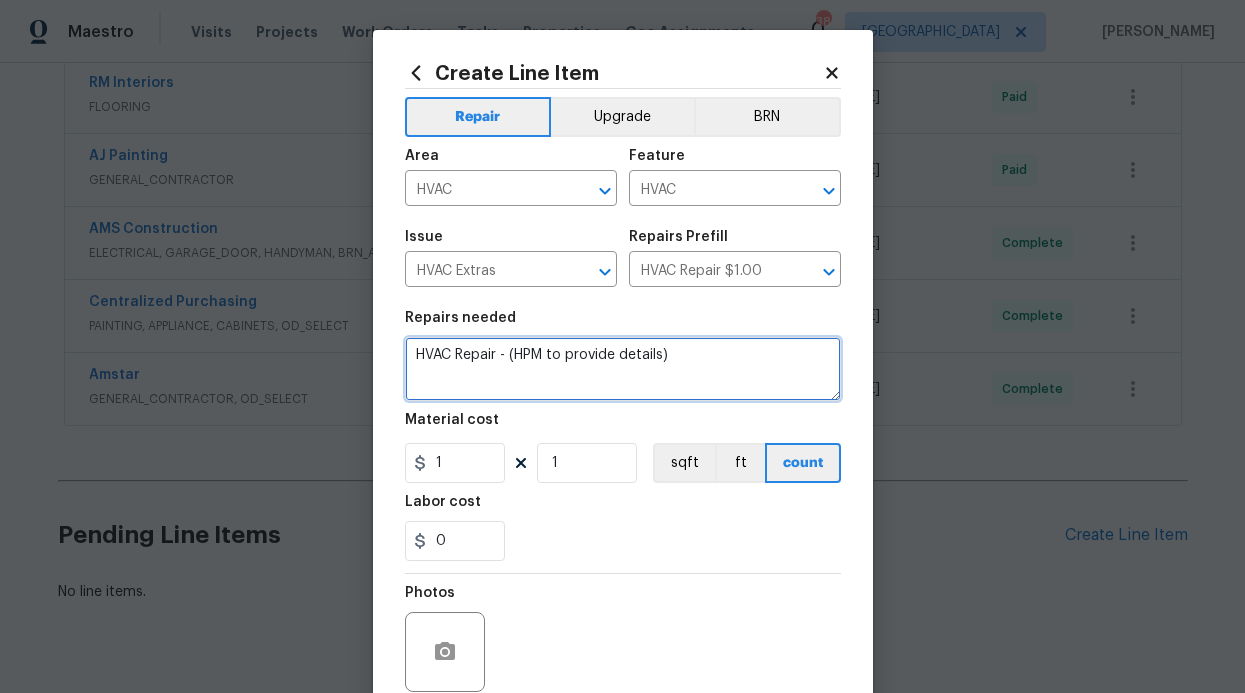 drag, startPoint x: 673, startPoint y: 357, endPoint x: 334, endPoint y: 351, distance: 339.0531 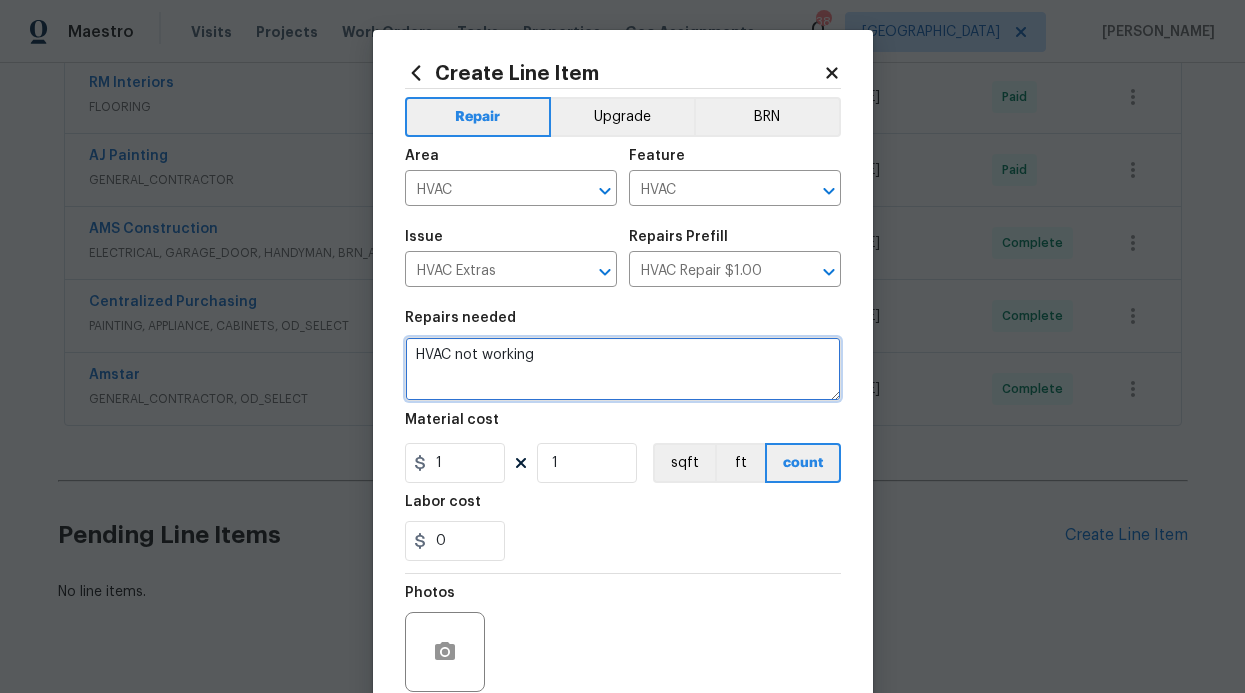 type on "HVAC not working" 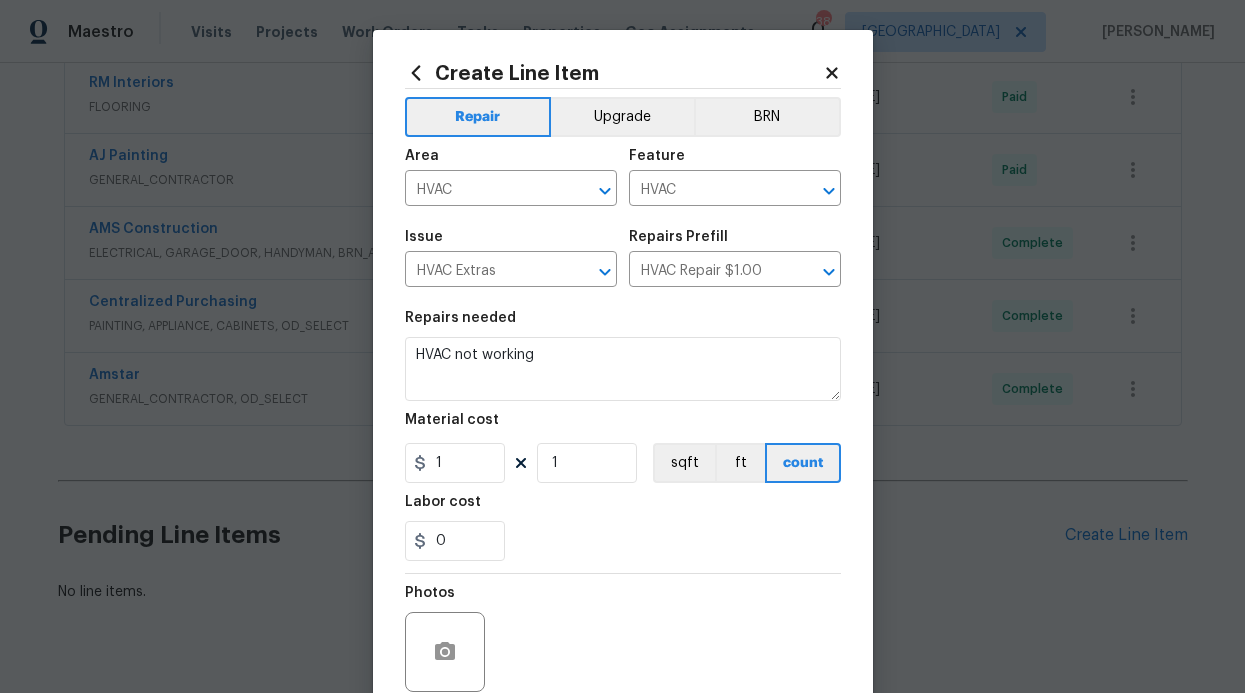 click on "0" at bounding box center (623, 541) 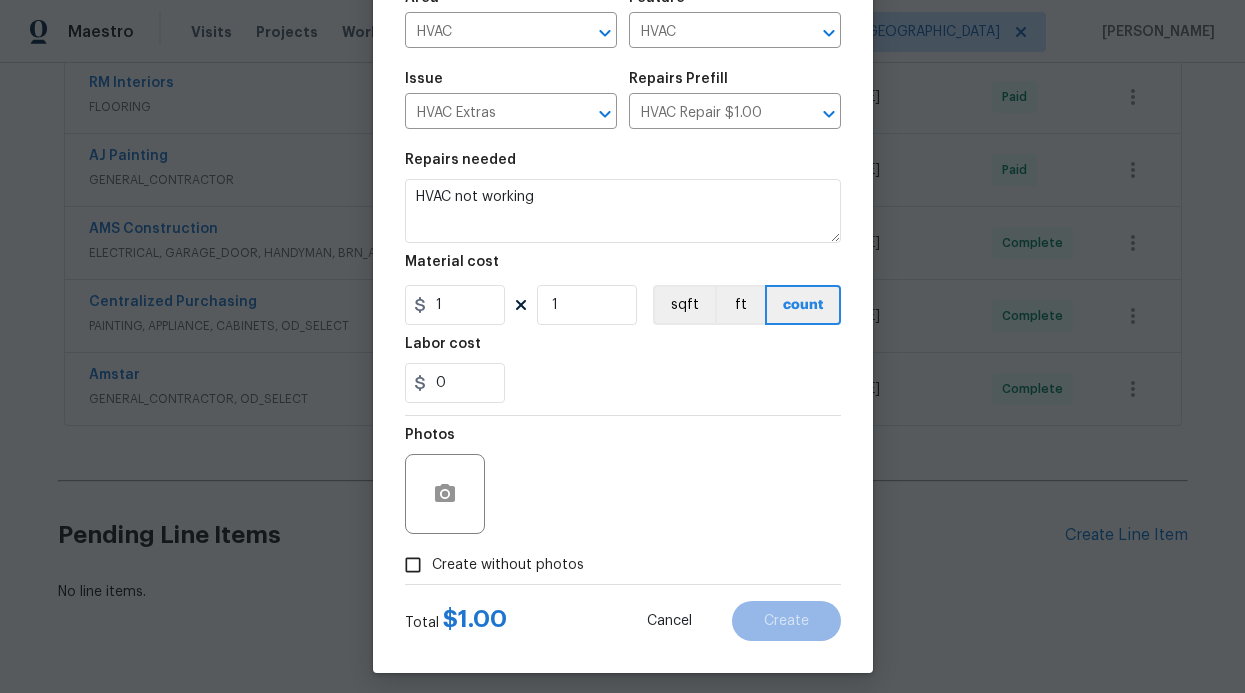 scroll, scrollTop: 160, scrollLeft: 0, axis: vertical 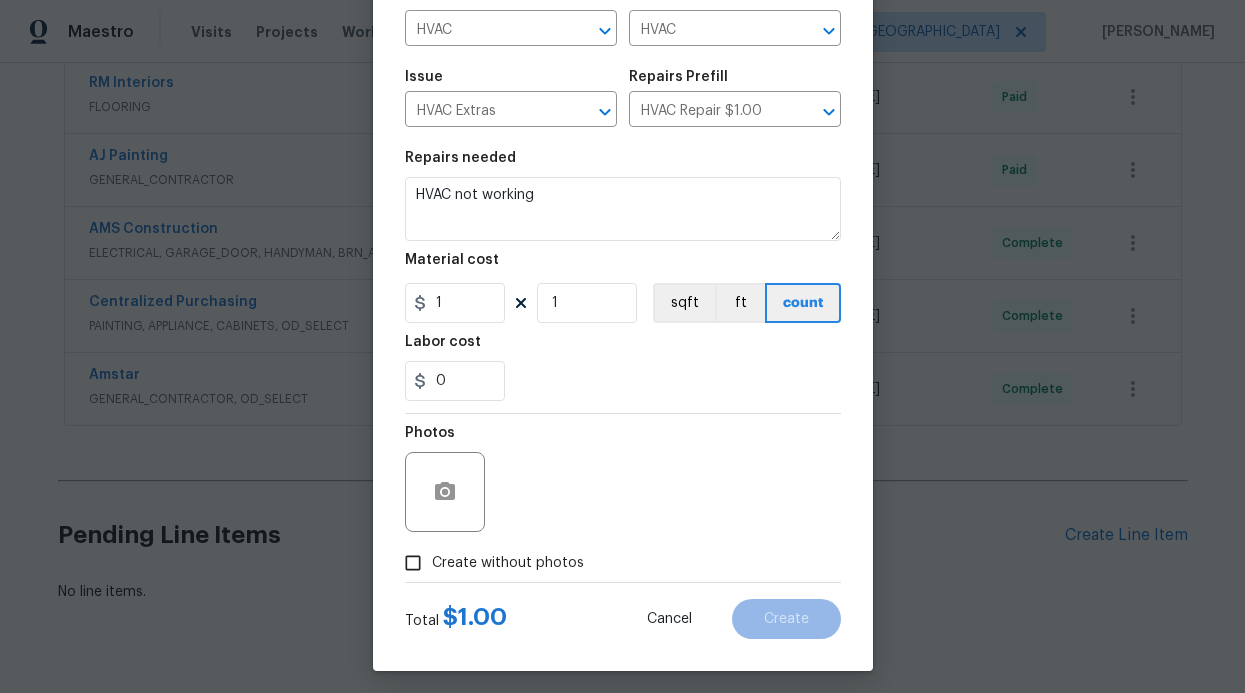 click on "Create without photos" at bounding box center [489, 563] 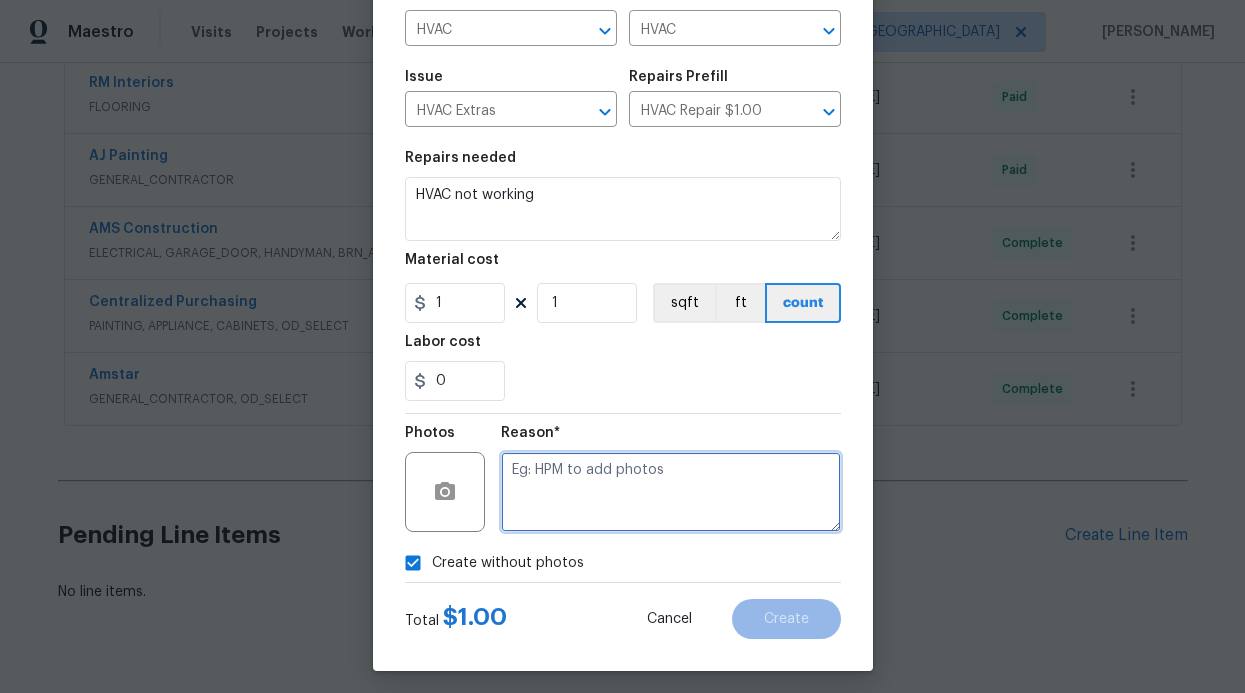 click at bounding box center [671, 492] 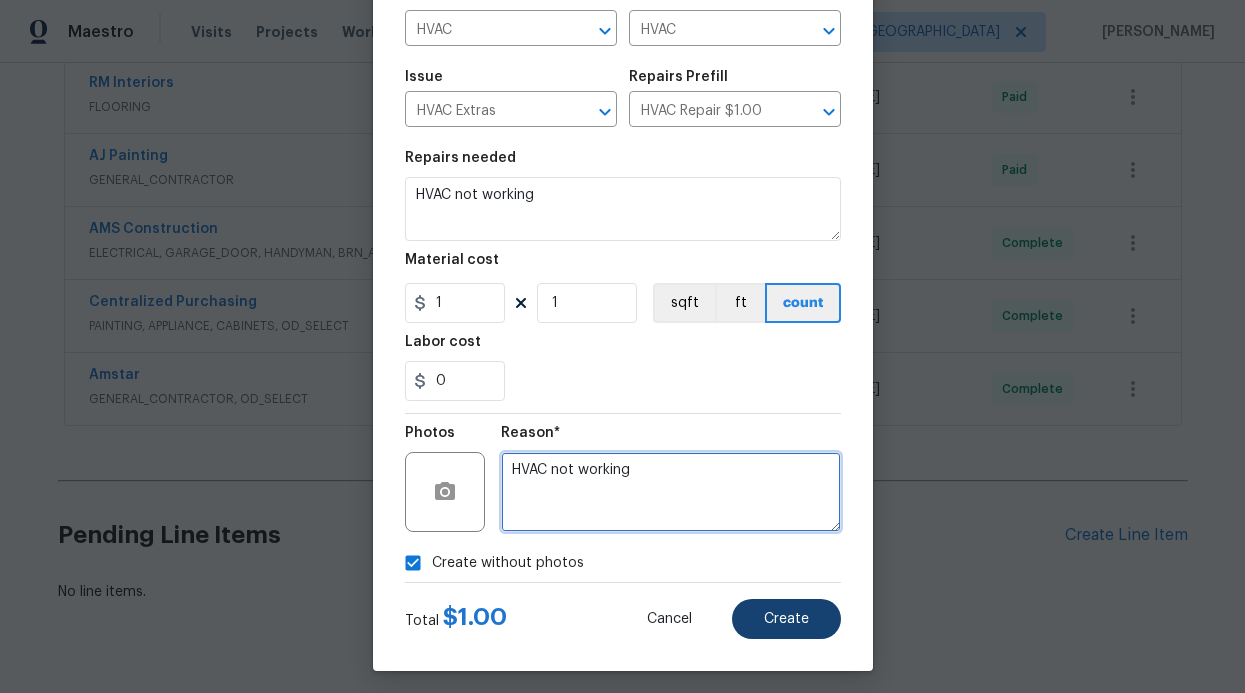 type on "HVAC not working" 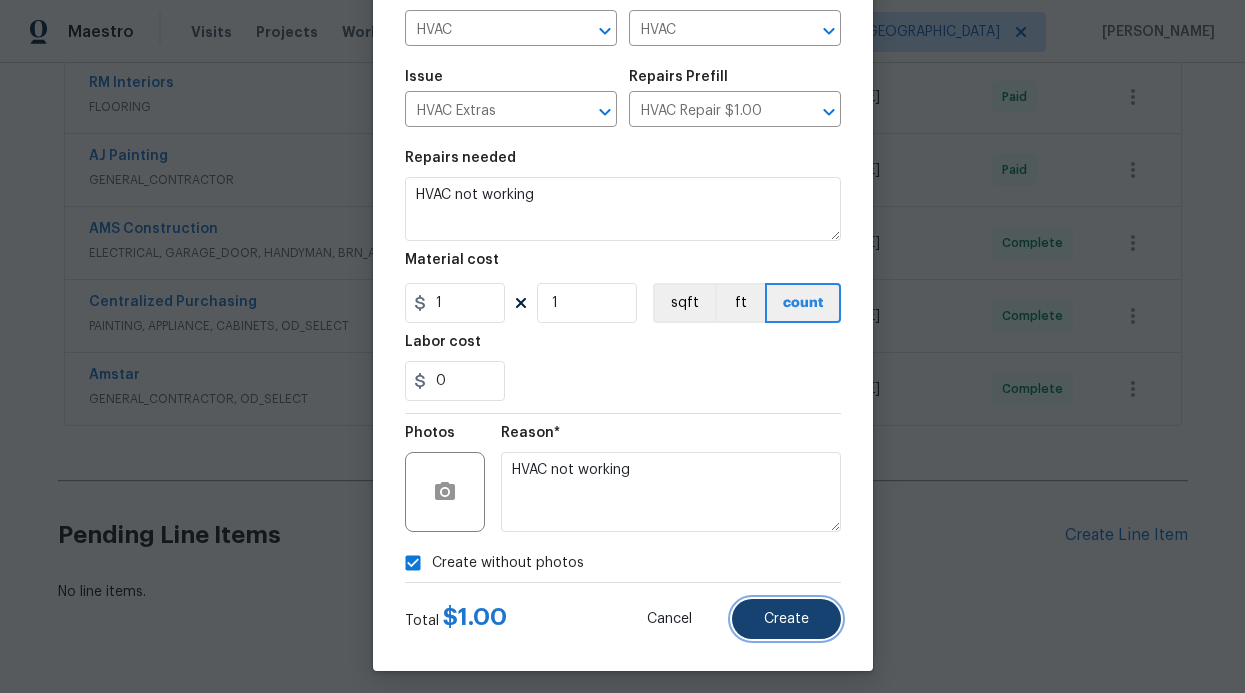 click on "Create" at bounding box center (786, 619) 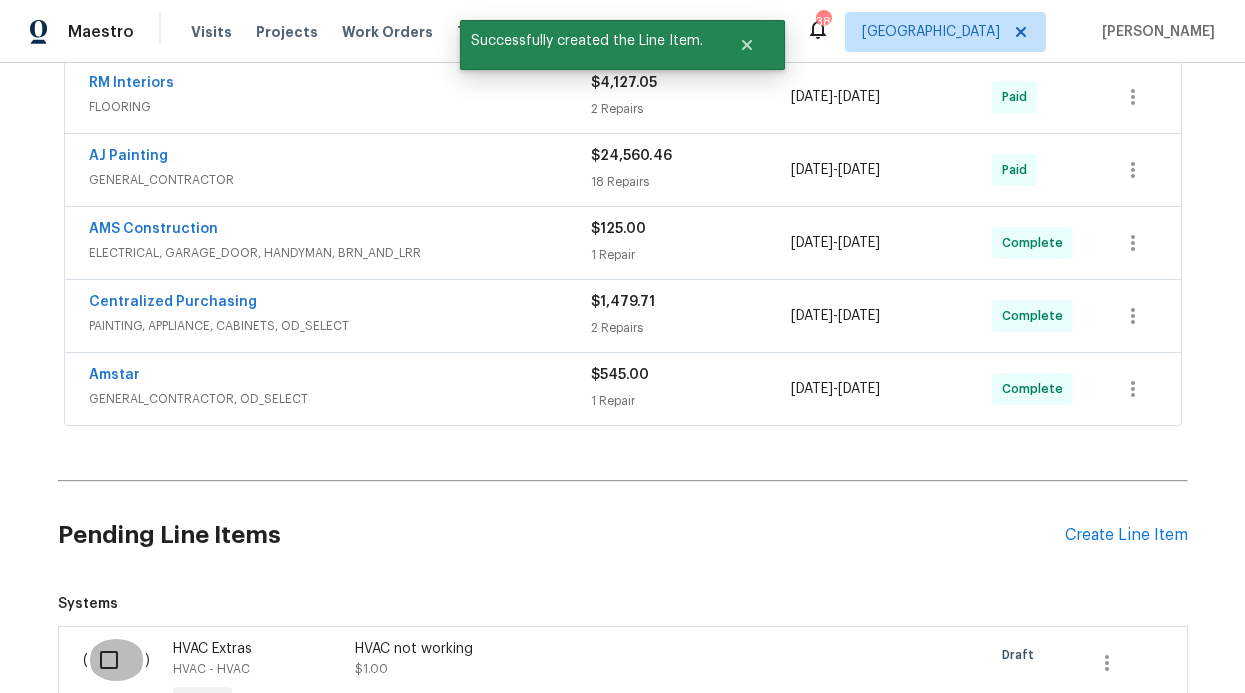 click at bounding box center (116, 660) 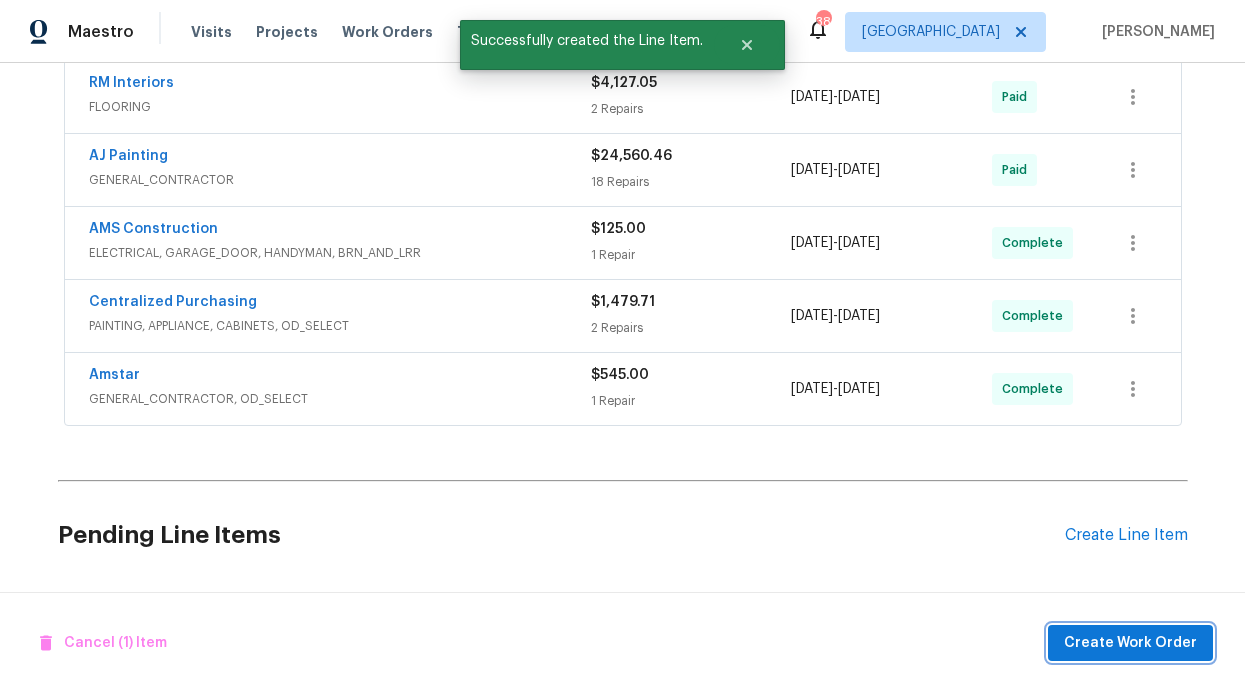 click on "Create Work Order" at bounding box center [1130, 643] 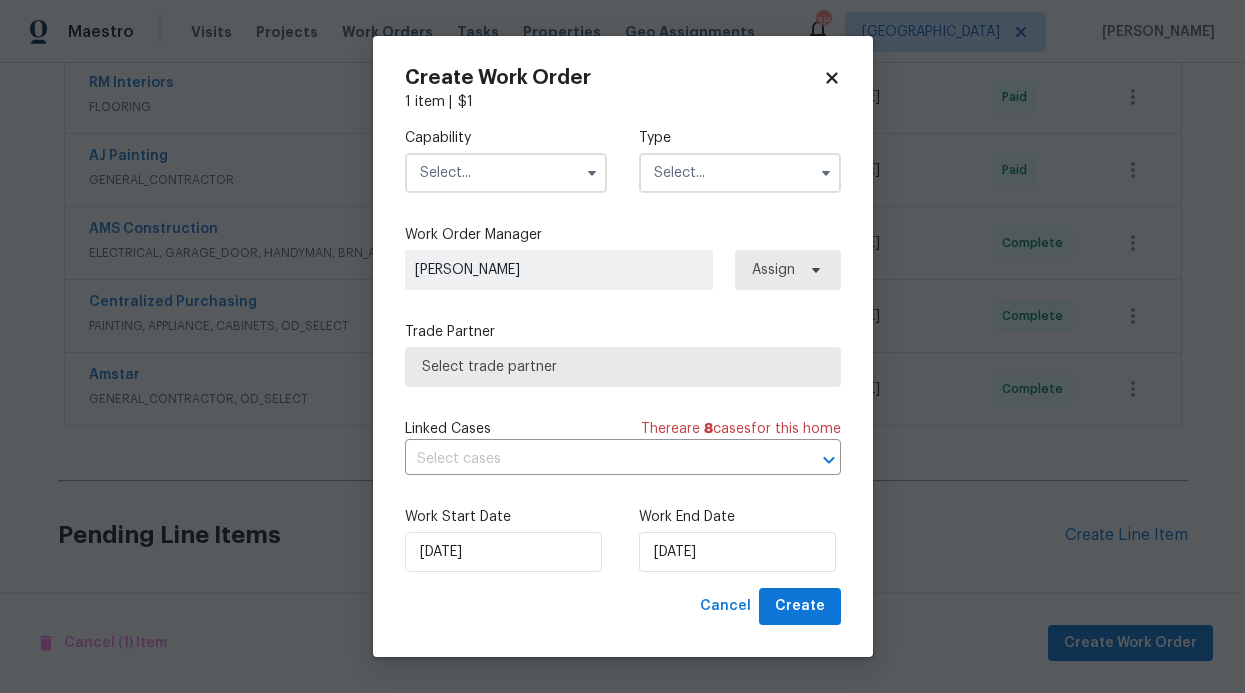 click at bounding box center (506, 173) 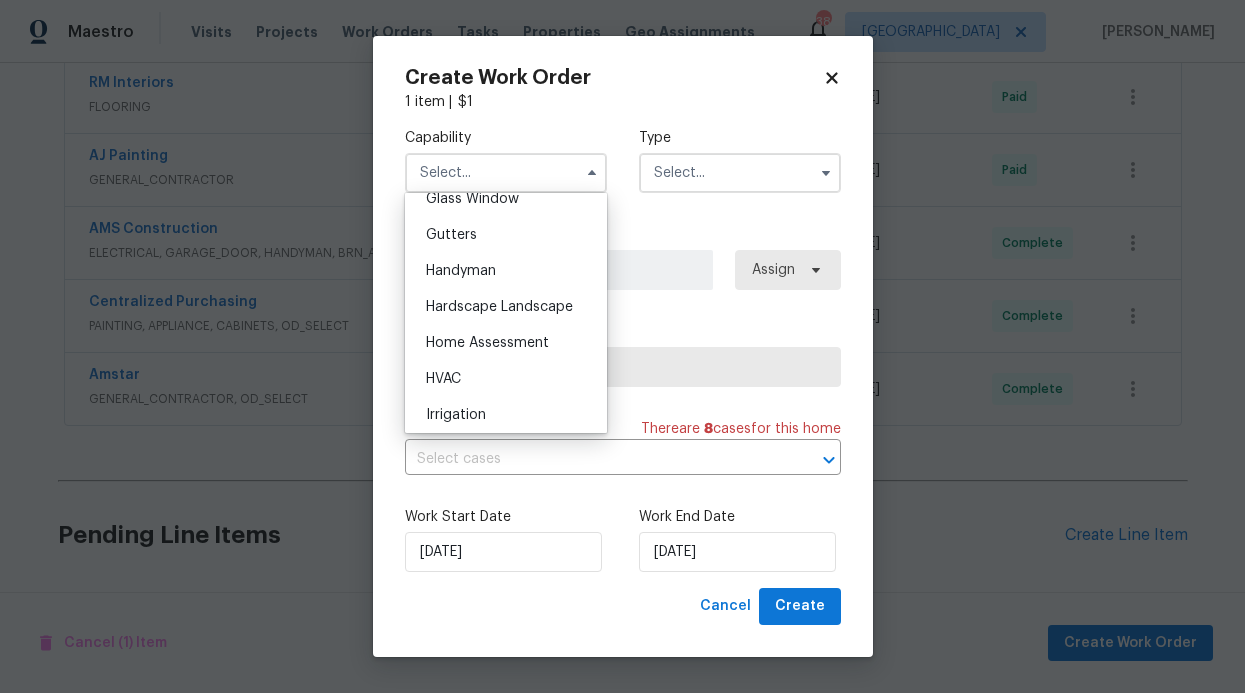scroll, scrollTop: 1050, scrollLeft: 0, axis: vertical 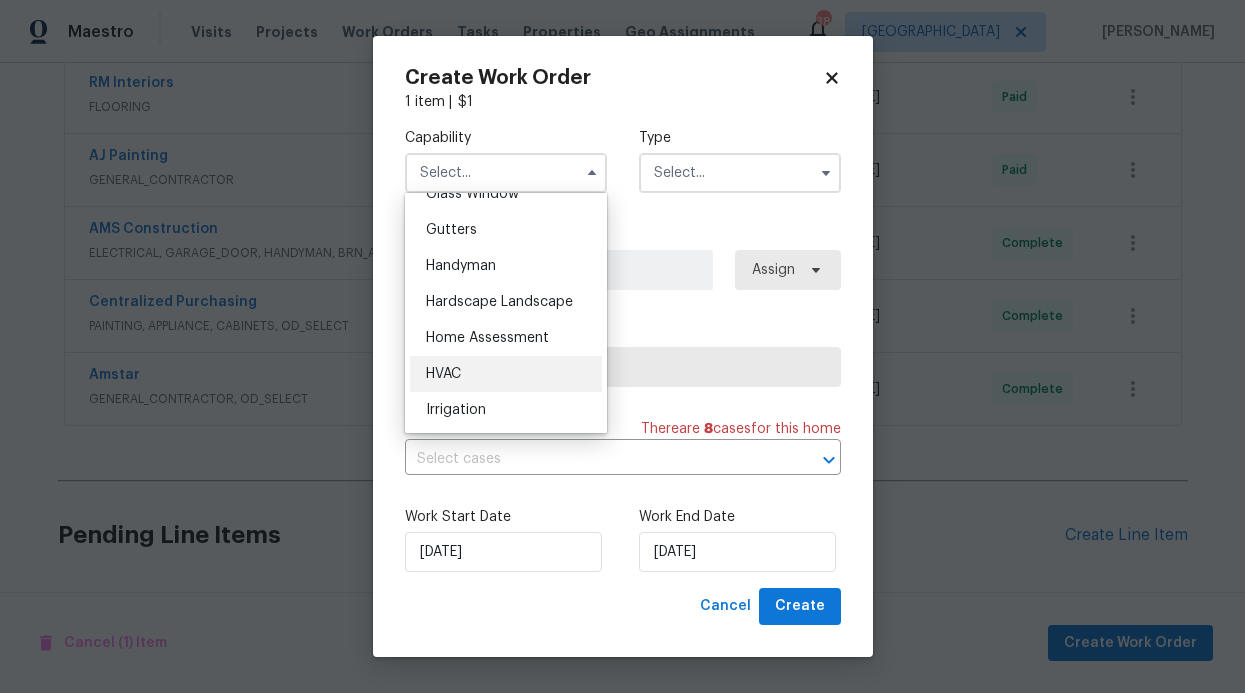 click on "HVAC" at bounding box center [506, 374] 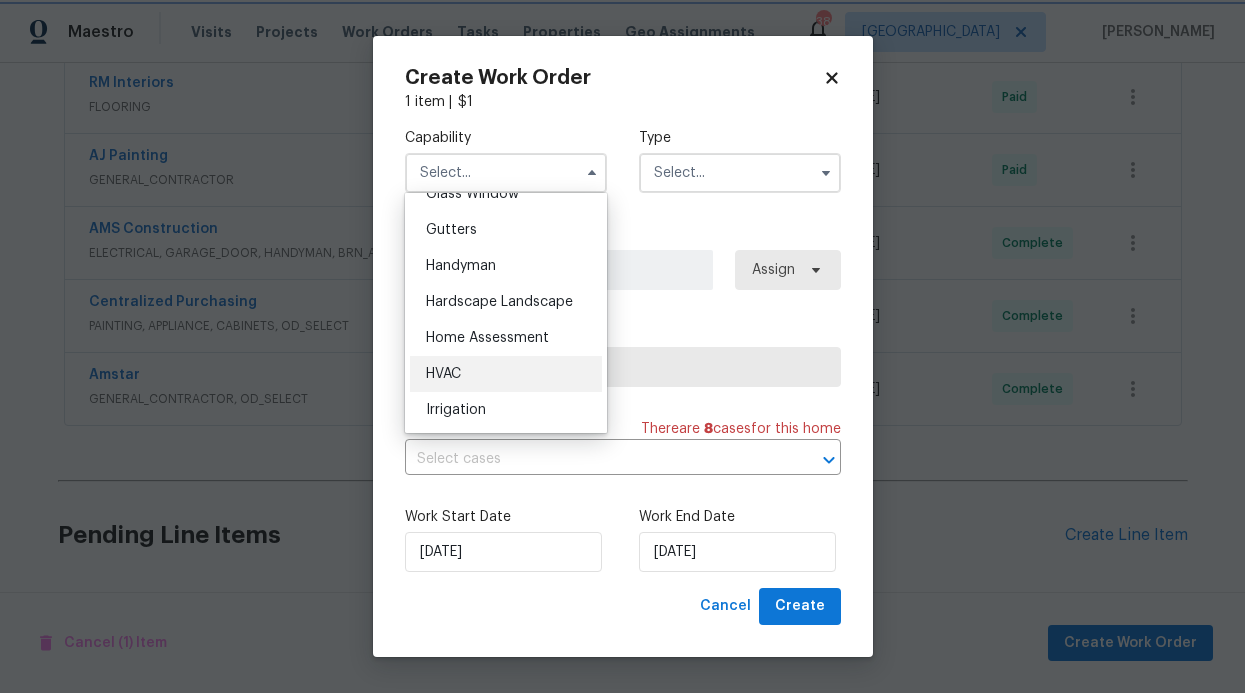 type on "HVAC" 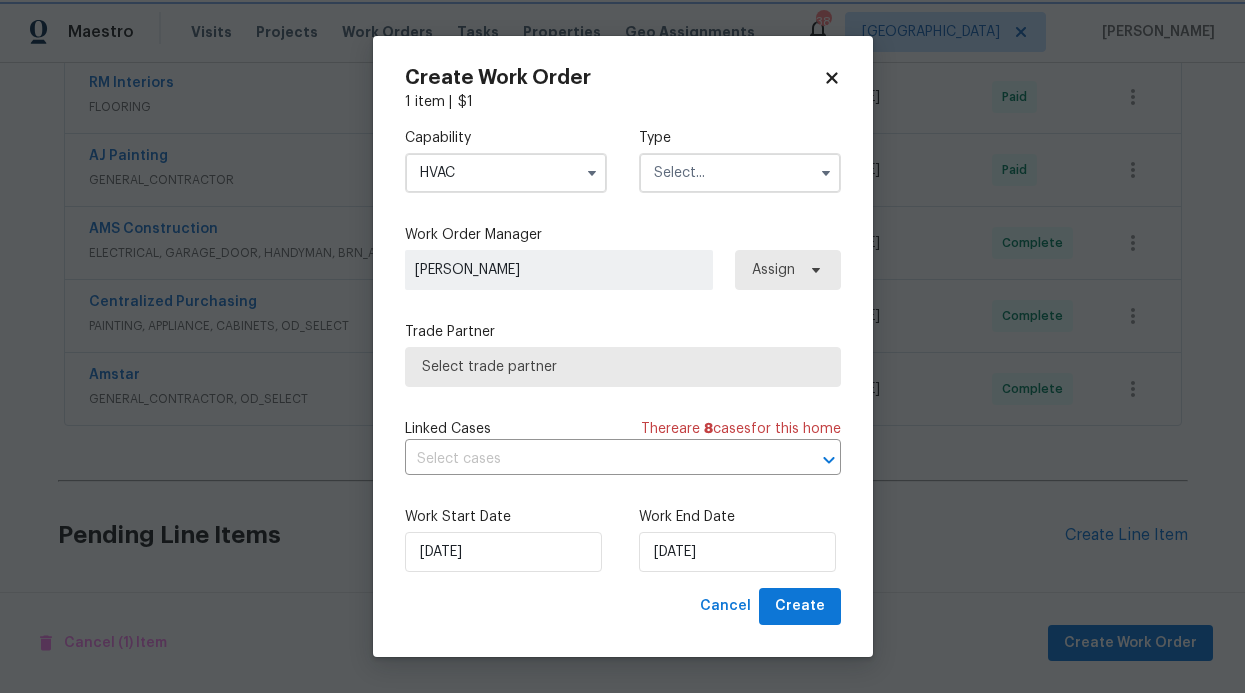 scroll, scrollTop: 1090, scrollLeft: 0, axis: vertical 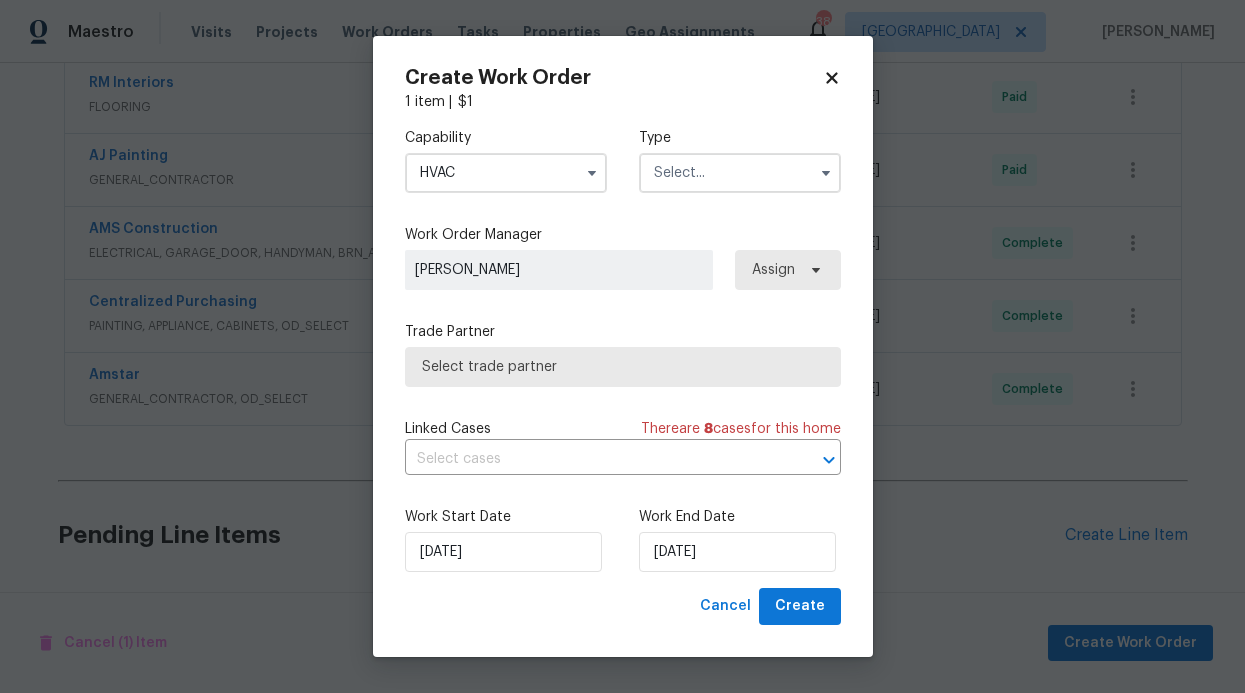 click at bounding box center [740, 173] 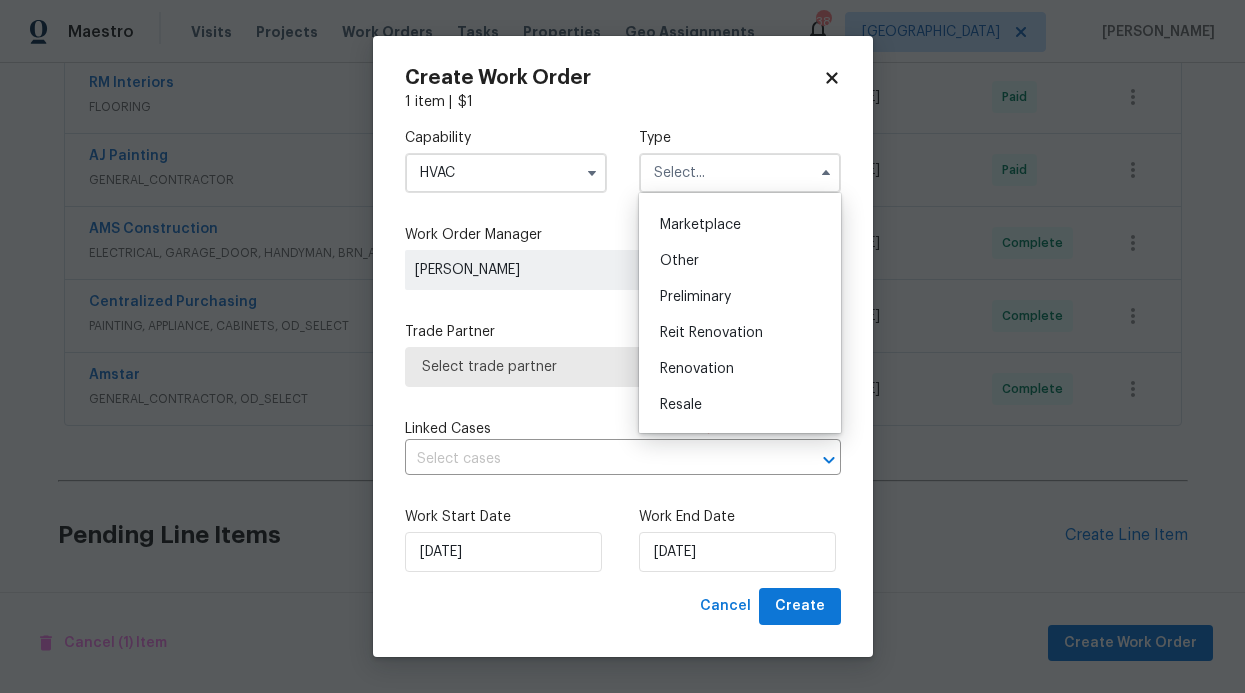 scroll, scrollTop: 396, scrollLeft: 0, axis: vertical 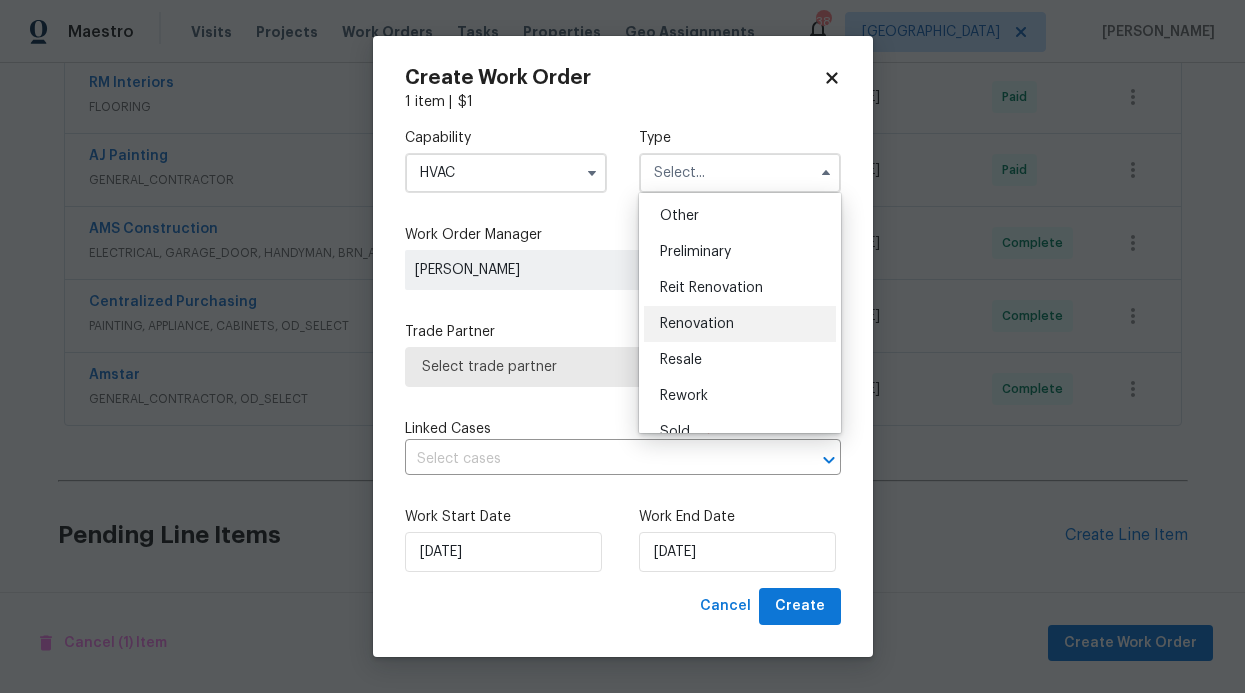 click on "Renovation" at bounding box center (740, 324) 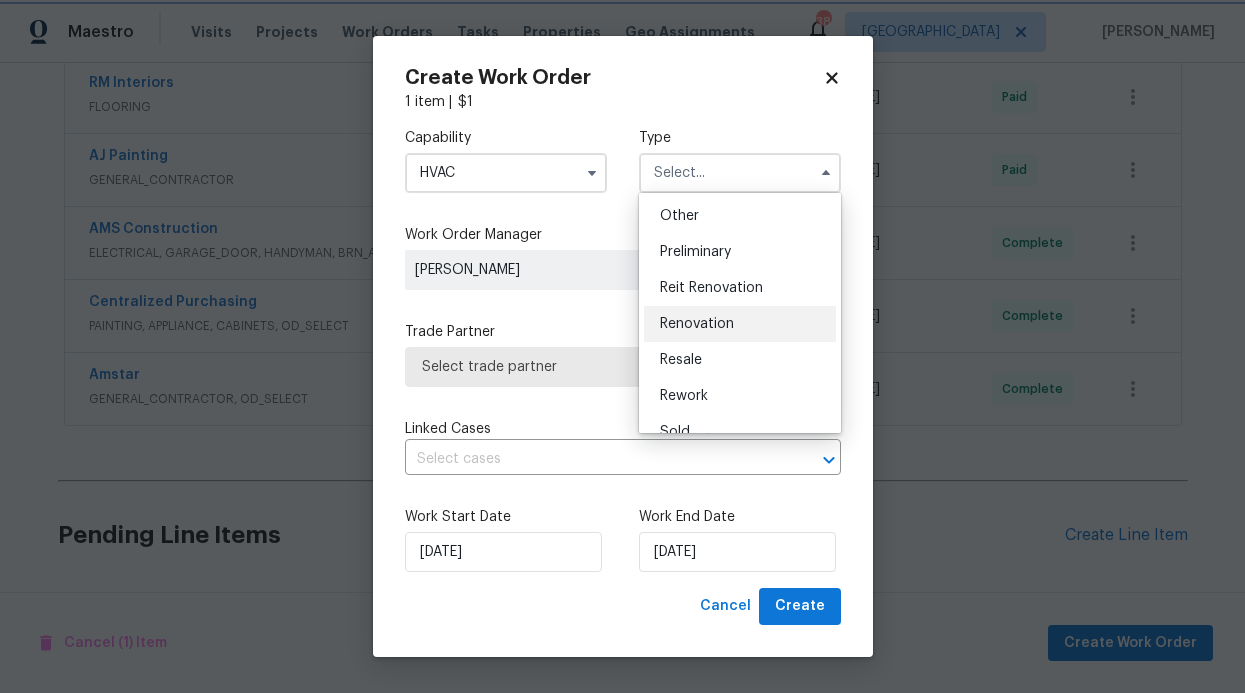 type on "Renovation" 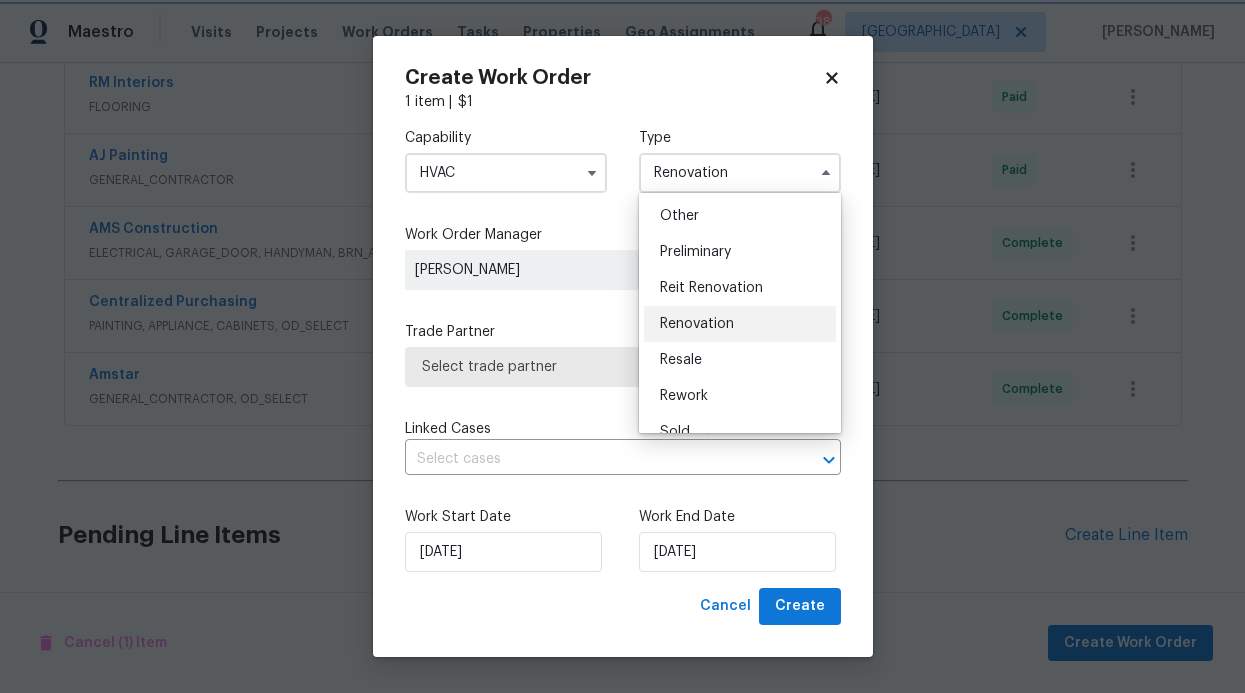 scroll, scrollTop: 0, scrollLeft: 0, axis: both 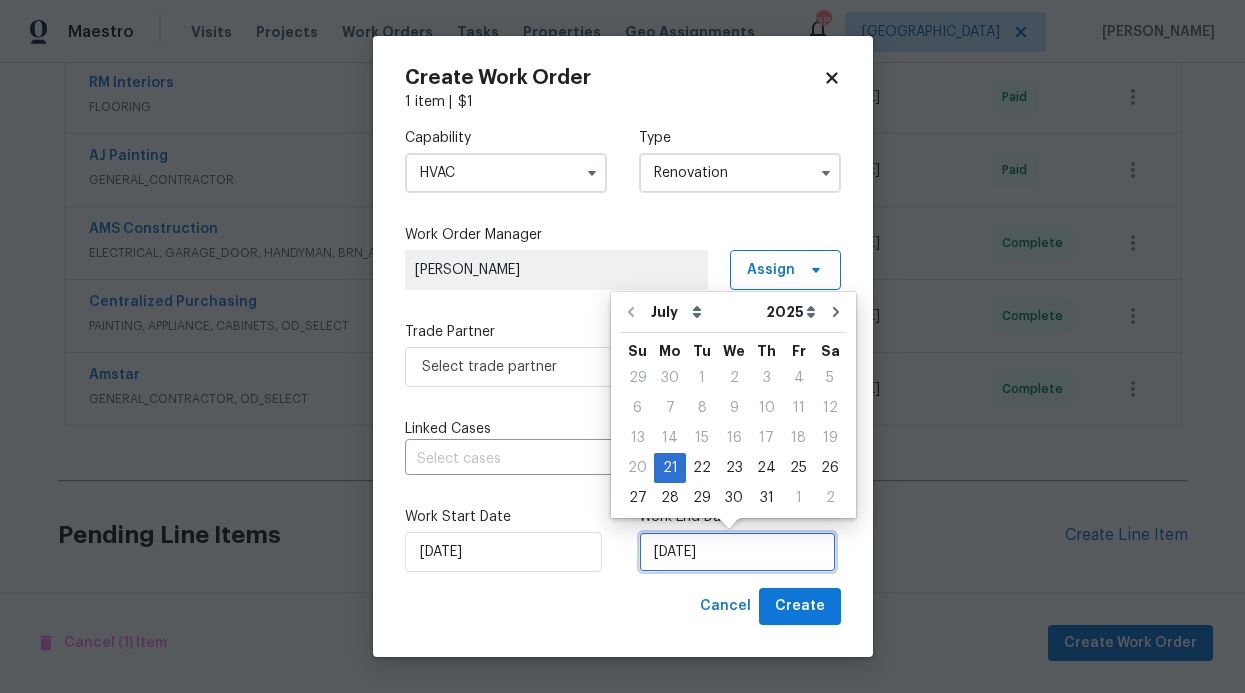 click on "[DATE]" at bounding box center (737, 552) 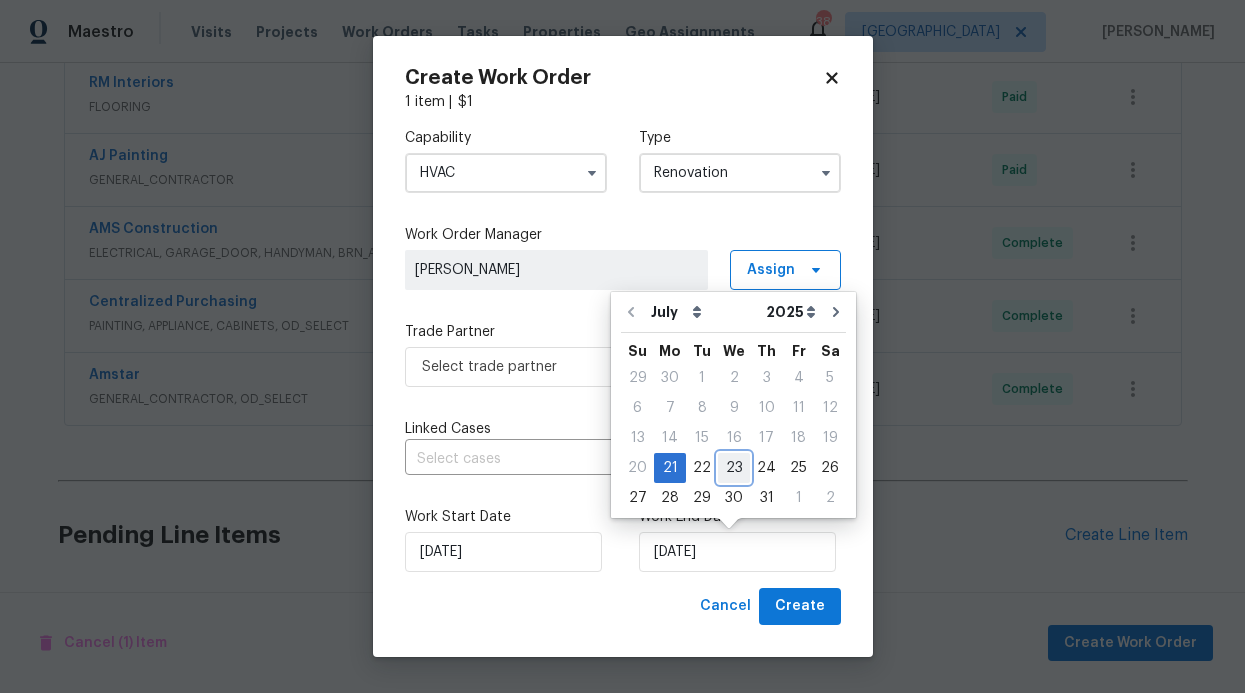 click on "23" at bounding box center [734, 468] 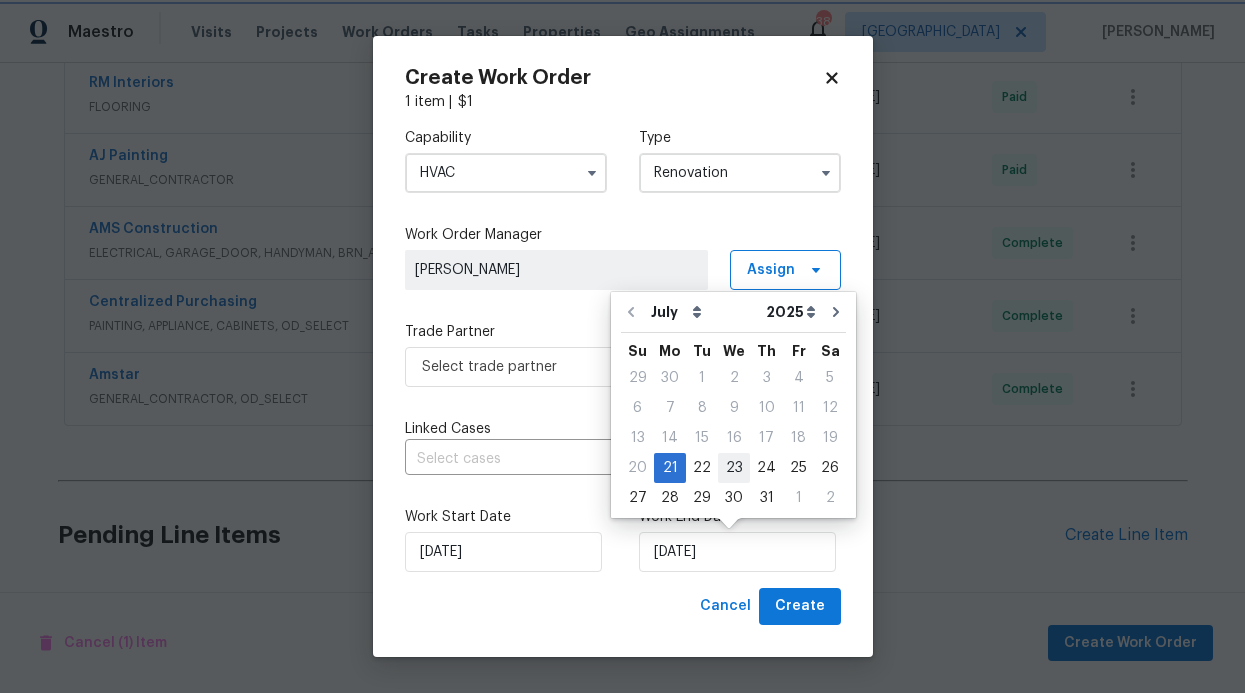 type on "7/23/2025" 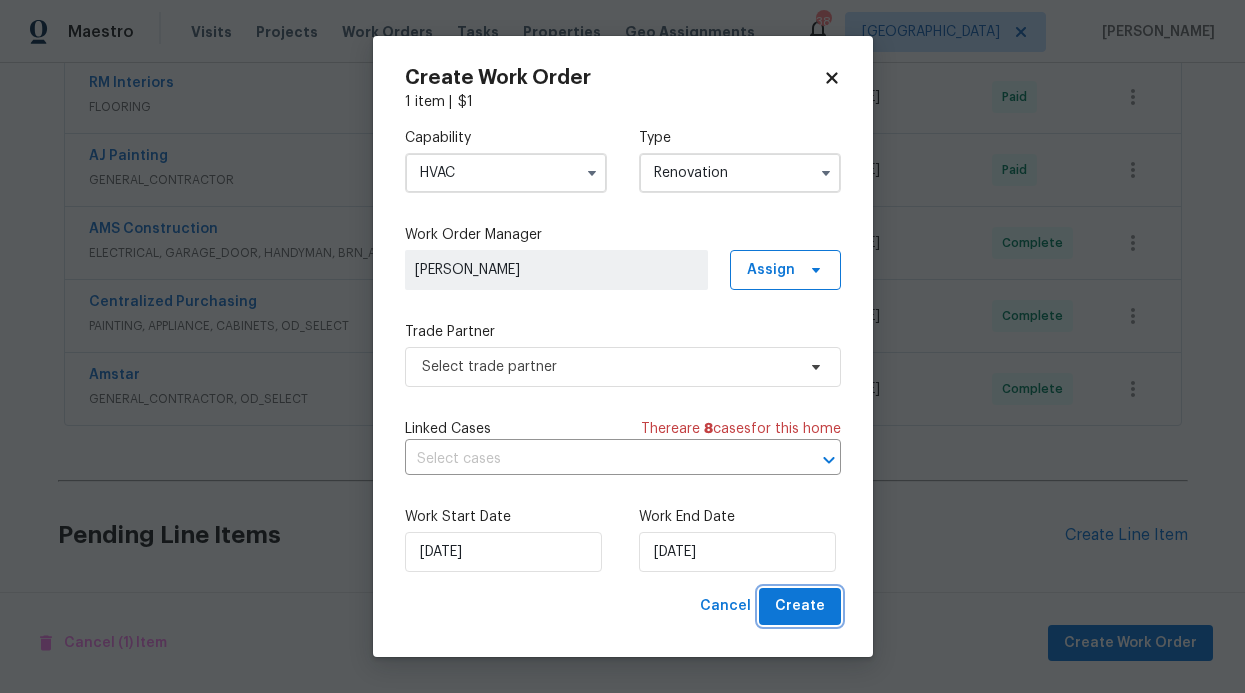 click on "Create" at bounding box center [800, 606] 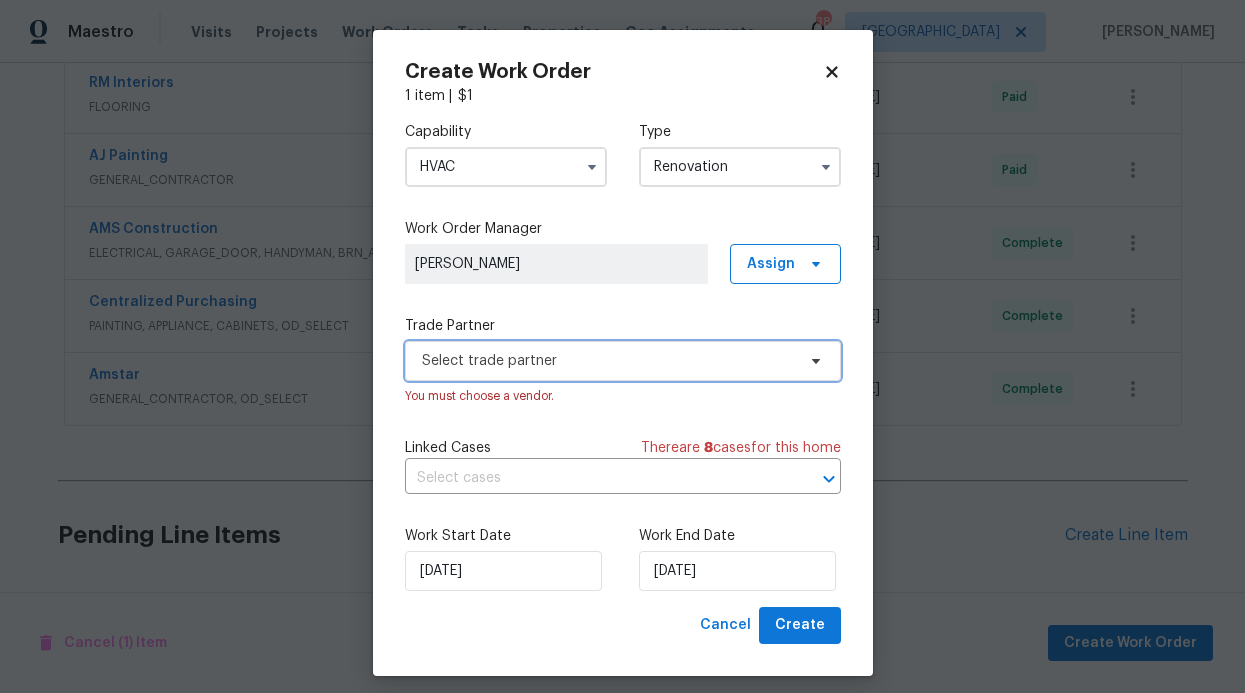 click on "Select trade partner" at bounding box center (608, 361) 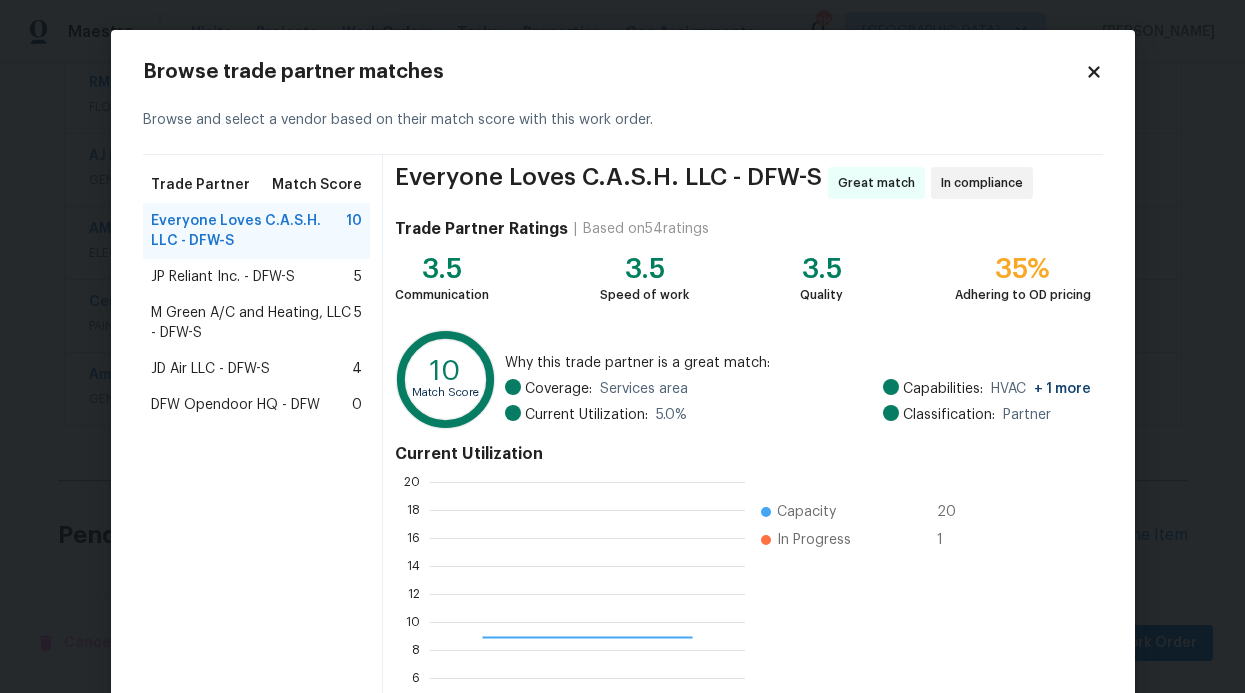 scroll, scrollTop: 2, scrollLeft: 2, axis: both 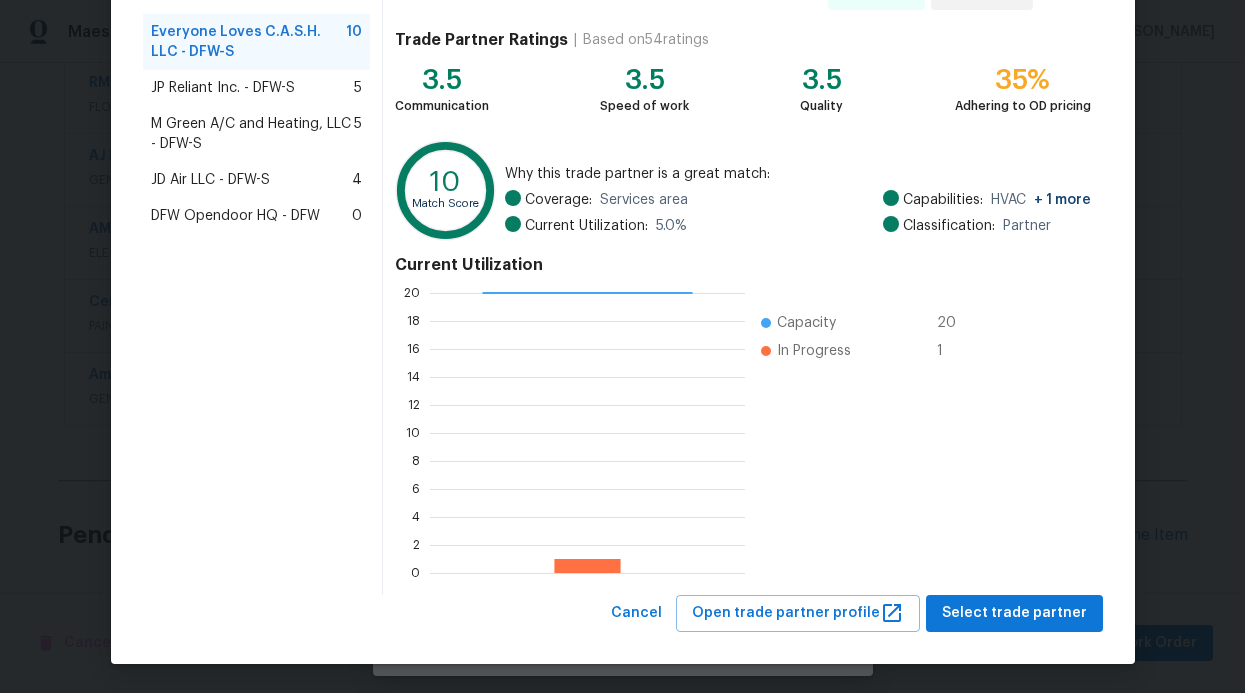 click on "Browse trade partner matches Browse and select a vendor based on their match score with this work order. Trade Partner Match Score Everyone Loves C.A.S.H. LLC - DFW-S 10 JP Reliant Inc. - DFW-S 5 M Green A/C and Heating, LLC - DFW-S 5 JD Air LLC - DFW-S 4 DFW Opendoor HQ - DFW 0 Everyone Loves C.A.S.H. LLC - DFW-S Great match In compliance Trade Partner Ratings    |    Based on  54  ratings 3.5 Communication 3.5 Speed of work 3.5 Quality 35% Adhering to OD pricing 10 Match Score Why this trade partner is a great match: Coverage: Services area Current Utilization: 5.0 % Capabilities: HVAC + 1 more Classification: Partner Current Utilization 0 2 4 6 8 10 12 14 16 18 20 Capacity 20 In Progress 1 Cancel Open trade partner profile Select trade partner" at bounding box center [623, 252] 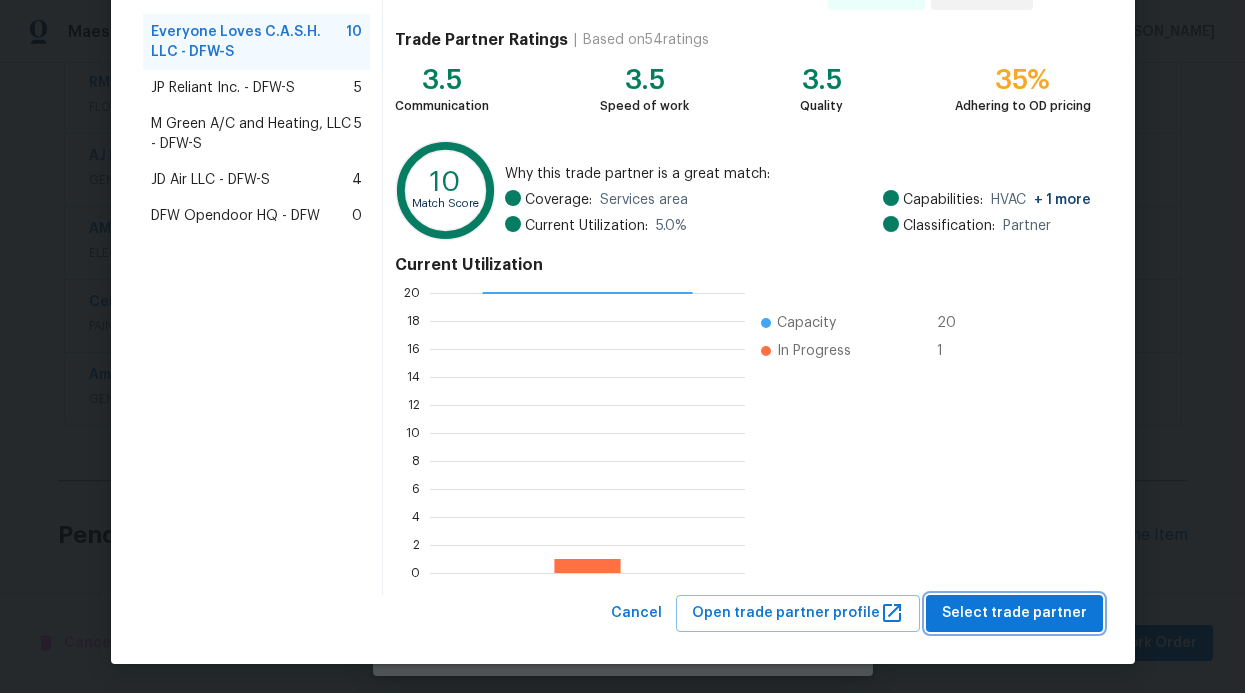 click on "Select trade partner" at bounding box center (1014, 613) 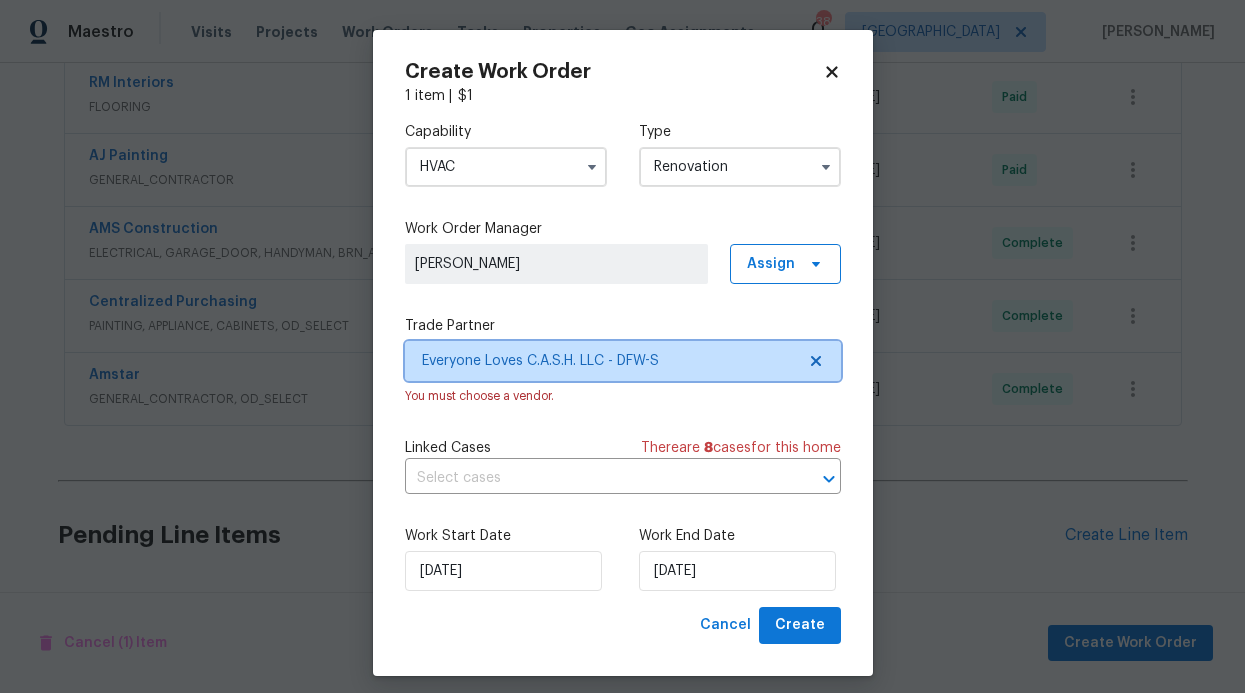 scroll, scrollTop: 0, scrollLeft: 0, axis: both 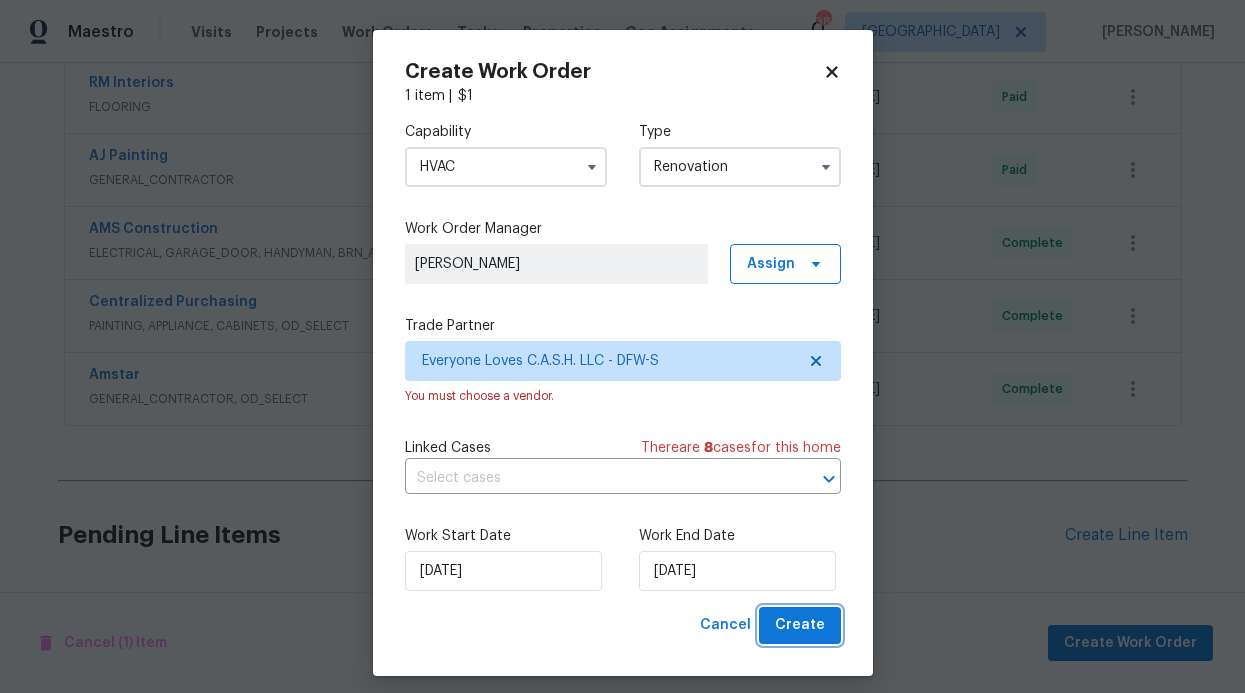 click on "Create" at bounding box center (800, 625) 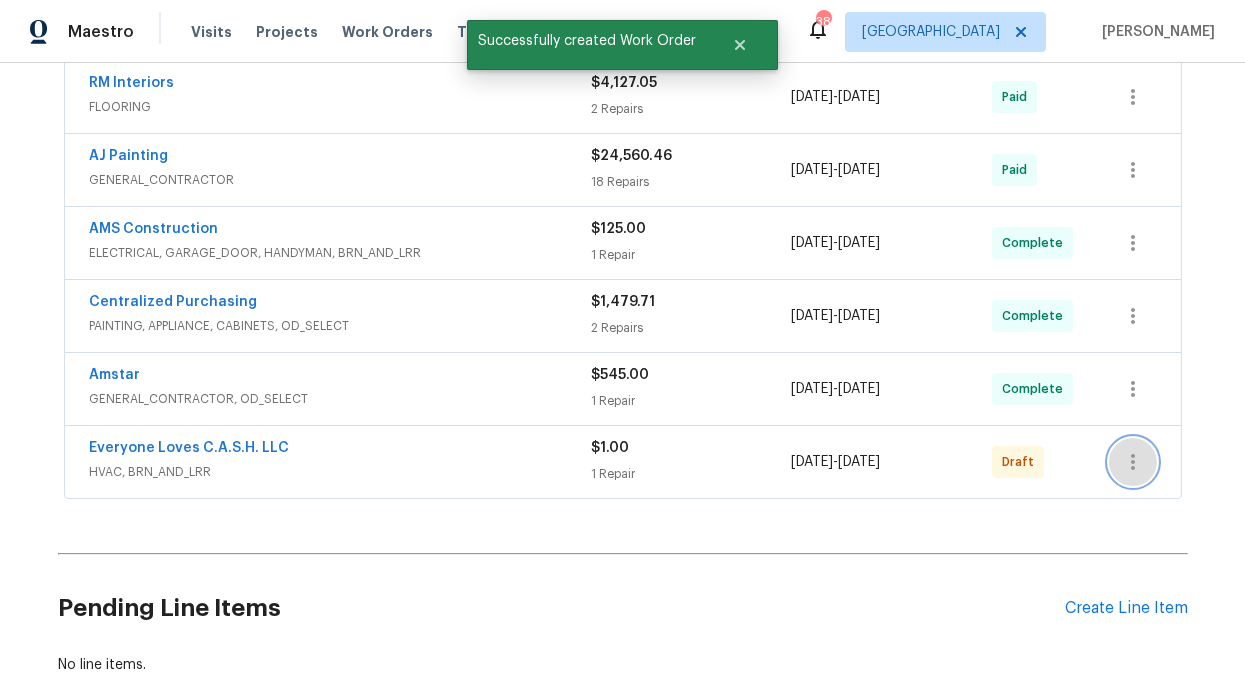 click 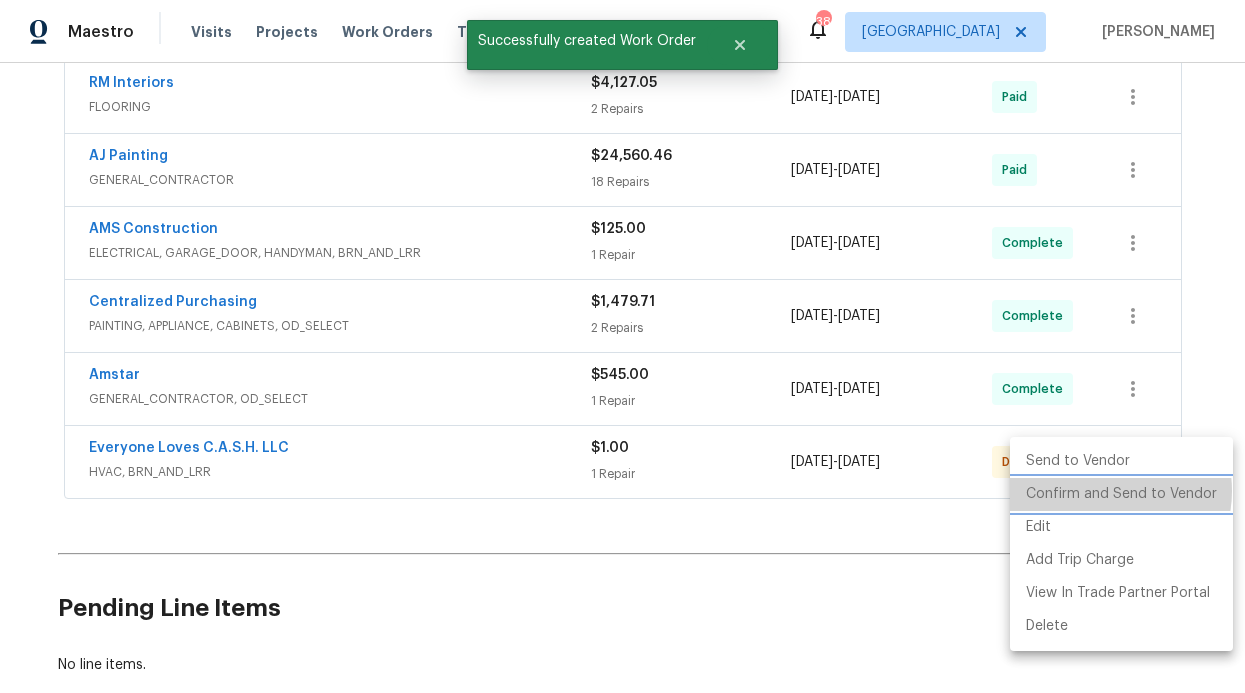 click on "Confirm and Send to Vendor" at bounding box center [1121, 494] 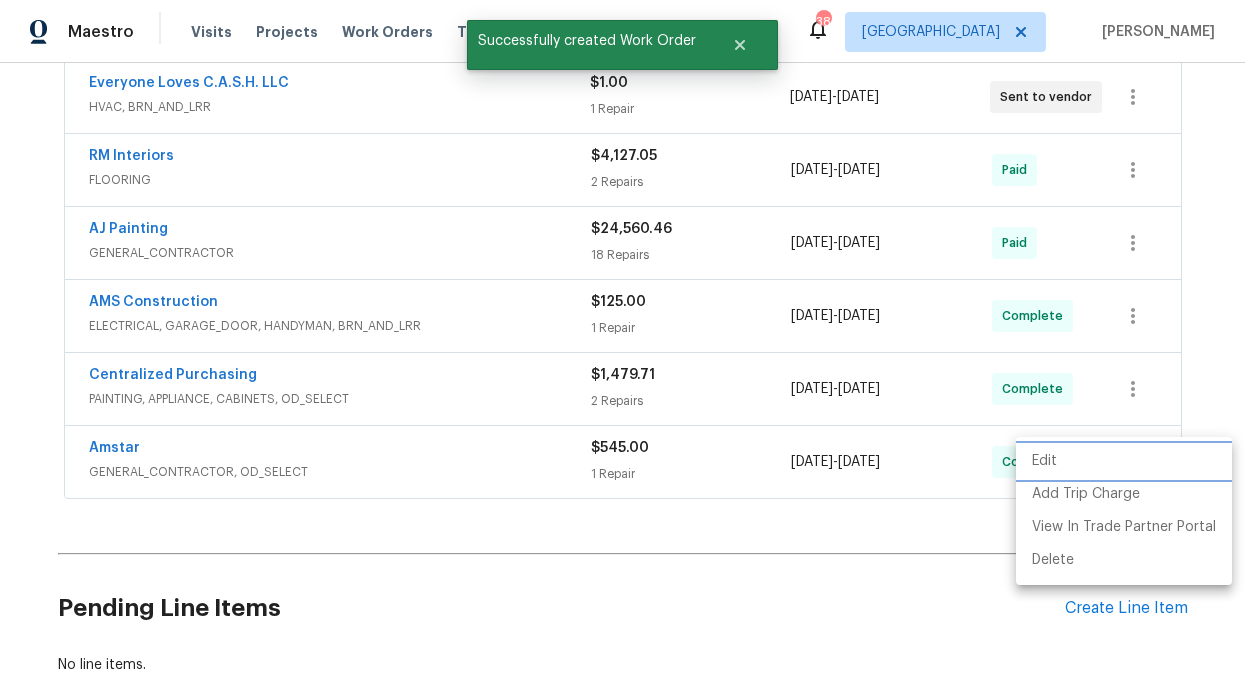 scroll, scrollTop: 94, scrollLeft: 0, axis: vertical 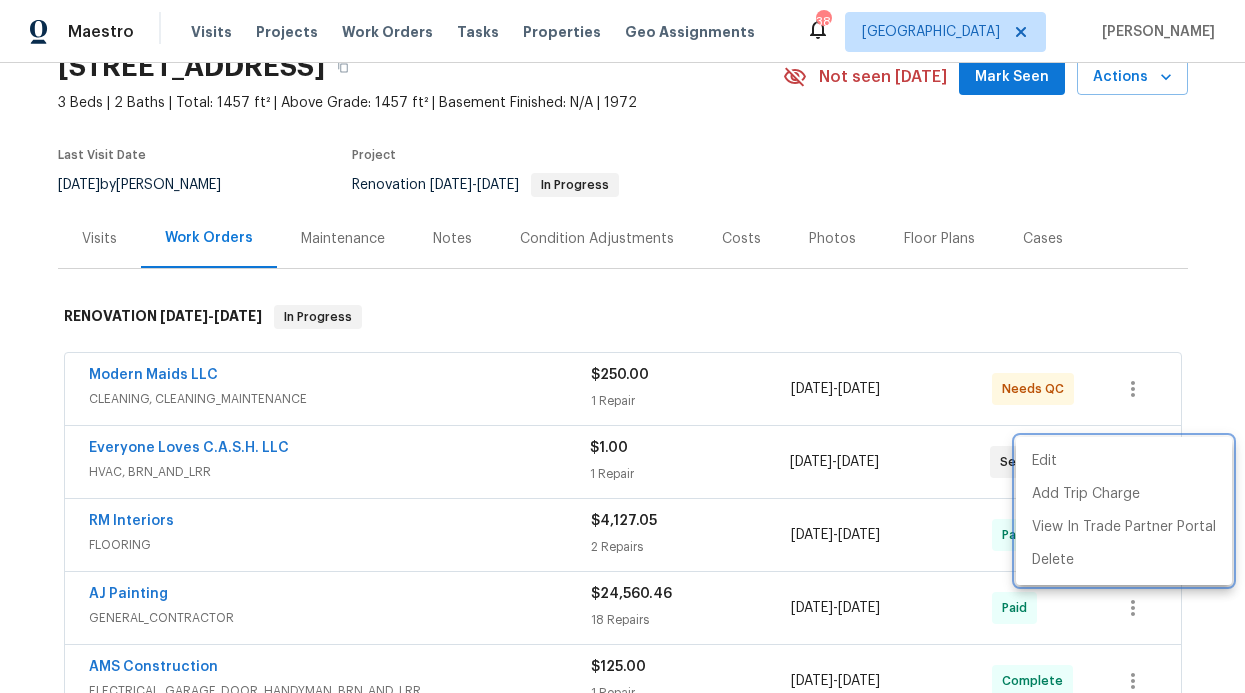 click at bounding box center [622, 346] 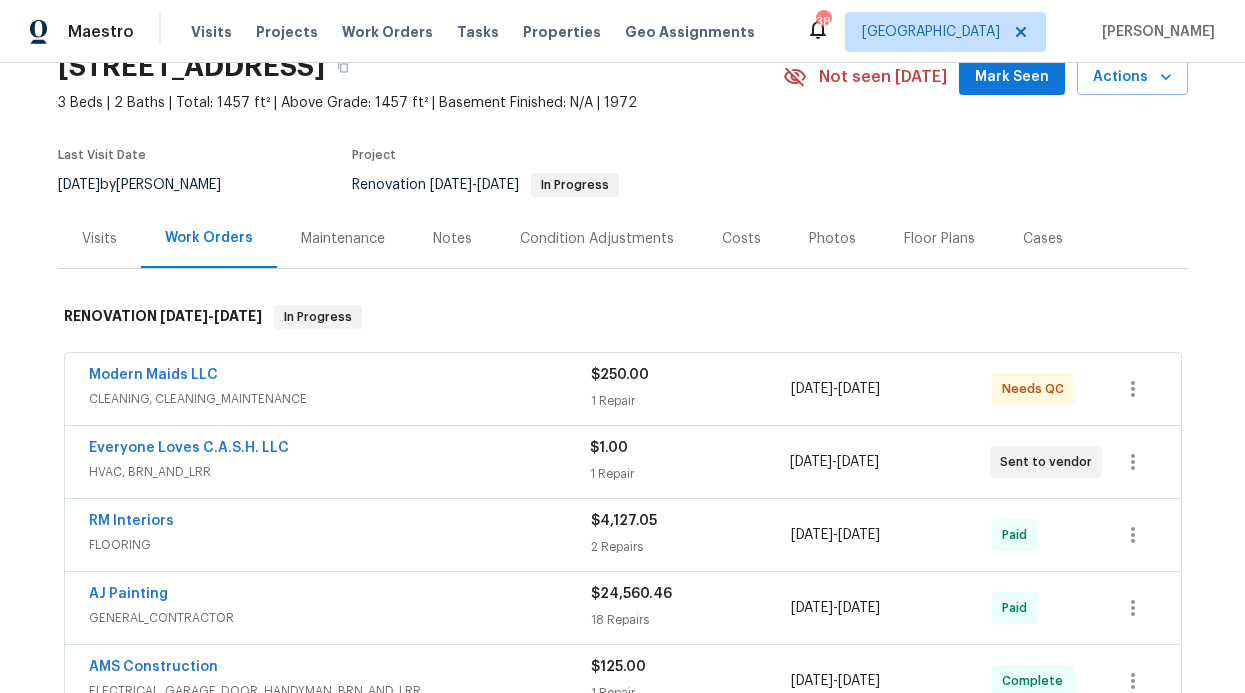 click on "Modern Maids LLC" at bounding box center (340, 377) 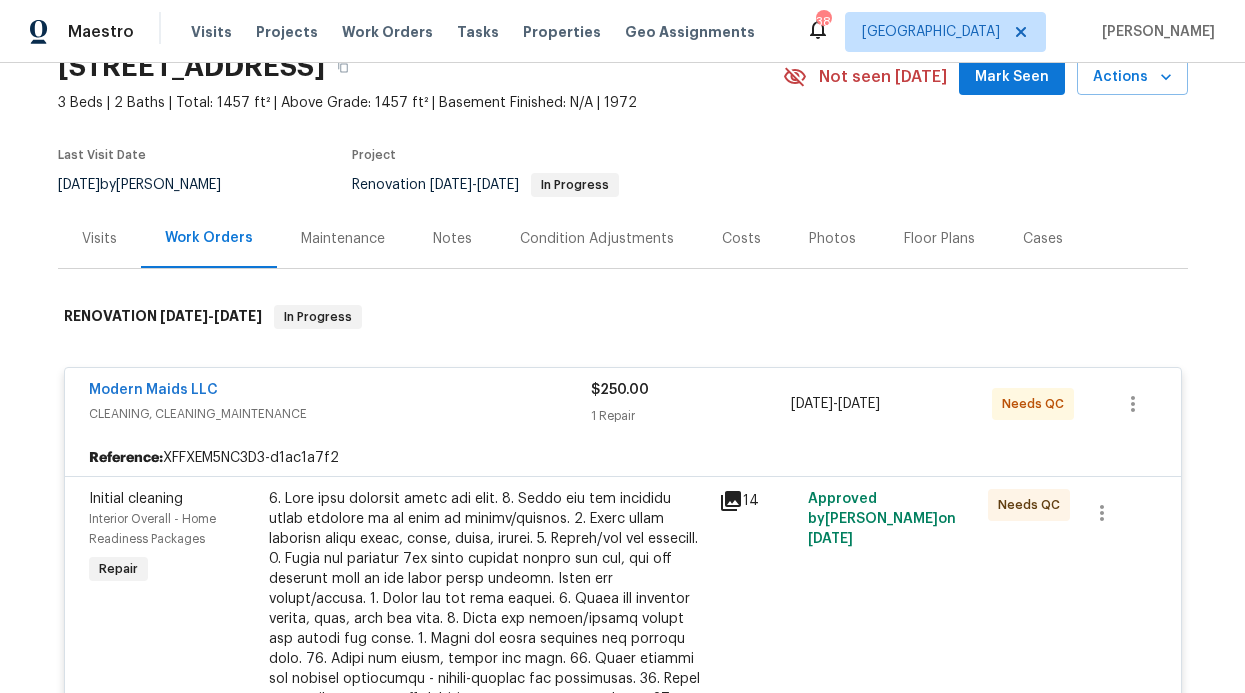 click on "14" at bounding box center (758, 719) 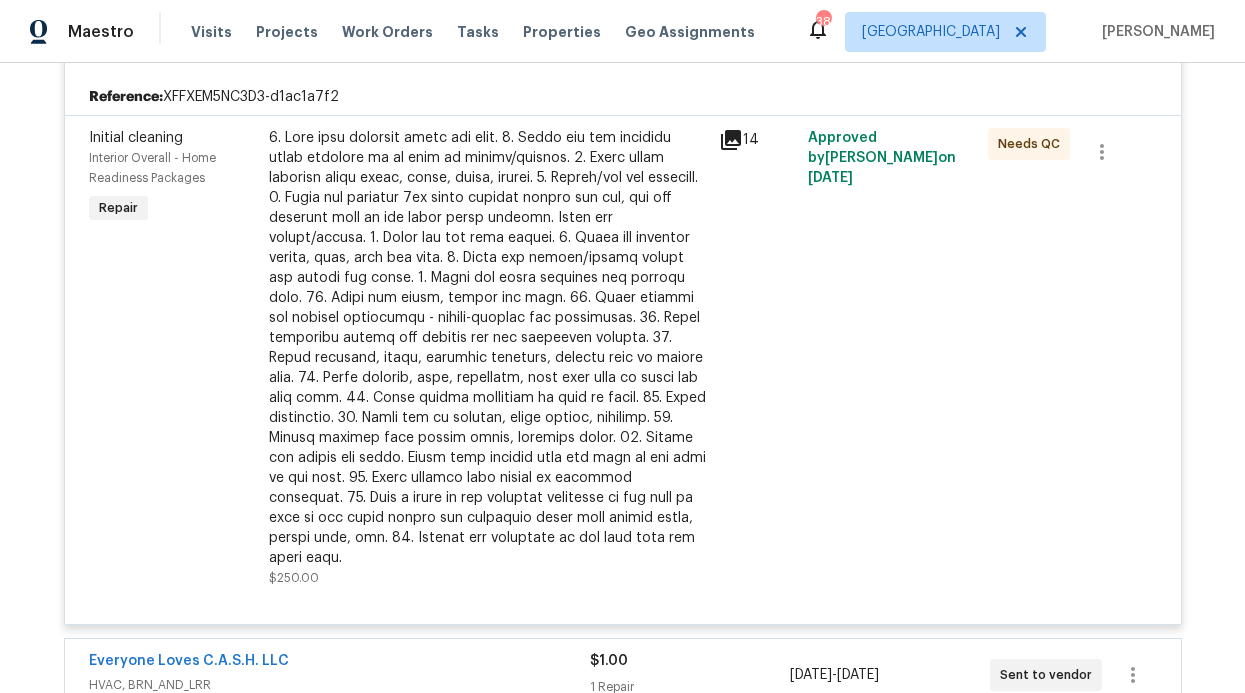 scroll, scrollTop: 494, scrollLeft: 0, axis: vertical 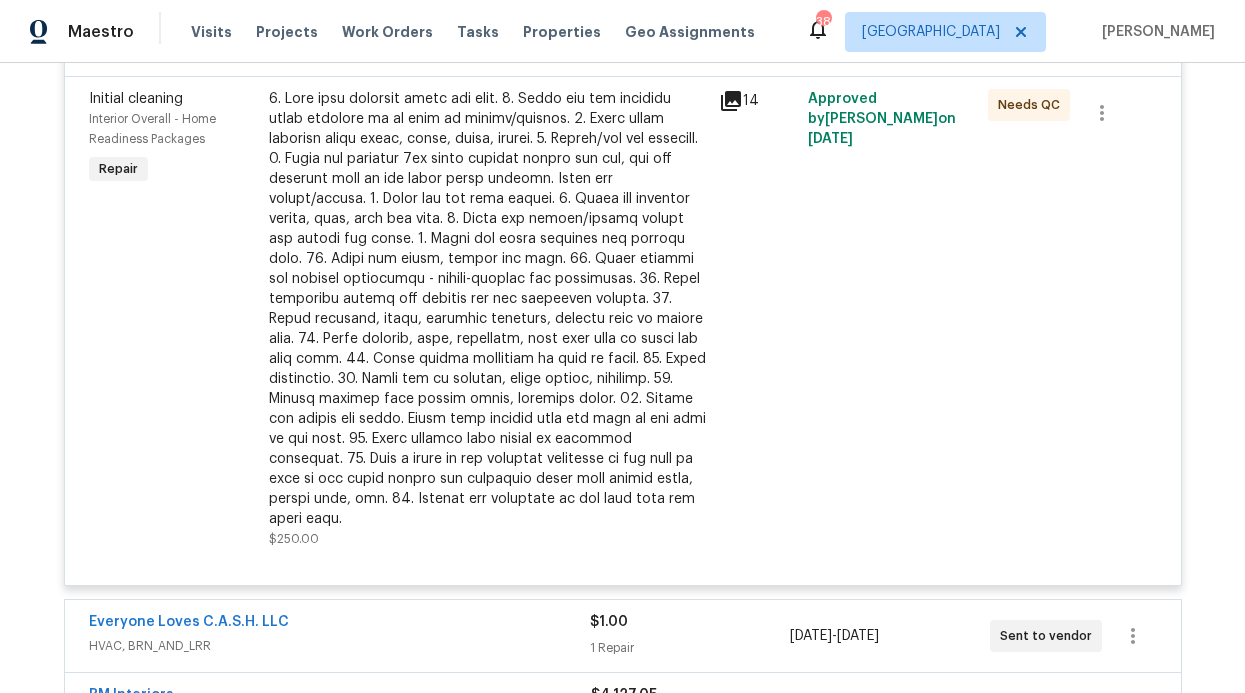 click at bounding box center [488, 309] 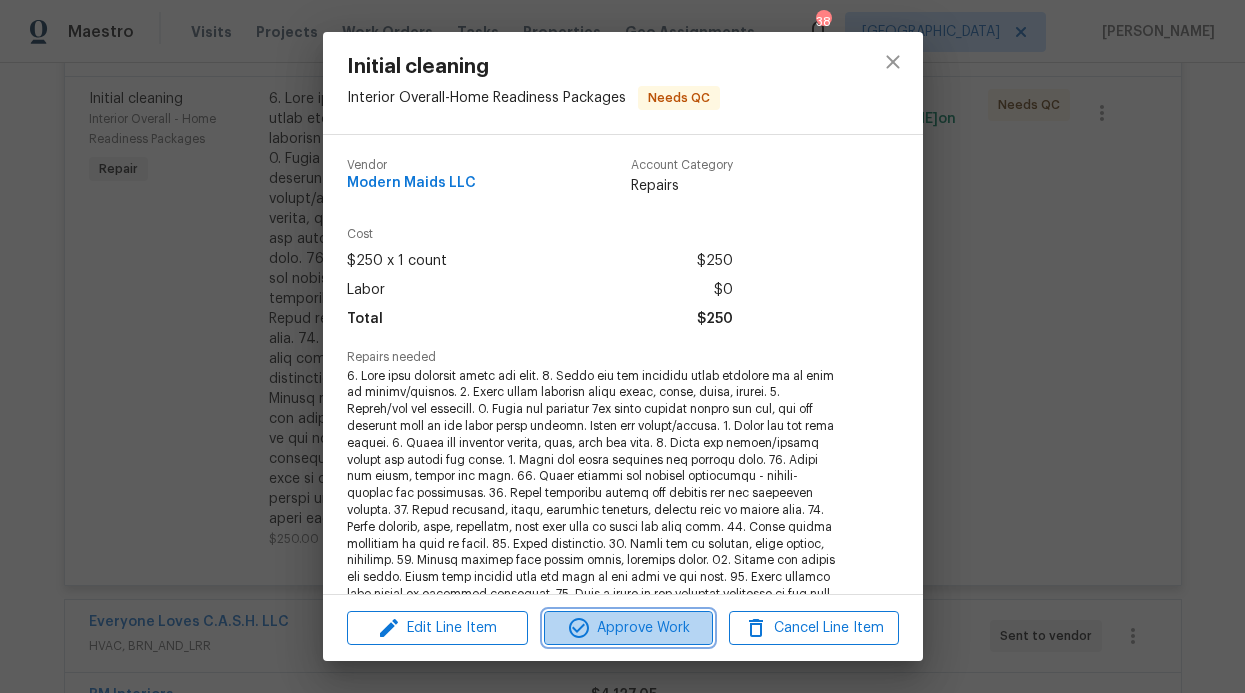 click on "Approve Work" at bounding box center [628, 628] 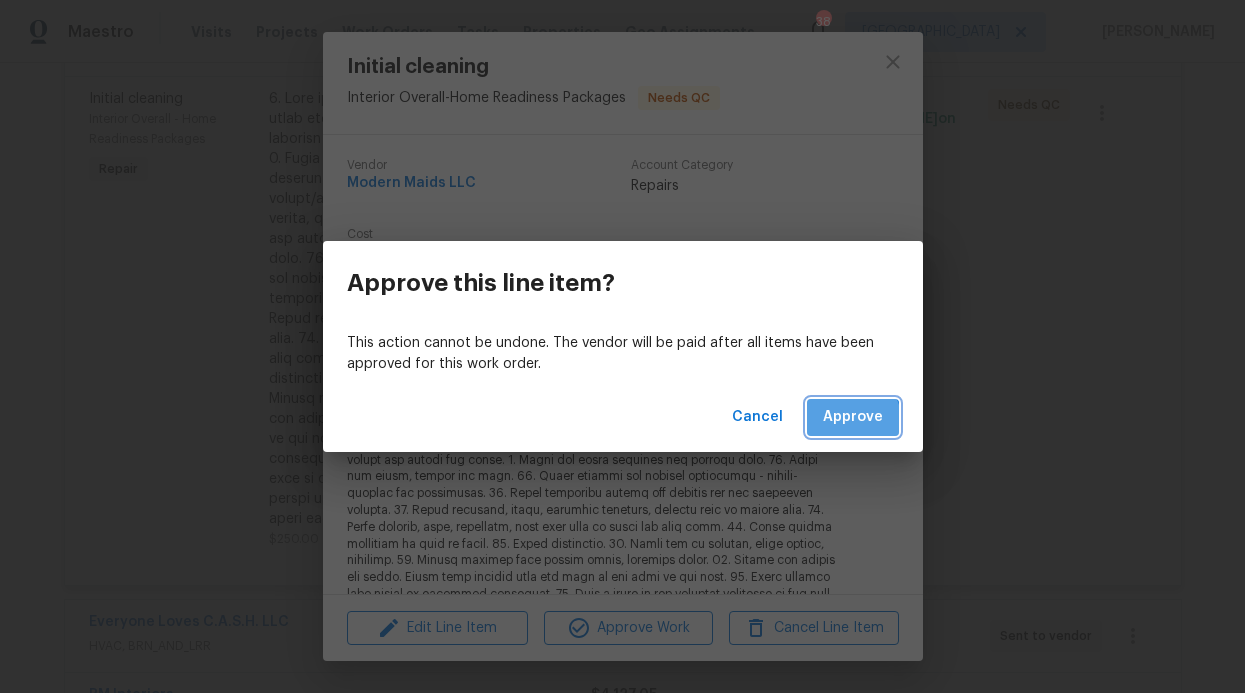 click on "Approve" at bounding box center (853, 417) 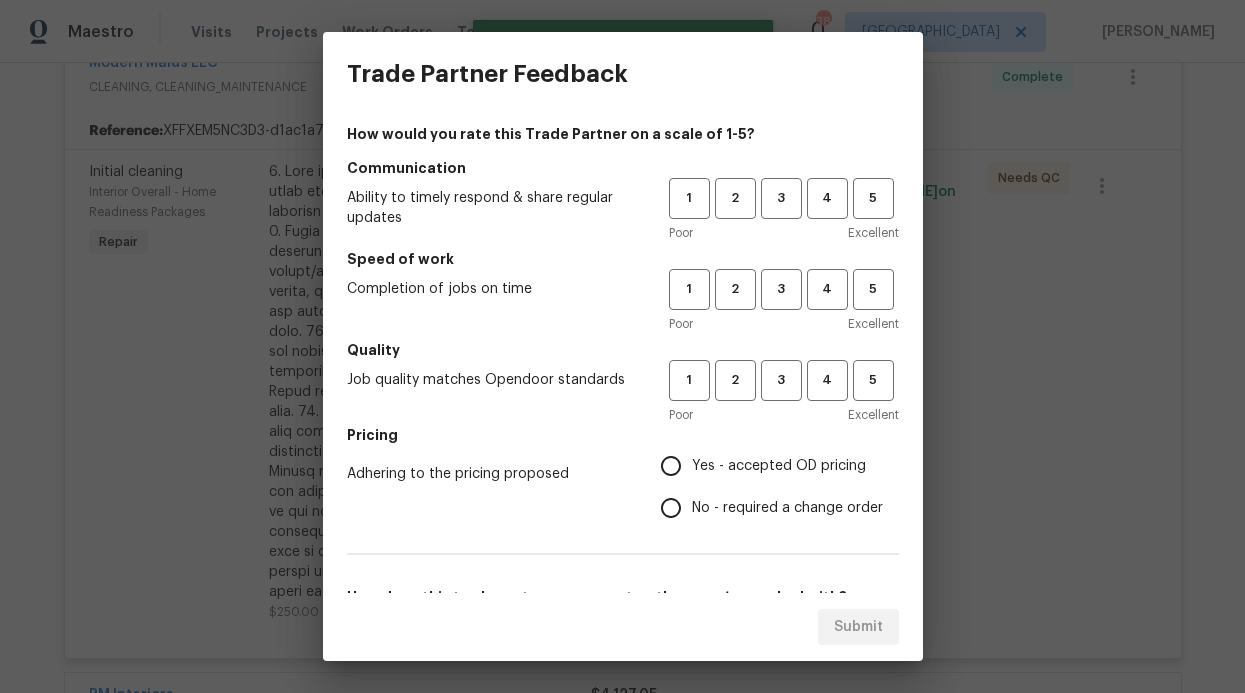 scroll, scrollTop: 0, scrollLeft: 0, axis: both 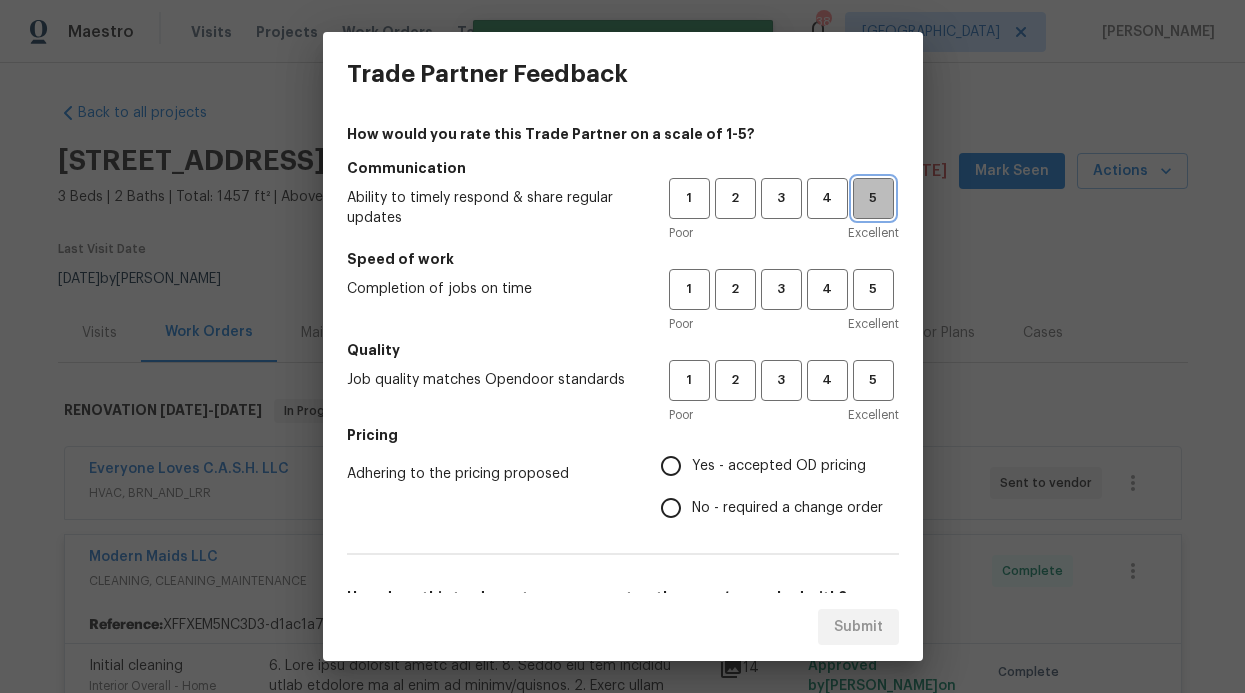 click on "5" at bounding box center [873, 198] 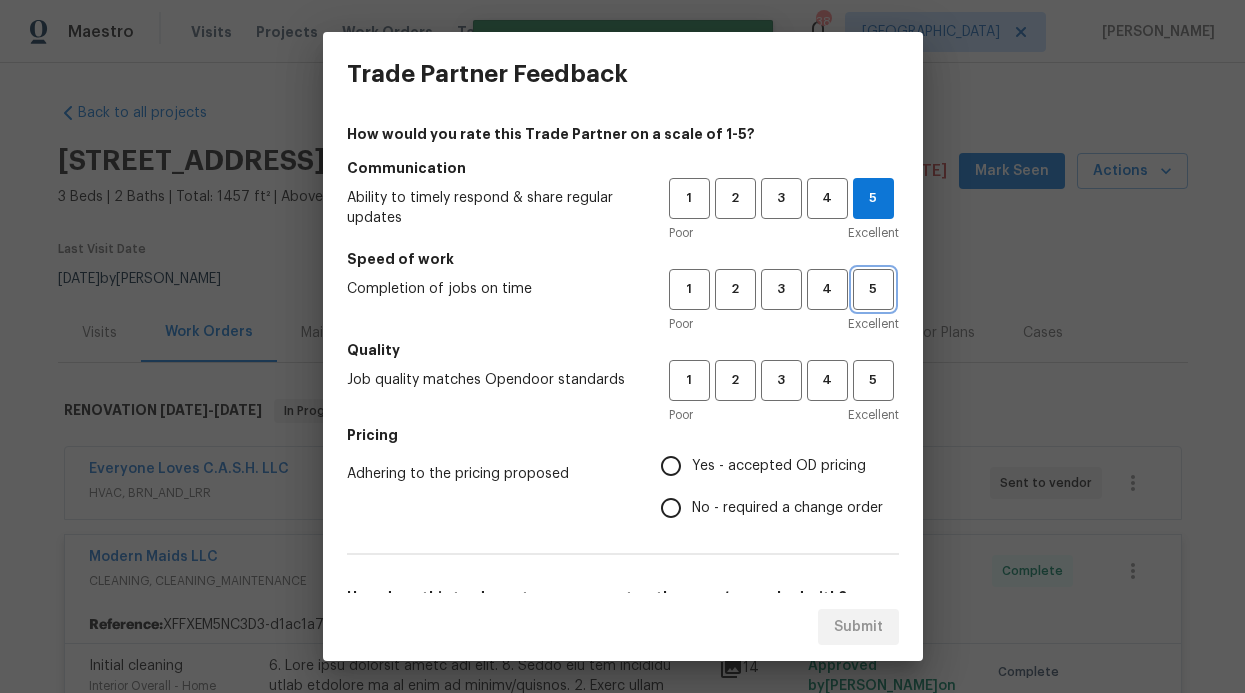 click on "5" at bounding box center [873, 289] 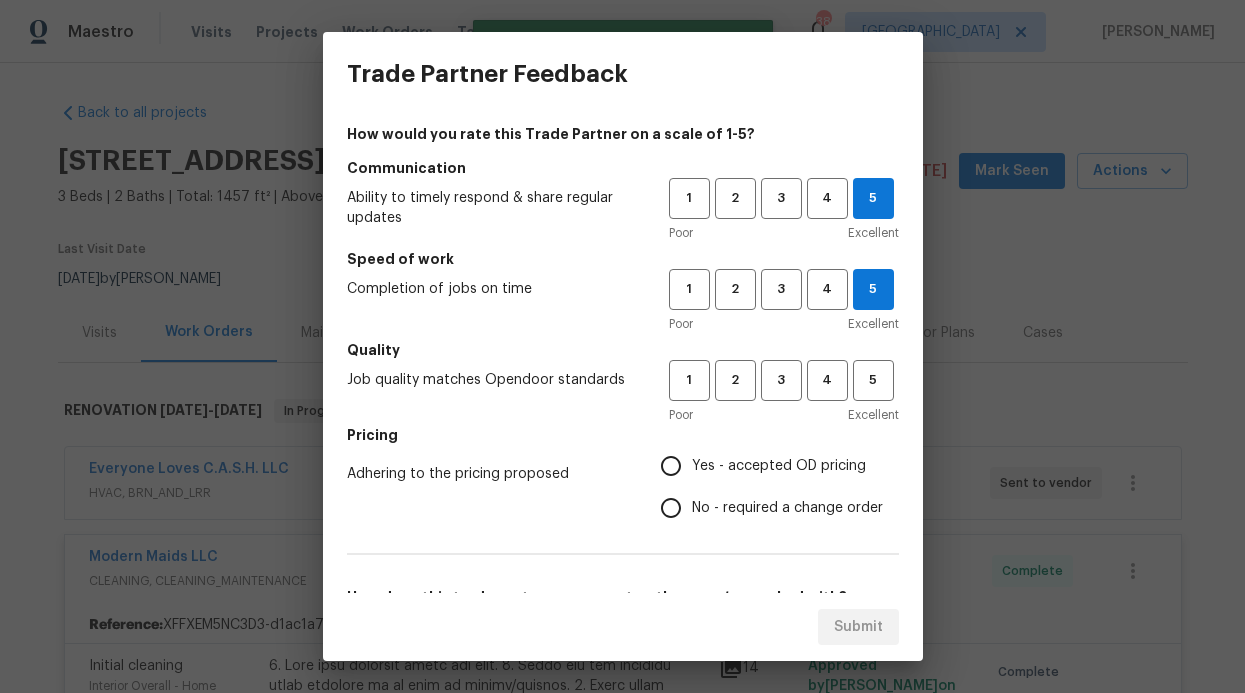 click on "Quality" at bounding box center [623, 350] 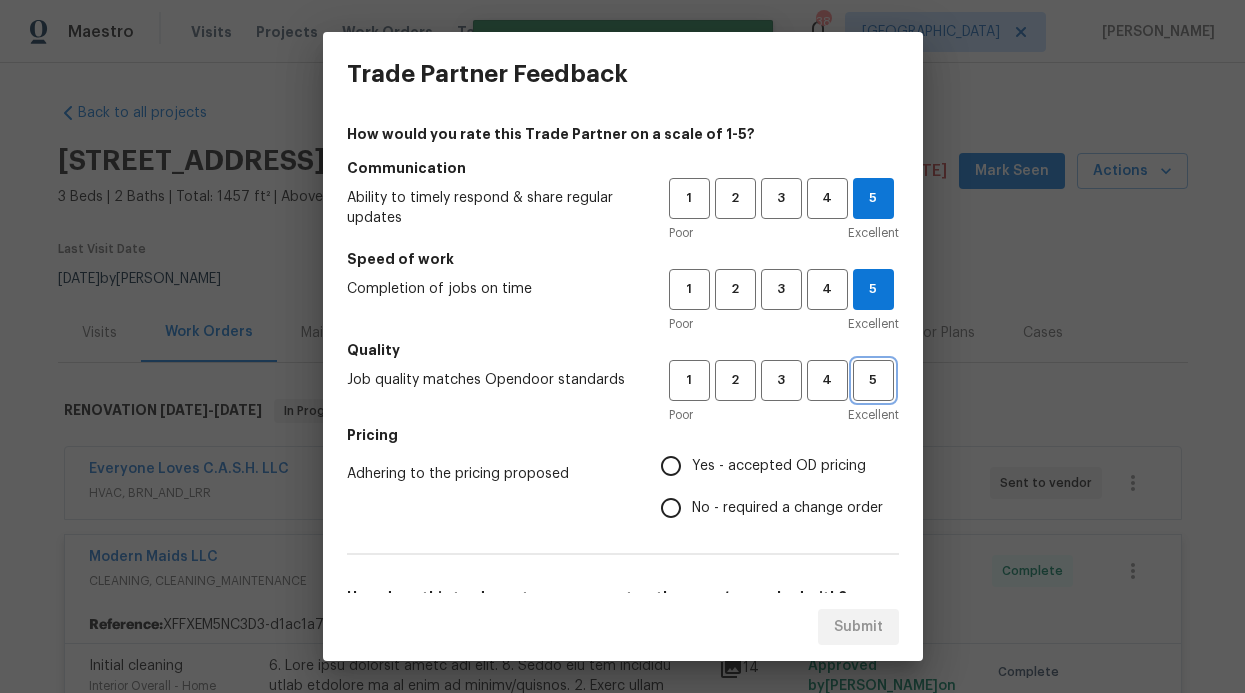 click on "5" at bounding box center (873, 380) 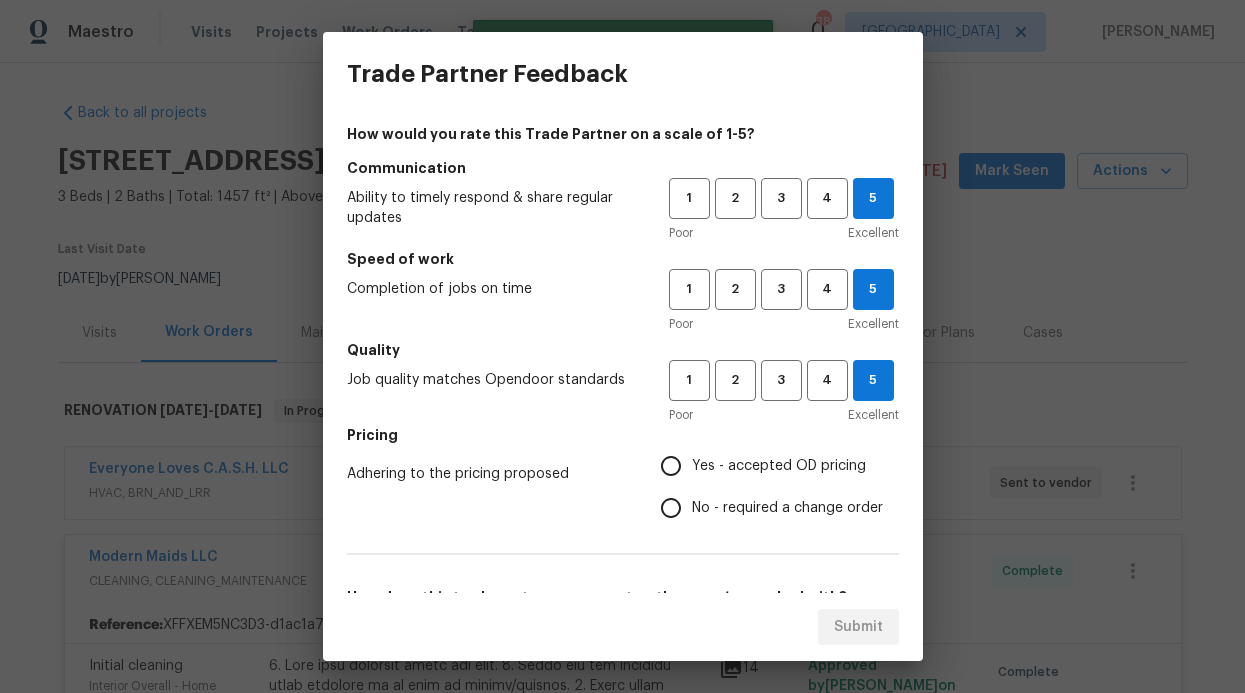 click on "Yes - accepted OD pricing" at bounding box center (766, 466) 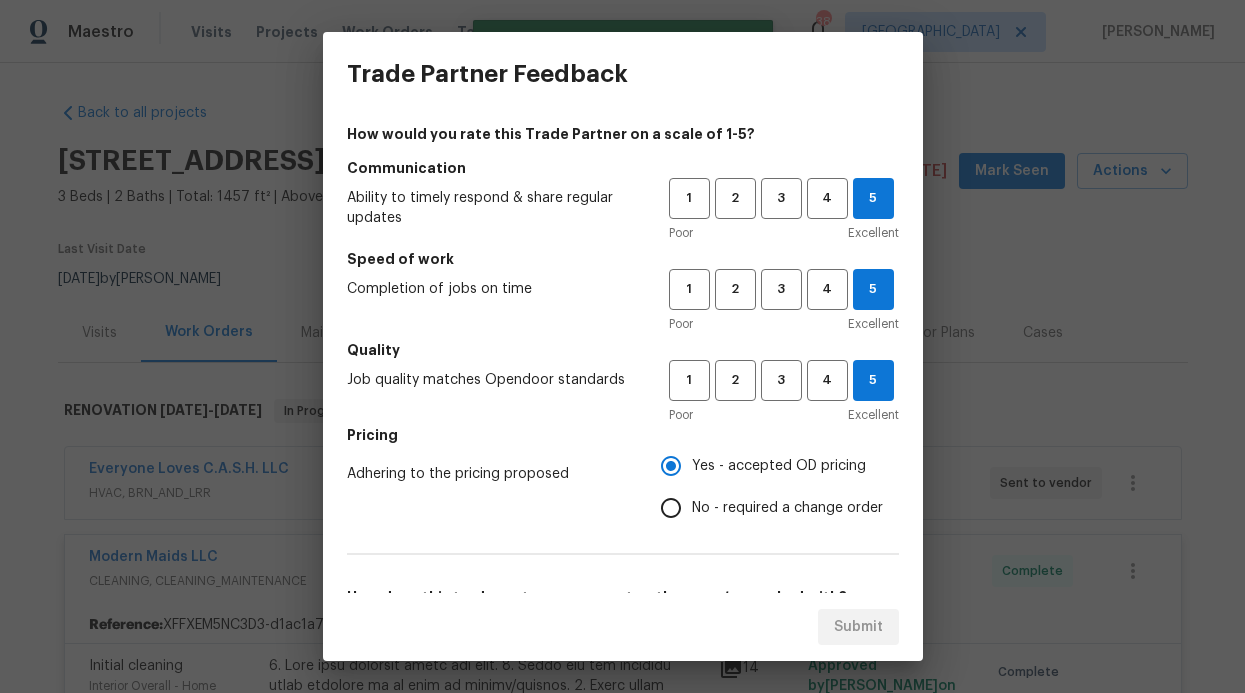 click on "No - required a change order" at bounding box center (671, 508) 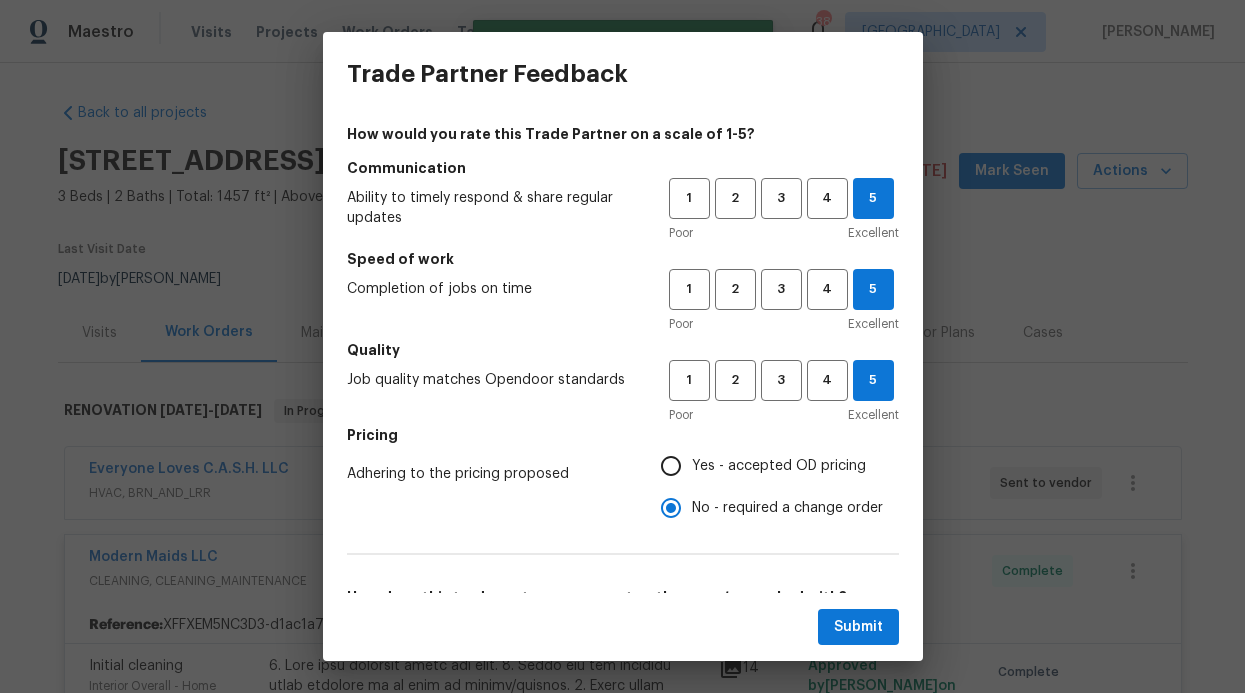 scroll, scrollTop: 282, scrollLeft: 0, axis: vertical 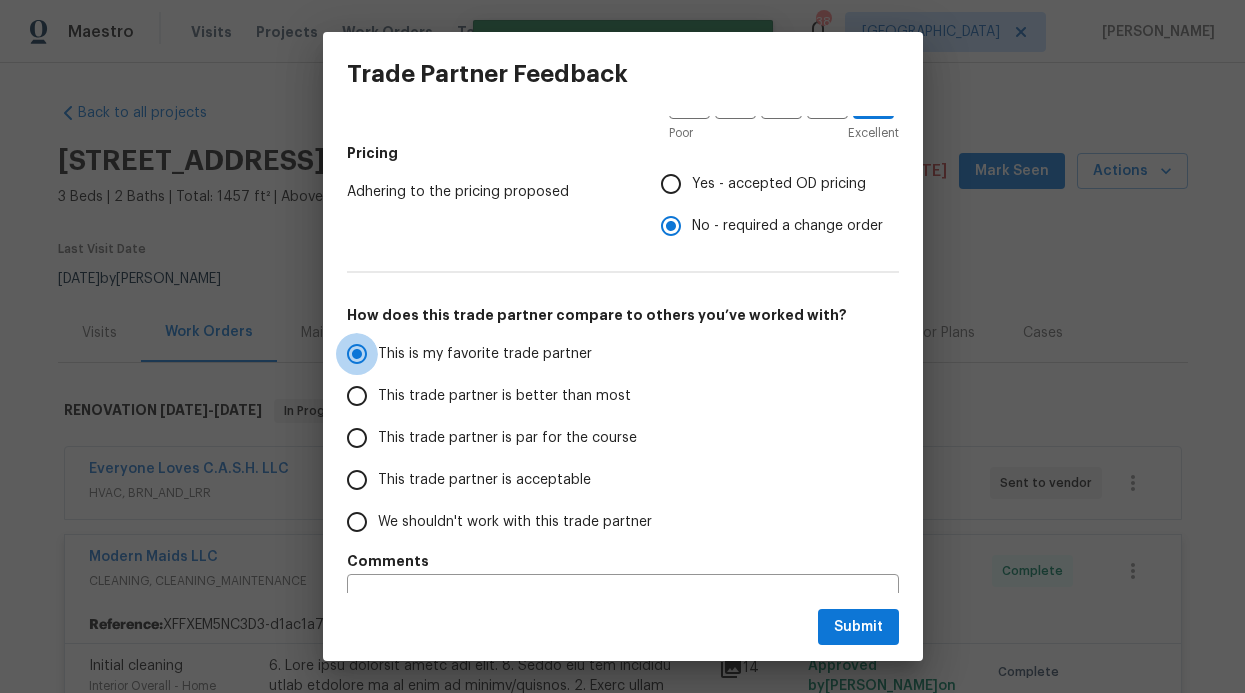 click on "This trade partner is better than most" at bounding box center (357, 396) 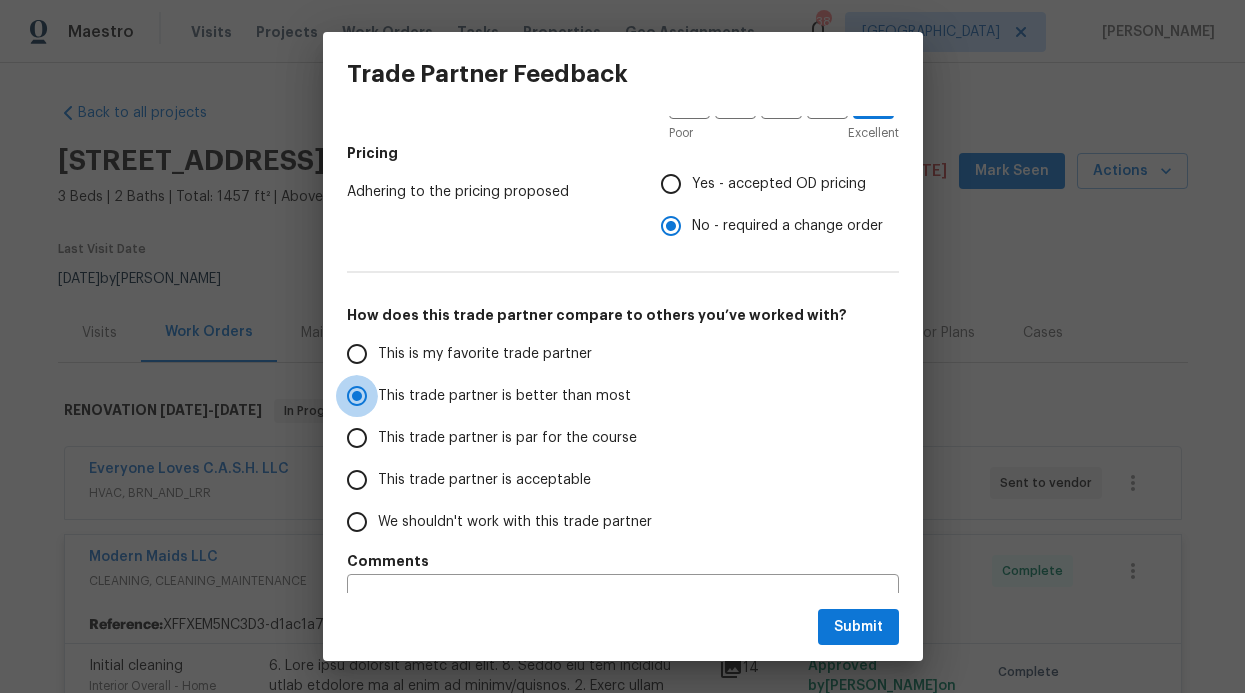 click on "This trade partner is par for the course" at bounding box center (357, 438) 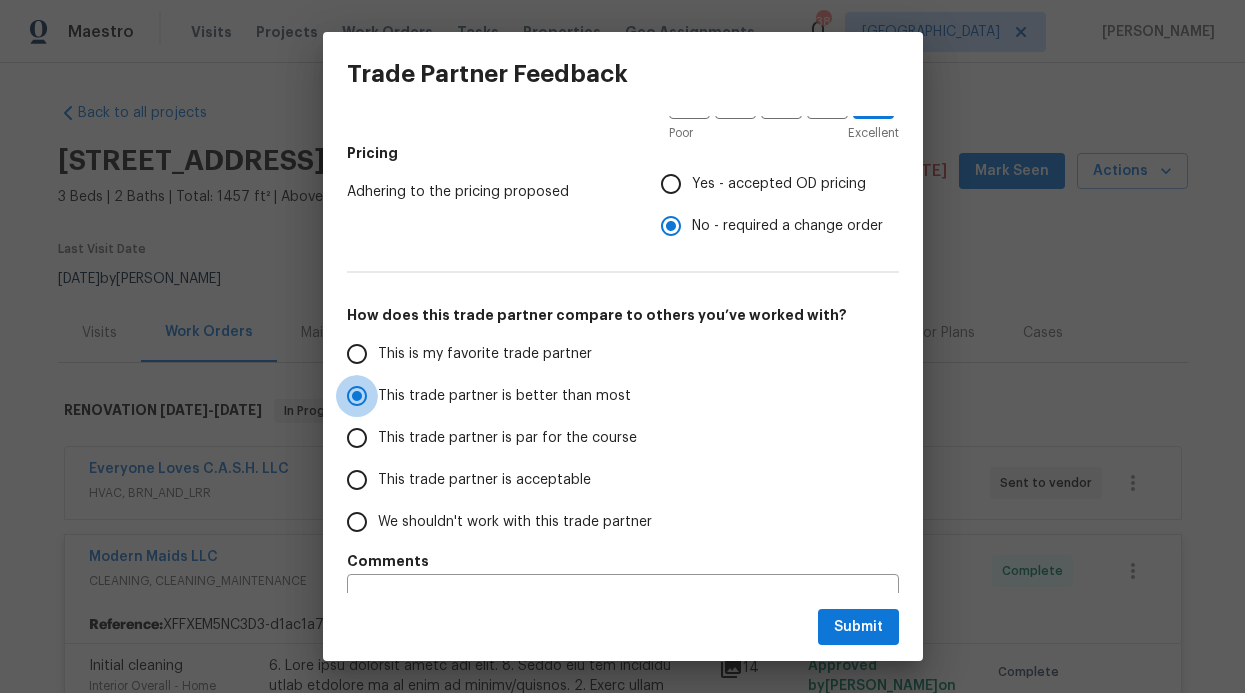 radio on "false" 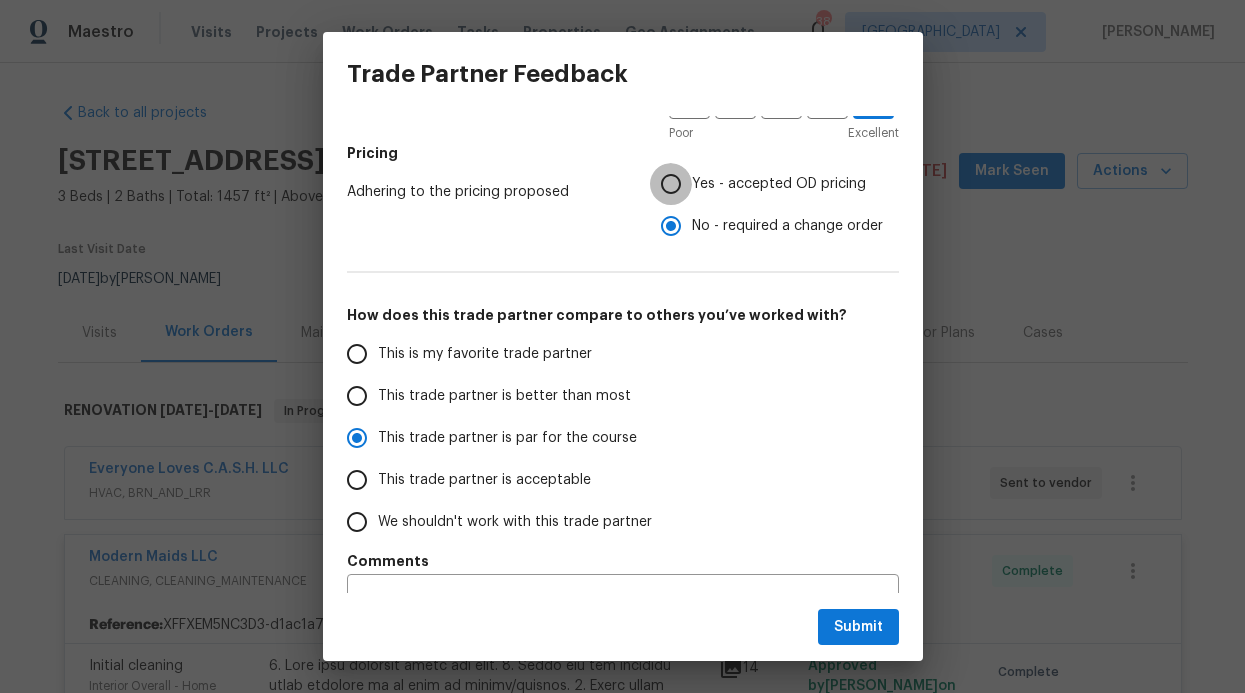 click on "Yes - accepted OD pricing" at bounding box center [671, 184] 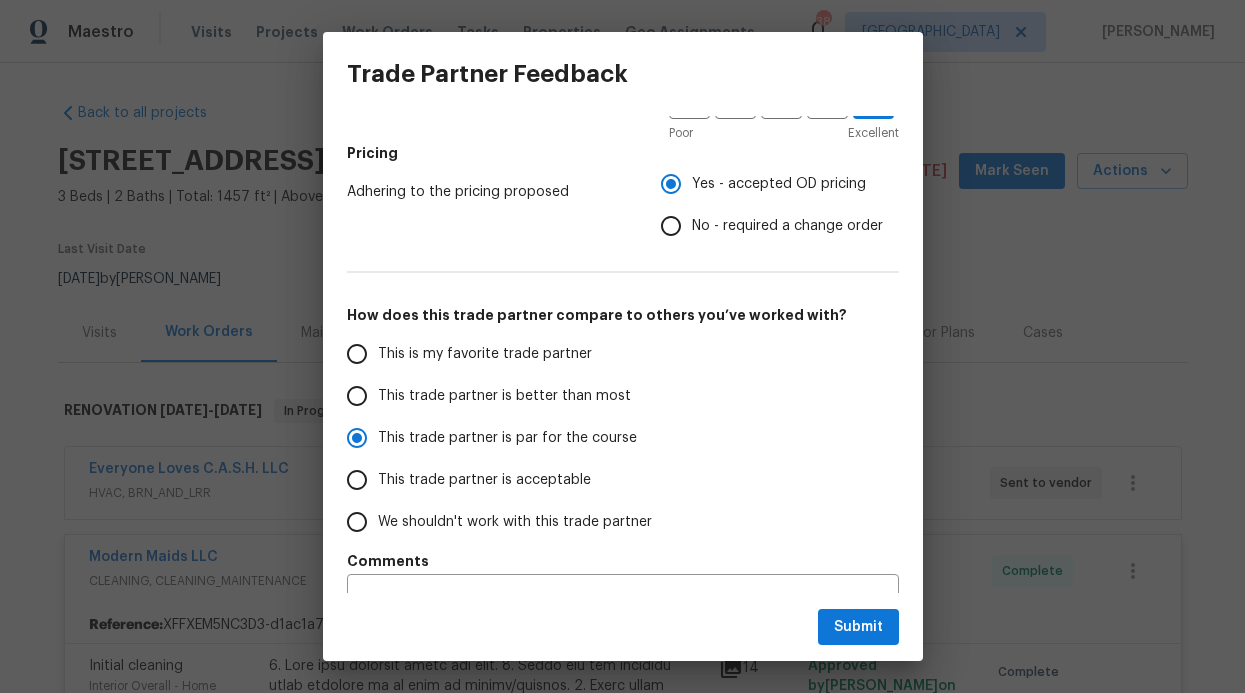 click on "This trade partner is better than most" at bounding box center [494, 396] 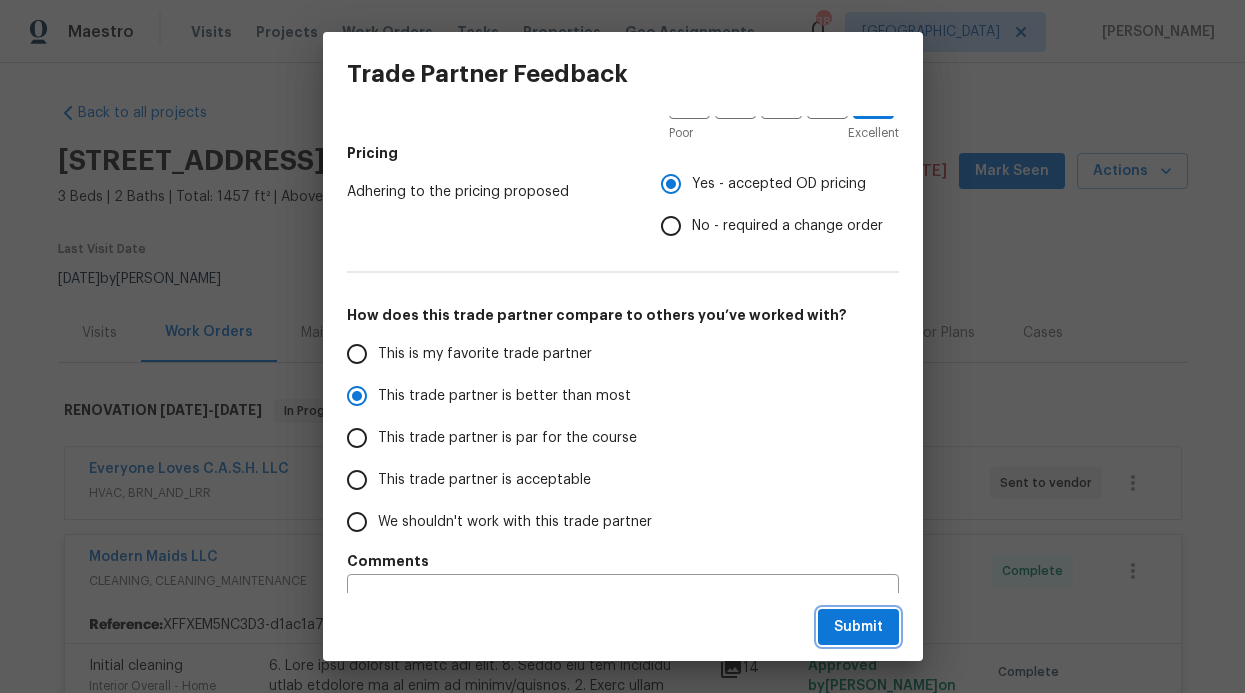 click on "Submit" at bounding box center [858, 627] 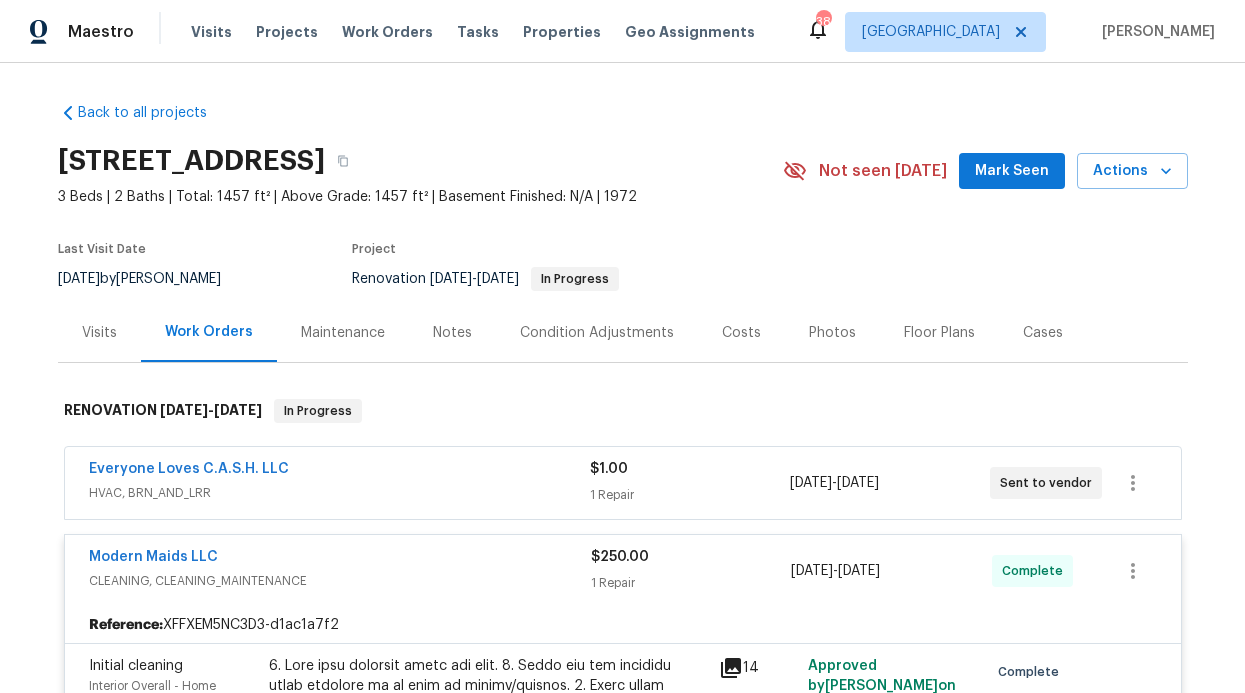 radio on "false" 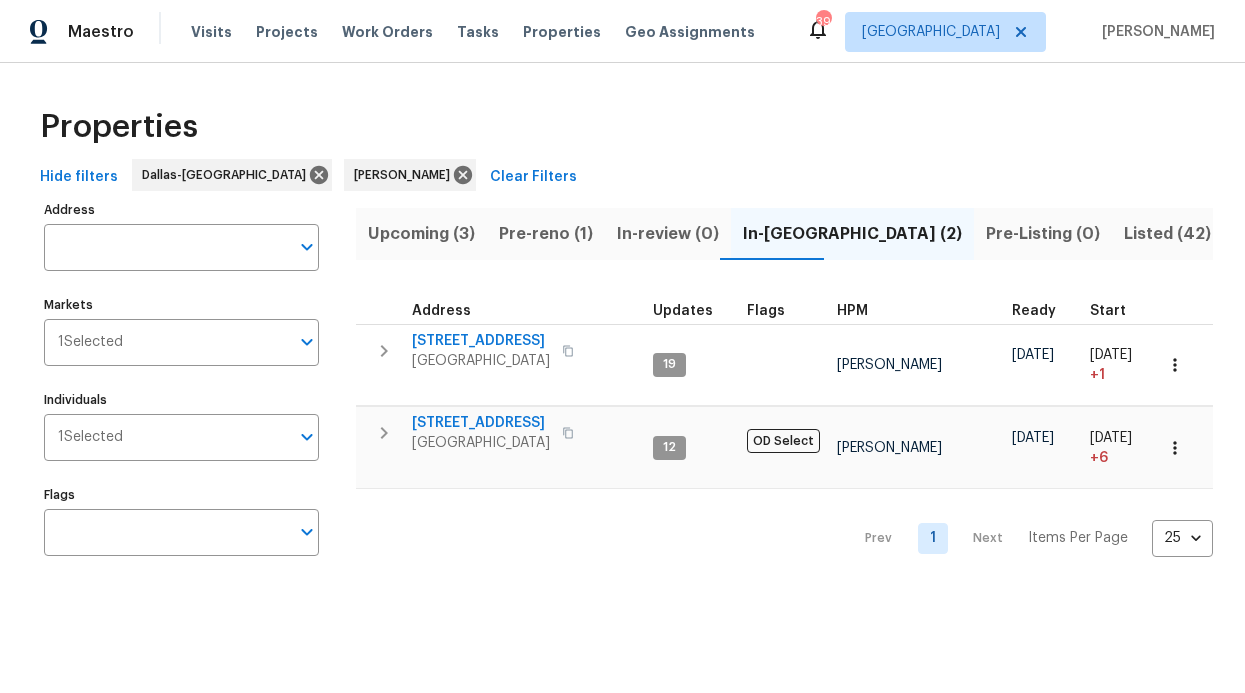 scroll, scrollTop: 0, scrollLeft: 0, axis: both 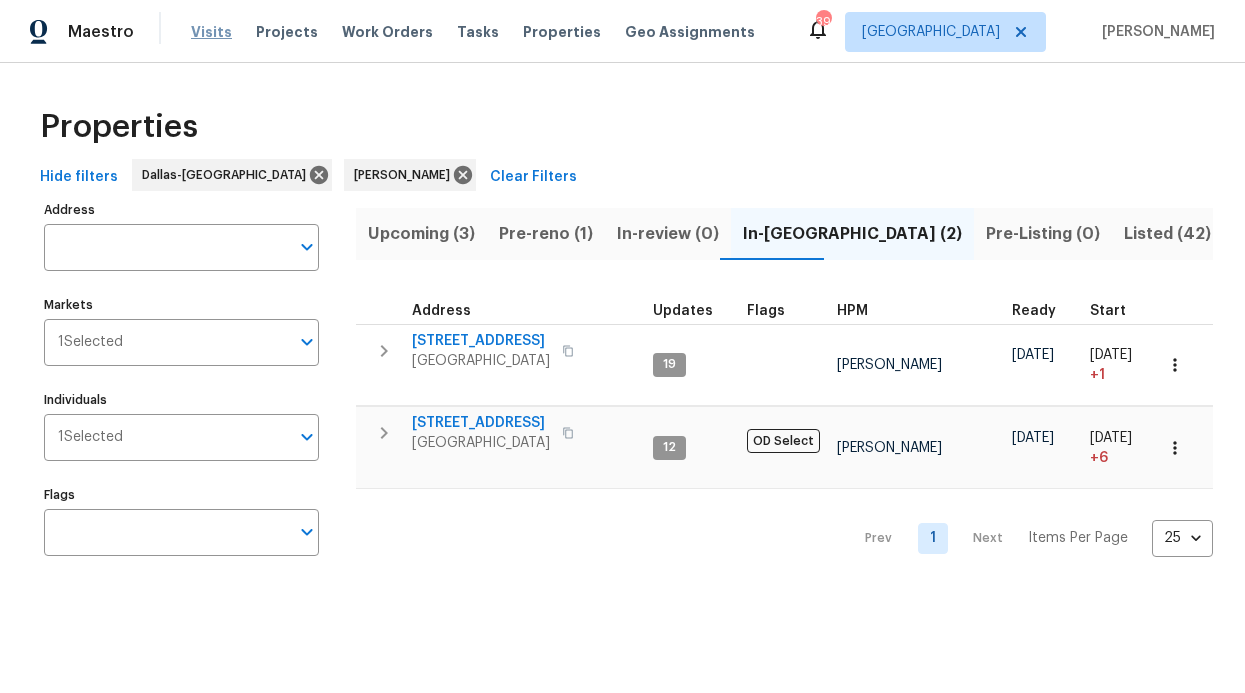 click on "Visits" at bounding box center [211, 32] 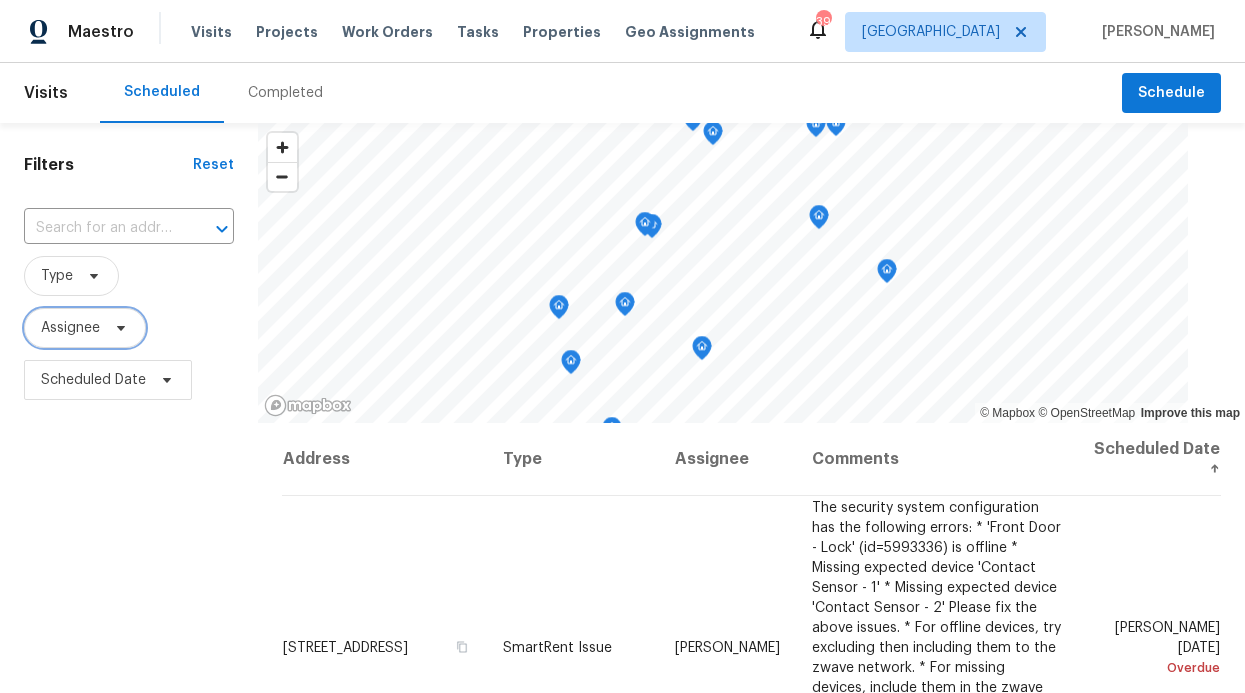 click on "Assignee" at bounding box center (70, 328) 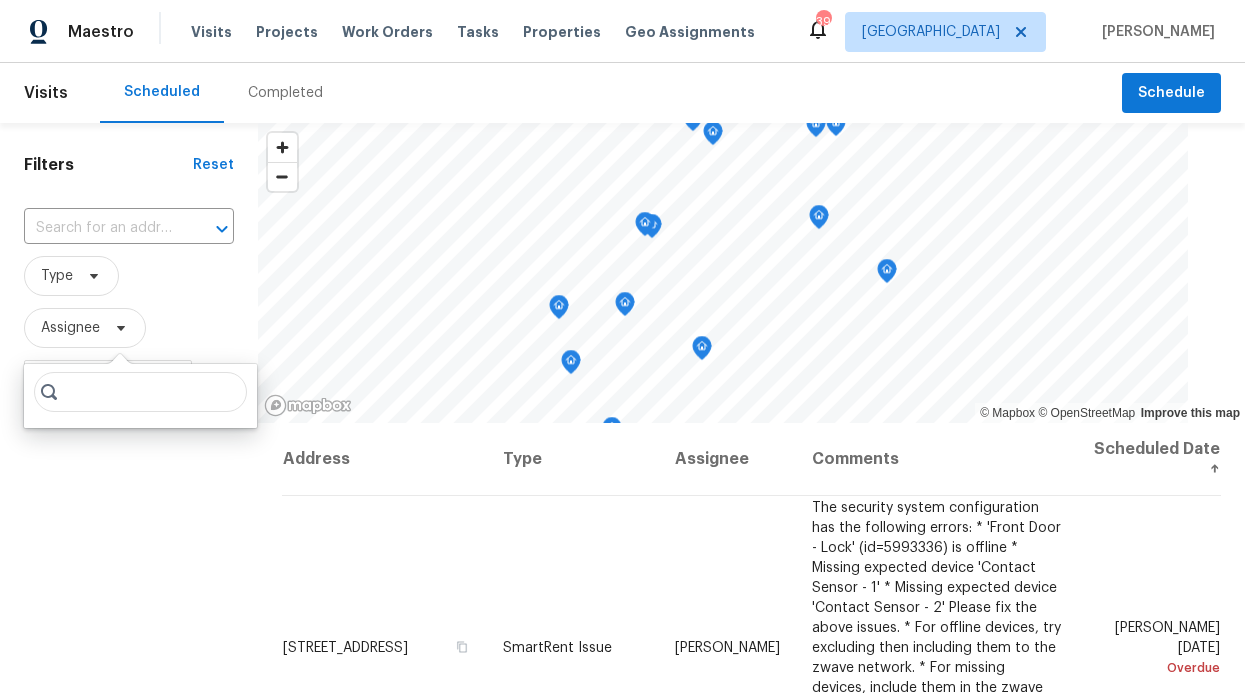 click at bounding box center [140, 392] 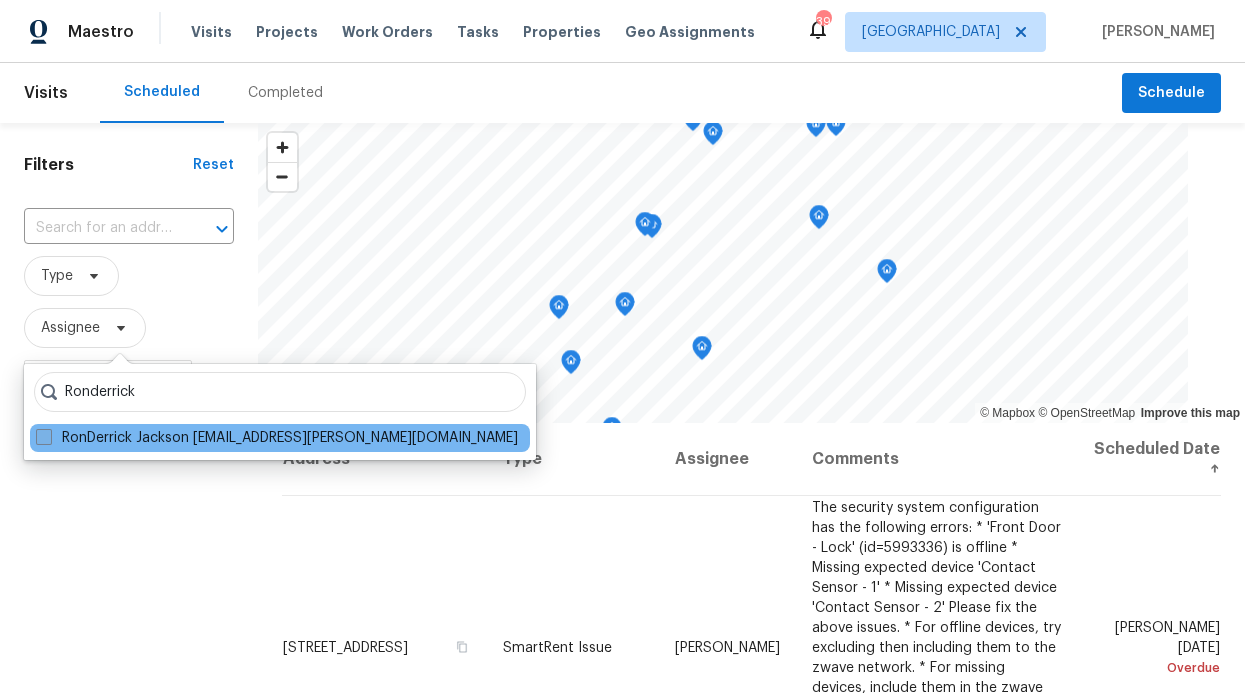 type on "Ronderrick" 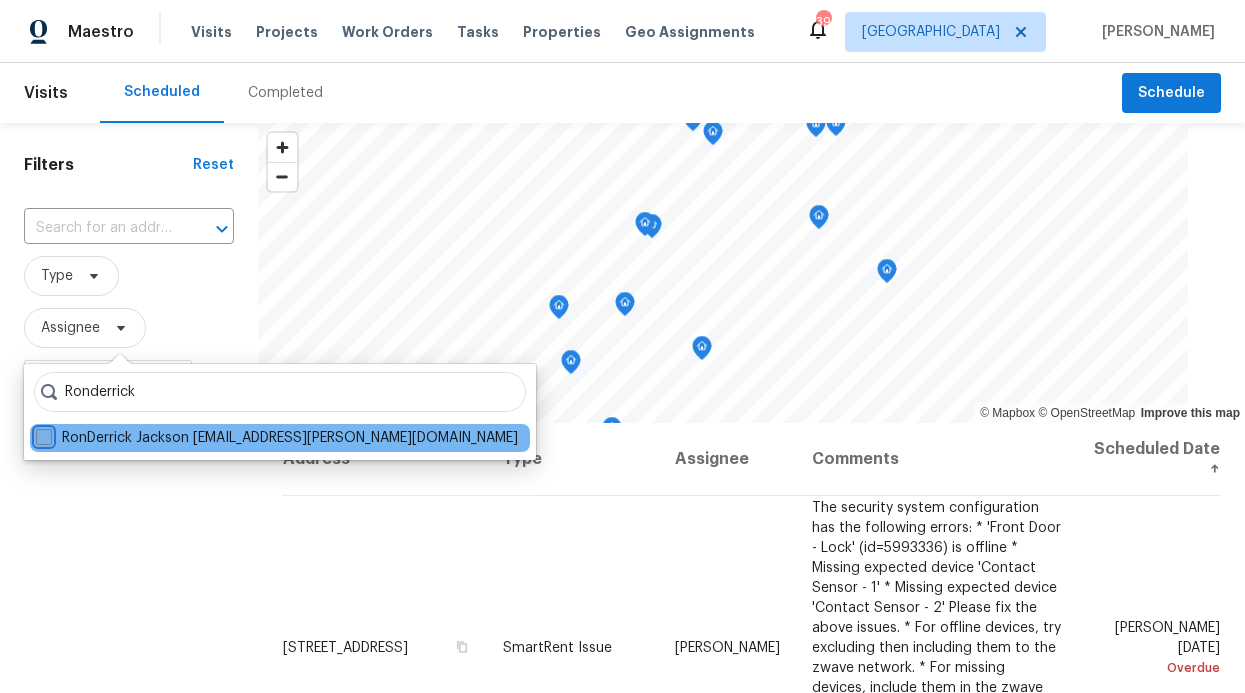 click on "RonDerrick Jackson
ron.jackson@opendoor.com" at bounding box center [42, 434] 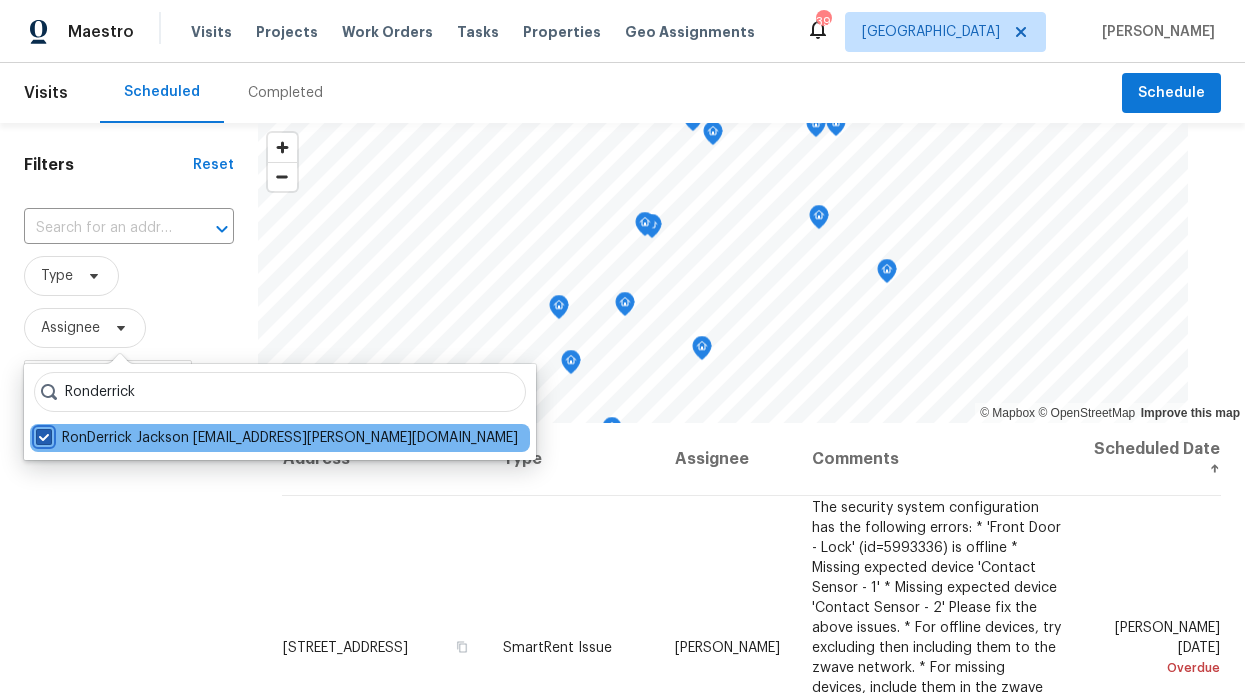 checkbox on "true" 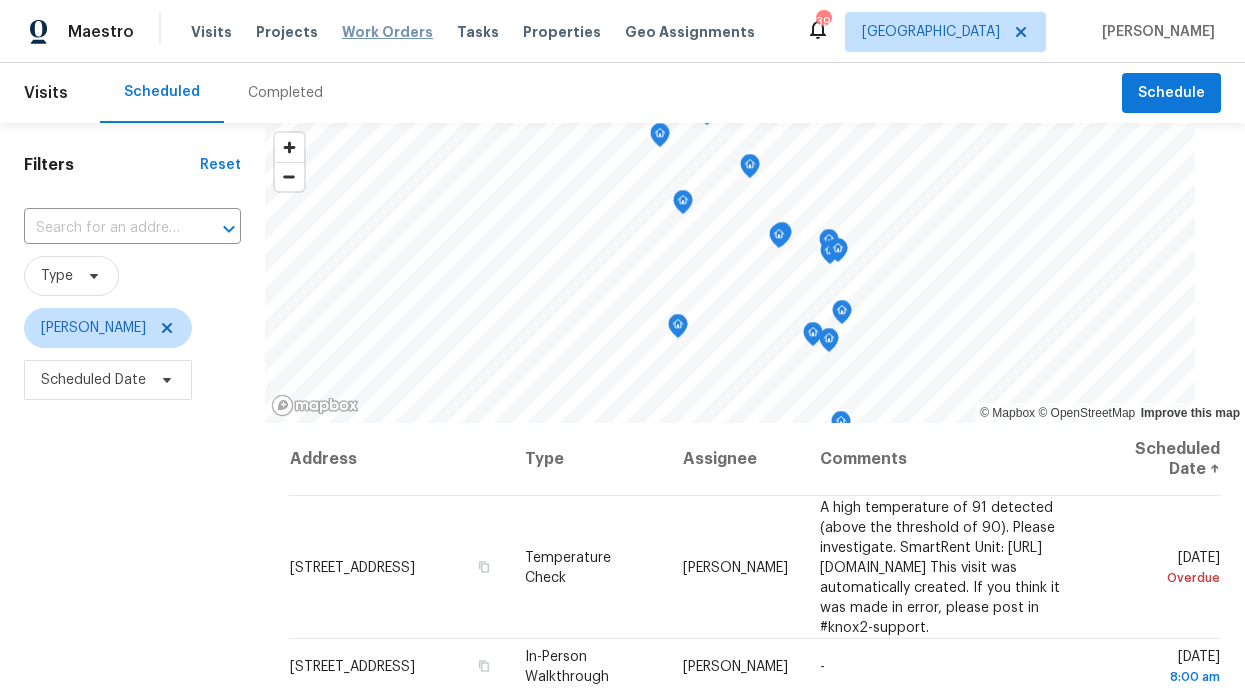 click on "Work Orders" at bounding box center (387, 32) 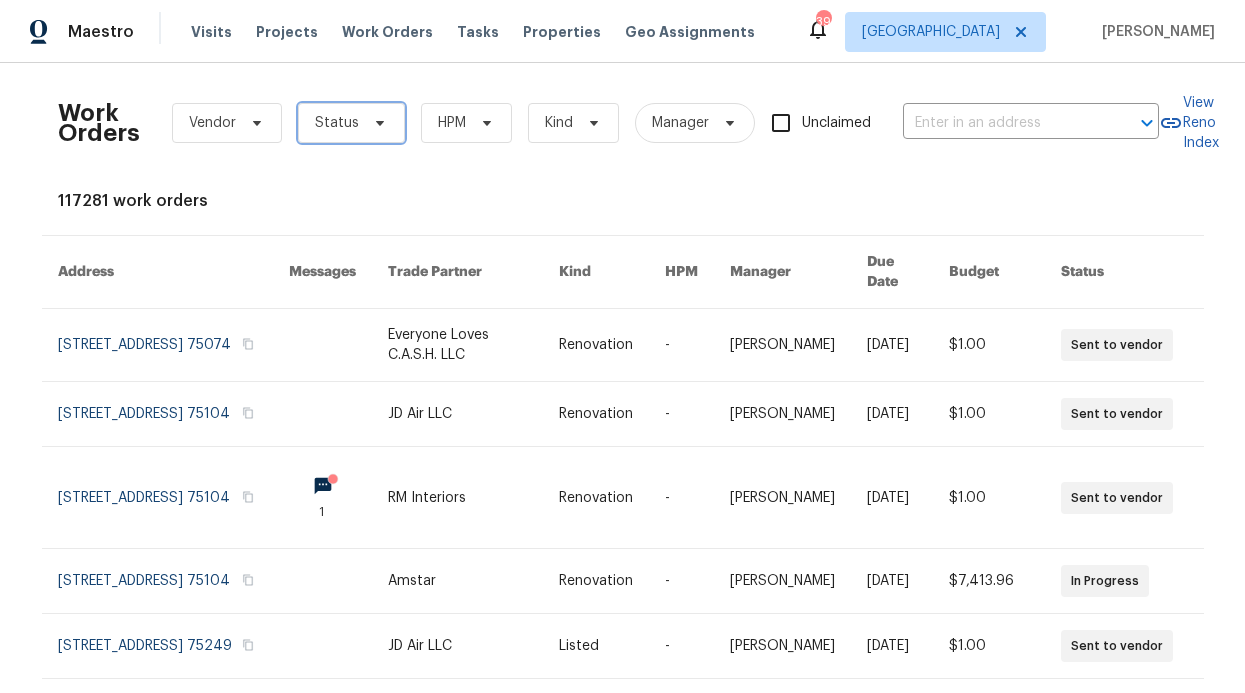 click on "Status" at bounding box center (351, 123) 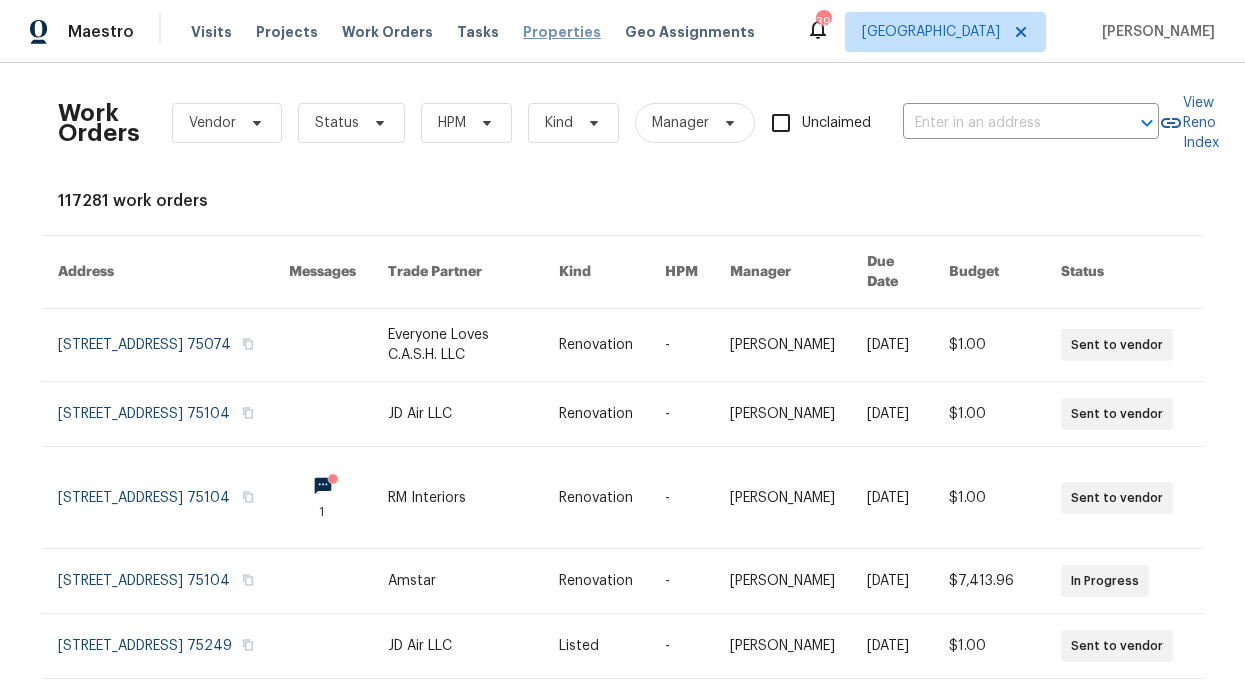 click on "Properties" at bounding box center (562, 32) 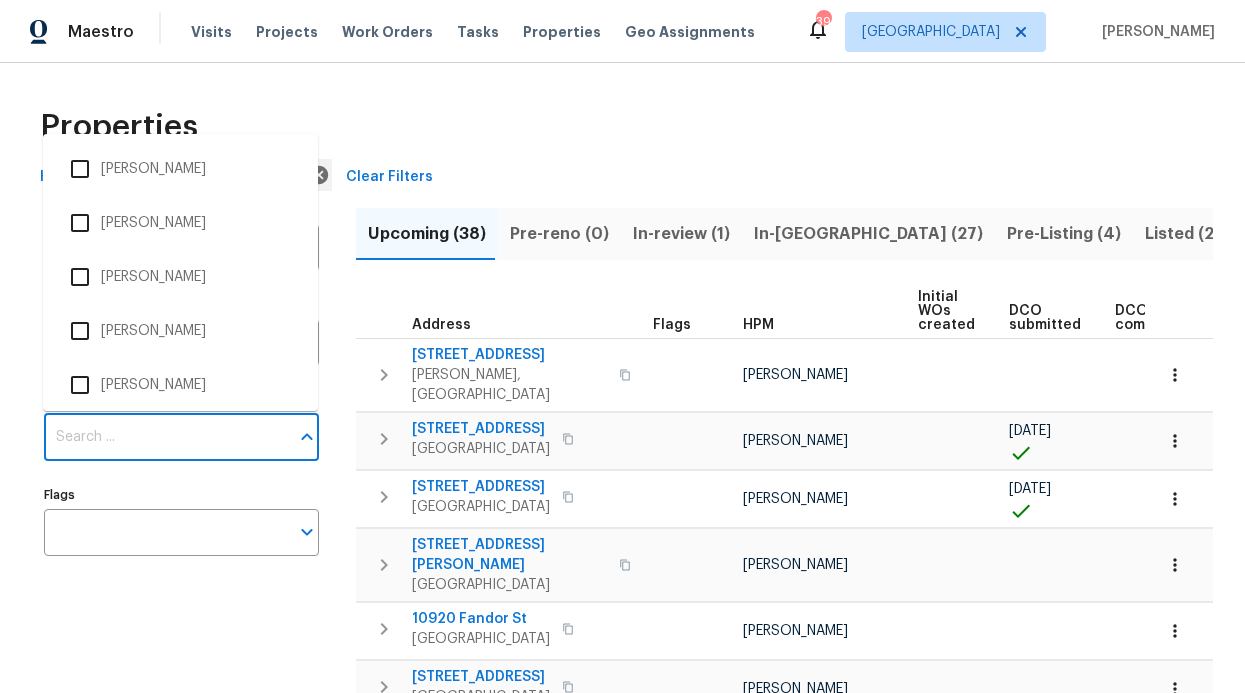 click on "Individuals" at bounding box center (166, 437) 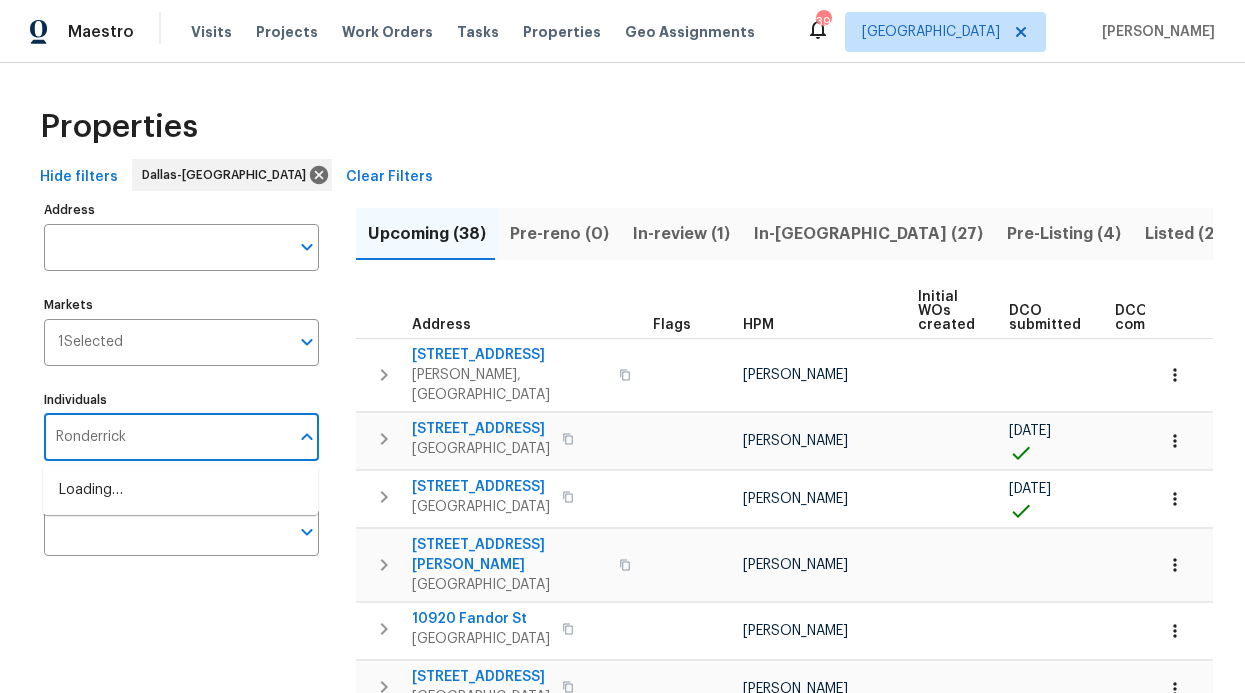 type on "Ronderrick" 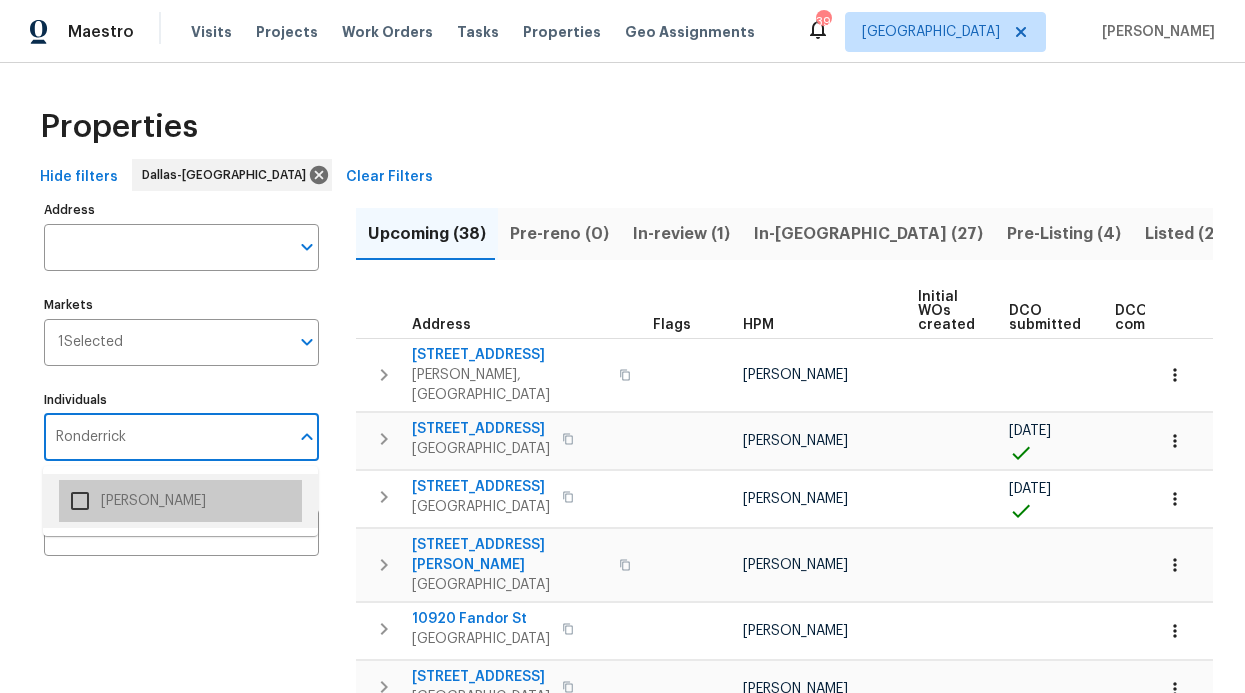 click on "[PERSON_NAME]" at bounding box center (180, 501) 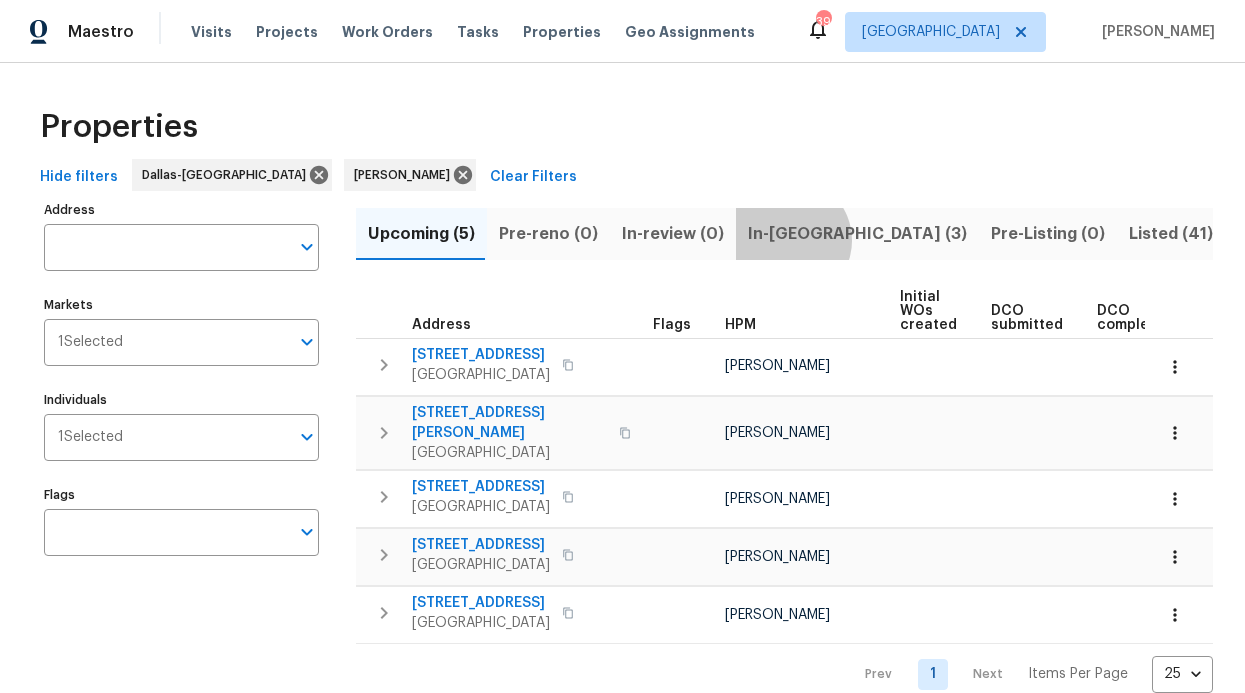 click on "In-reno (3)" at bounding box center [857, 234] 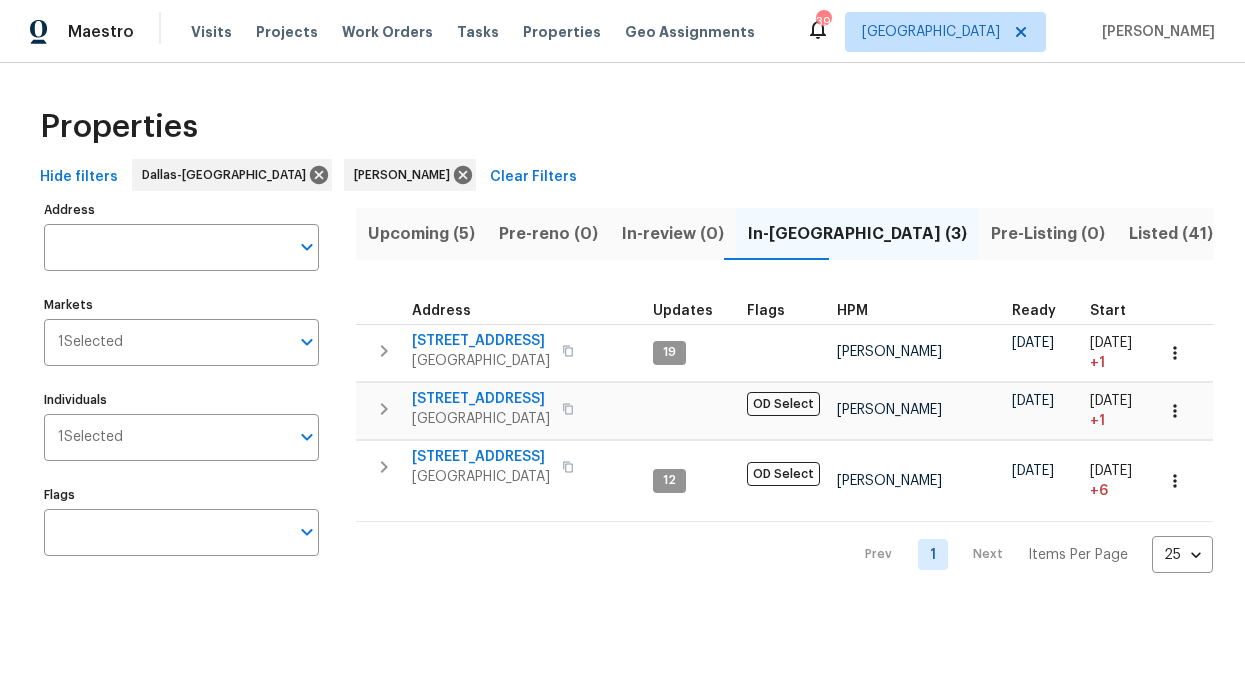 click on "Pre-Listing (0)" at bounding box center [1048, 234] 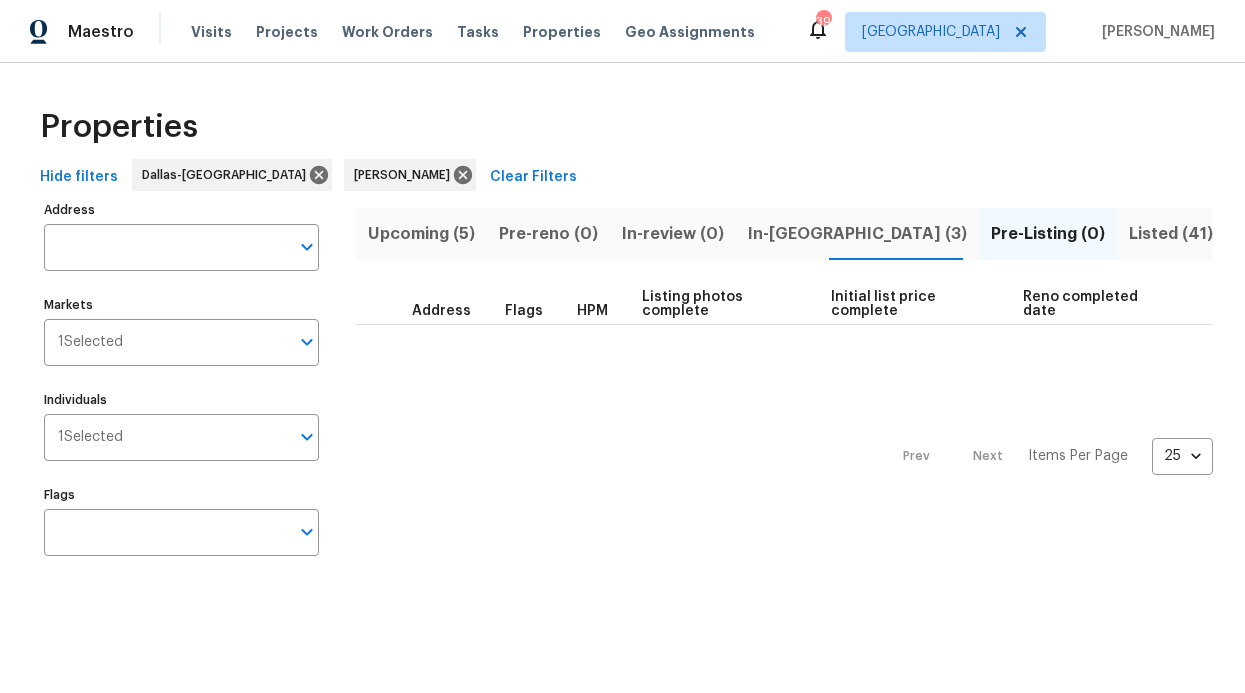 click on "Pre-reno (0)" at bounding box center [548, 234] 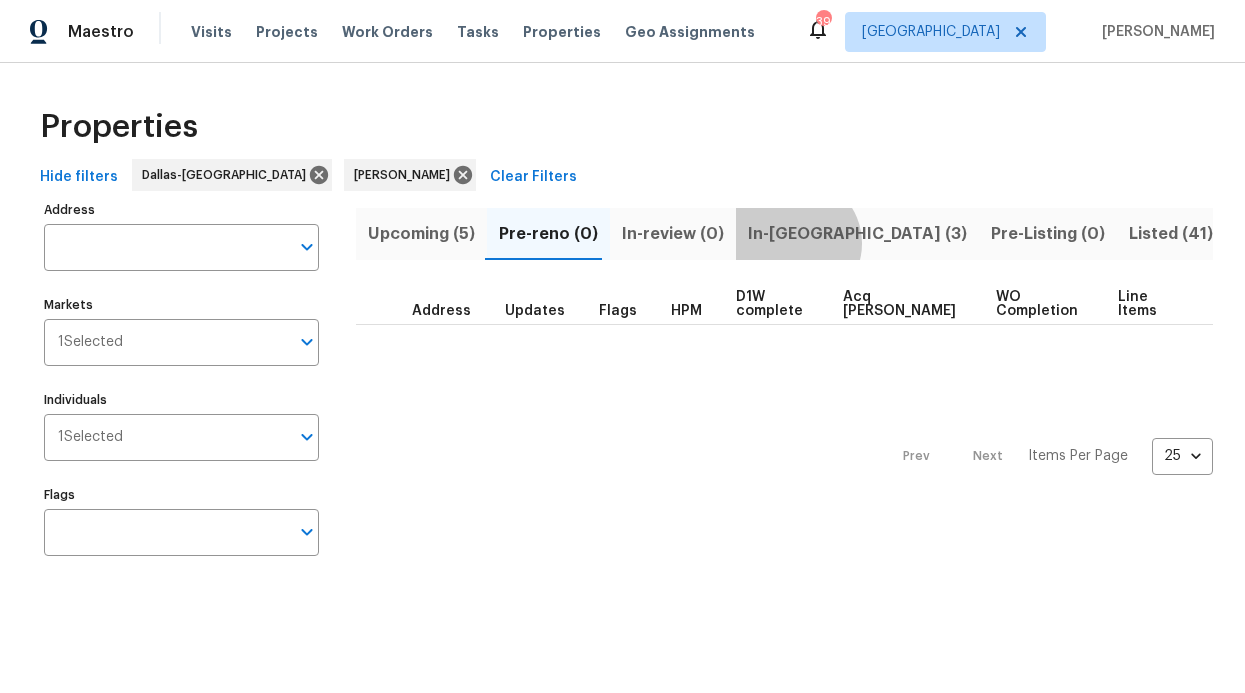 click on "In-reno (3)" at bounding box center (857, 234) 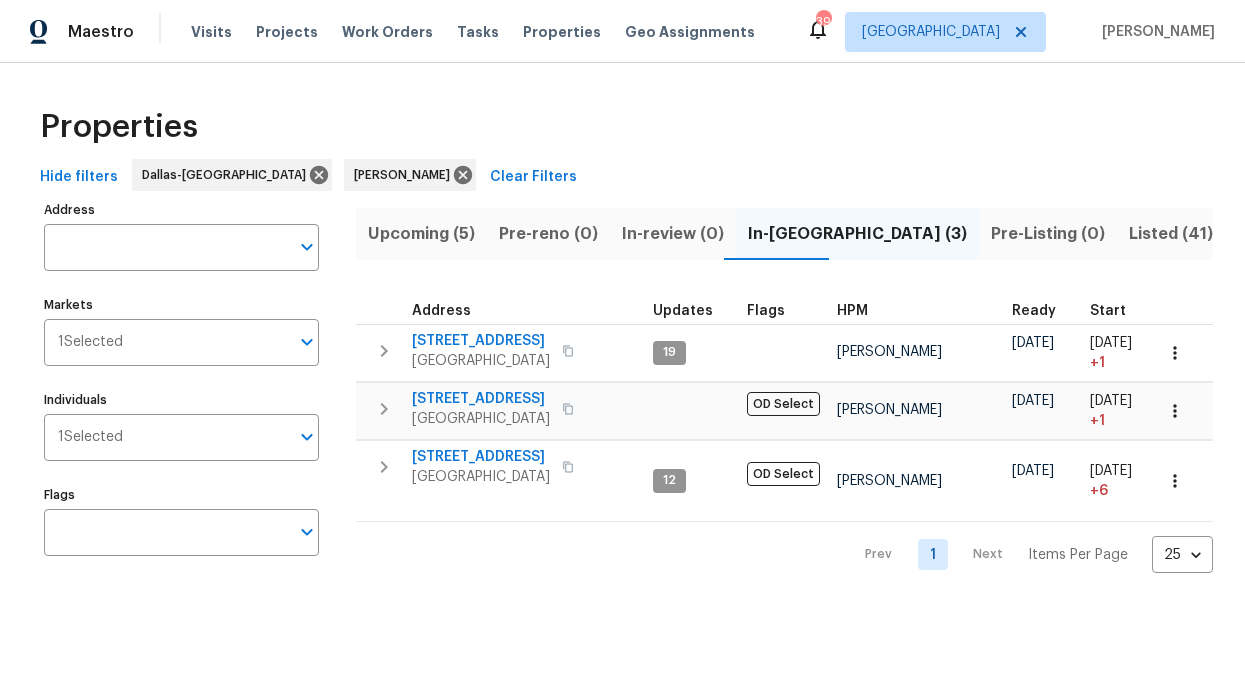 click on "Properties" at bounding box center [622, 127] 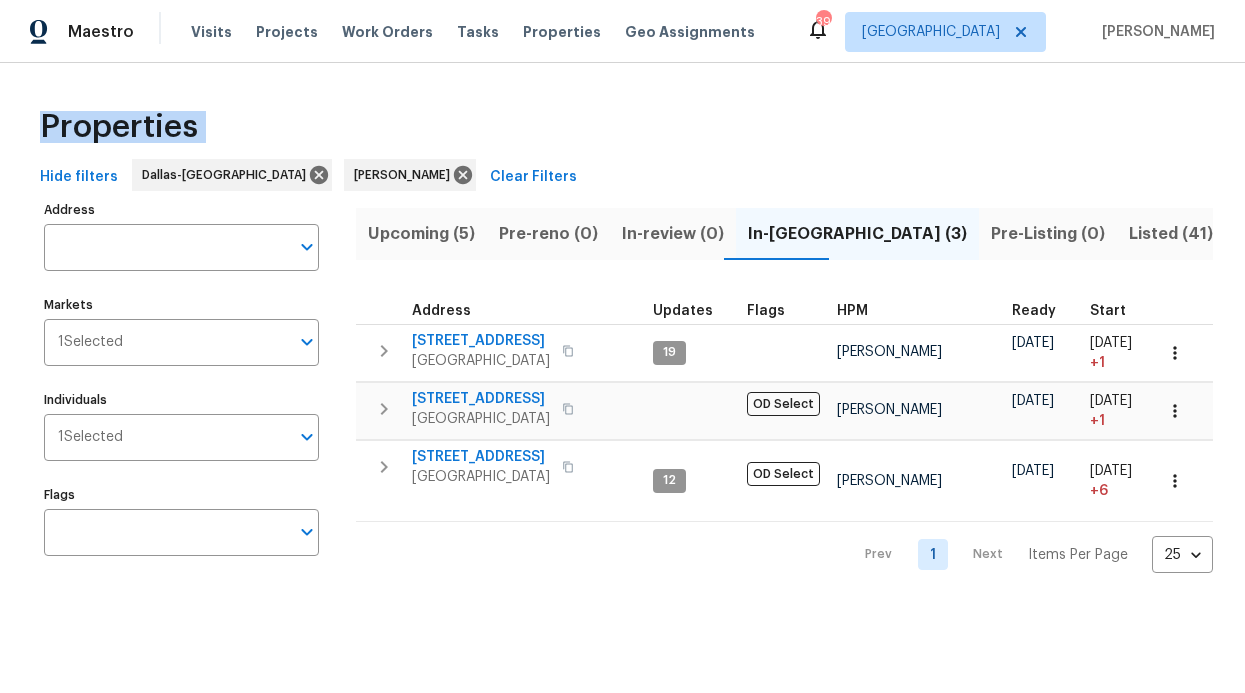 click on "Properties" at bounding box center (622, 127) 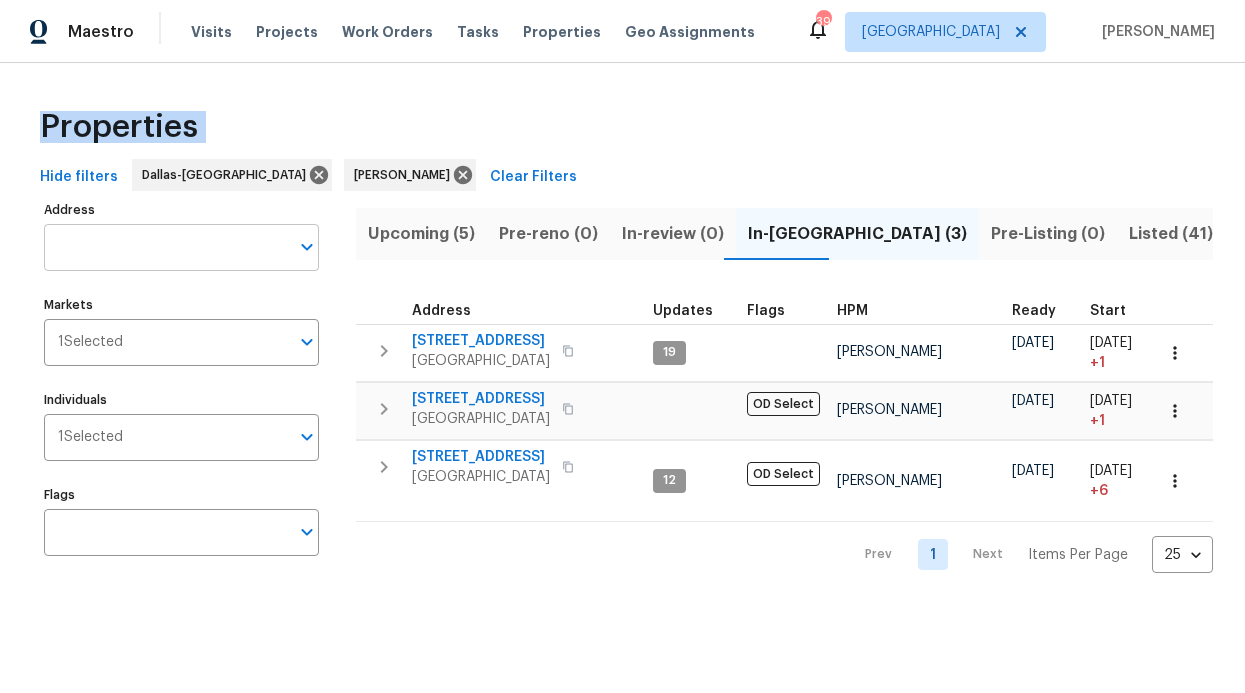 click on "Properties" at bounding box center (622, 127) 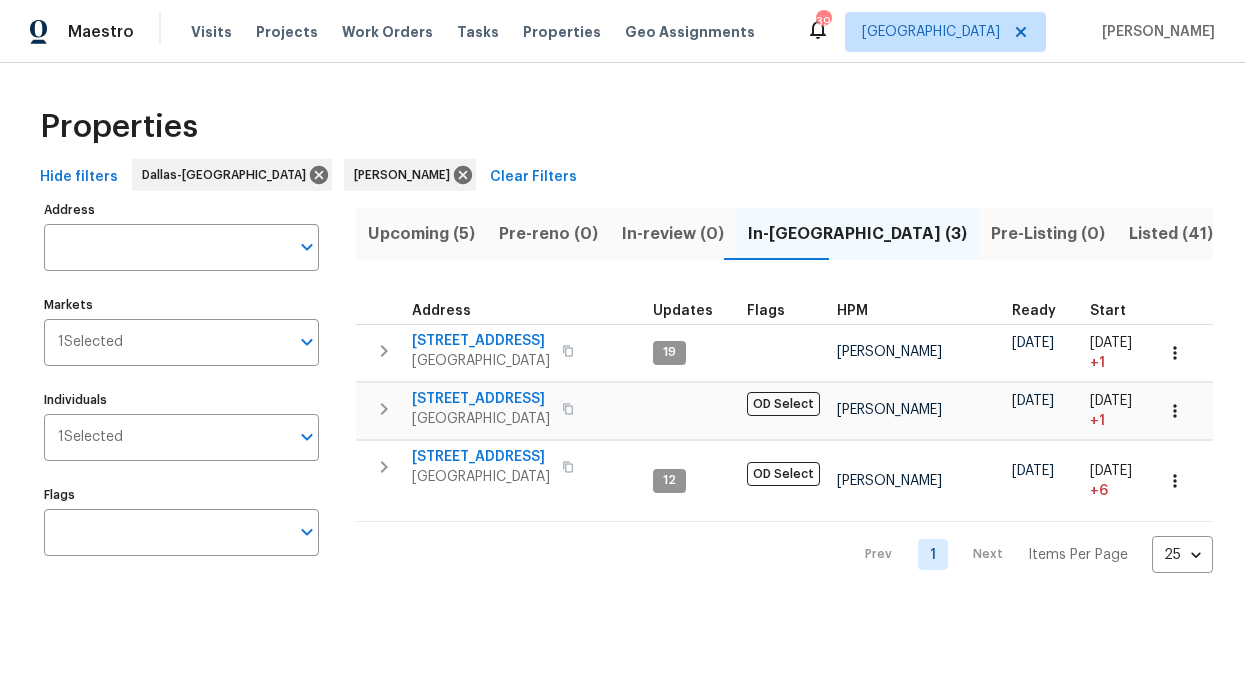 click on "Visits Projects Work Orders Tasks Properties Geo Assignments" at bounding box center [485, 32] 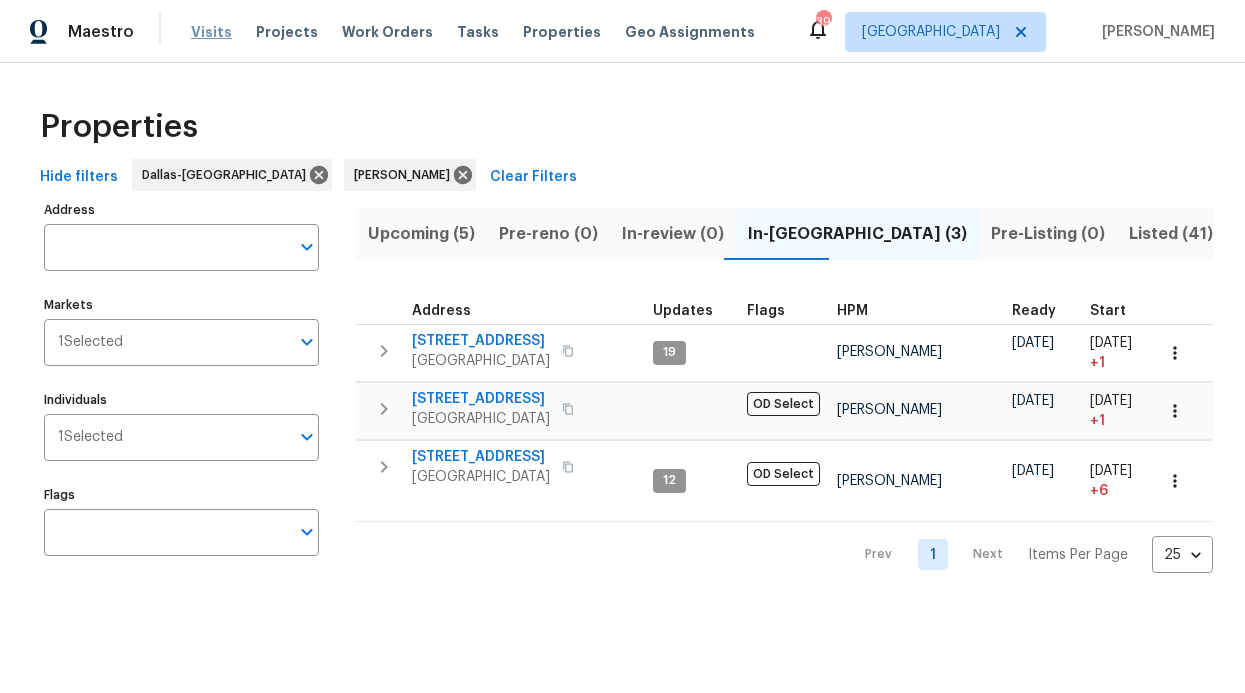 click on "Visits" at bounding box center (211, 32) 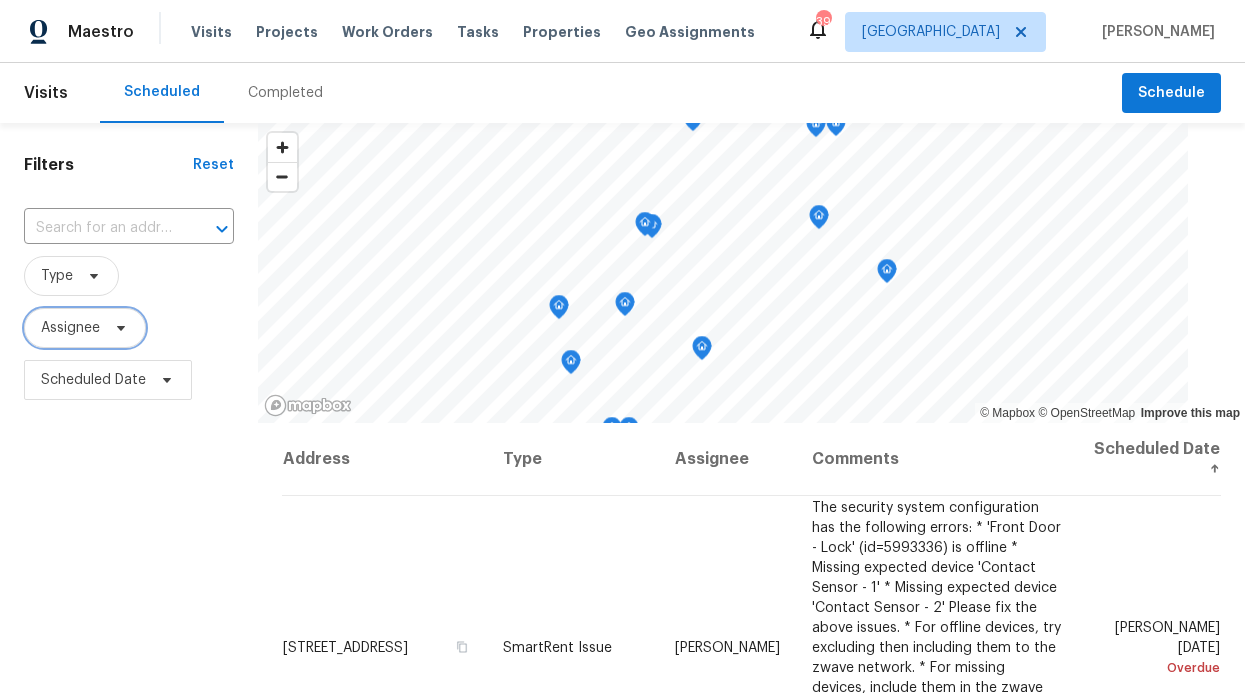 click on "Assignee" at bounding box center [85, 328] 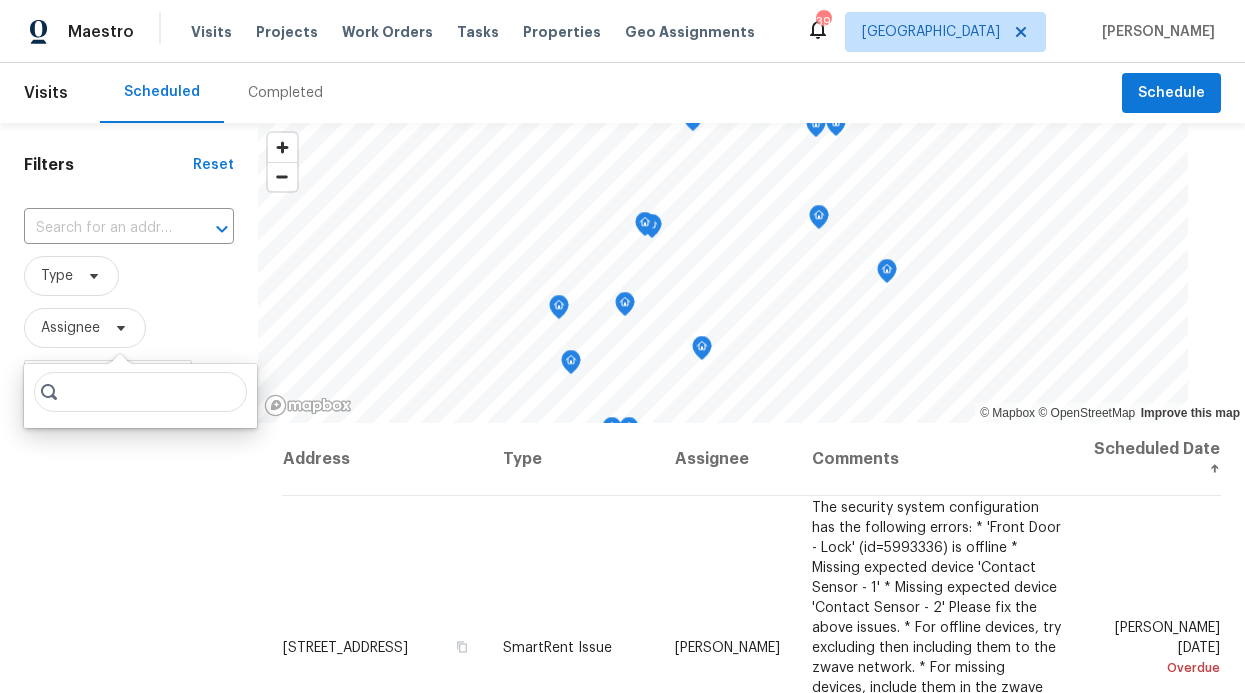 click at bounding box center (140, 396) 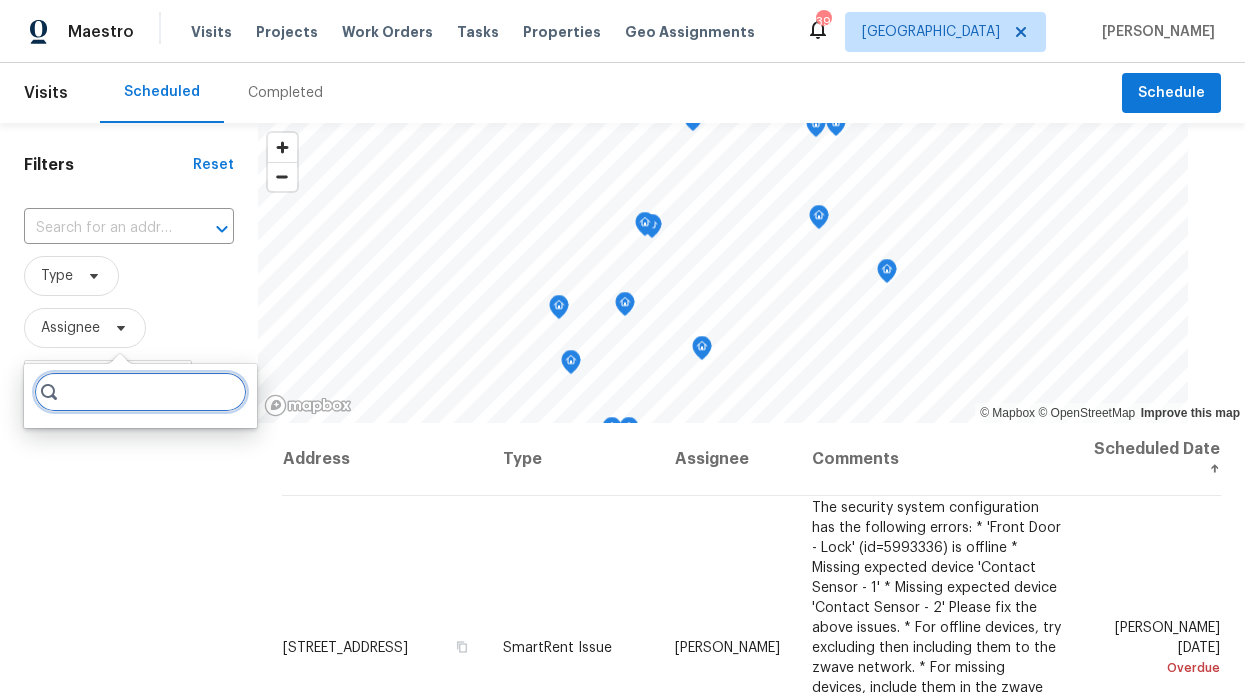 click at bounding box center [140, 392] 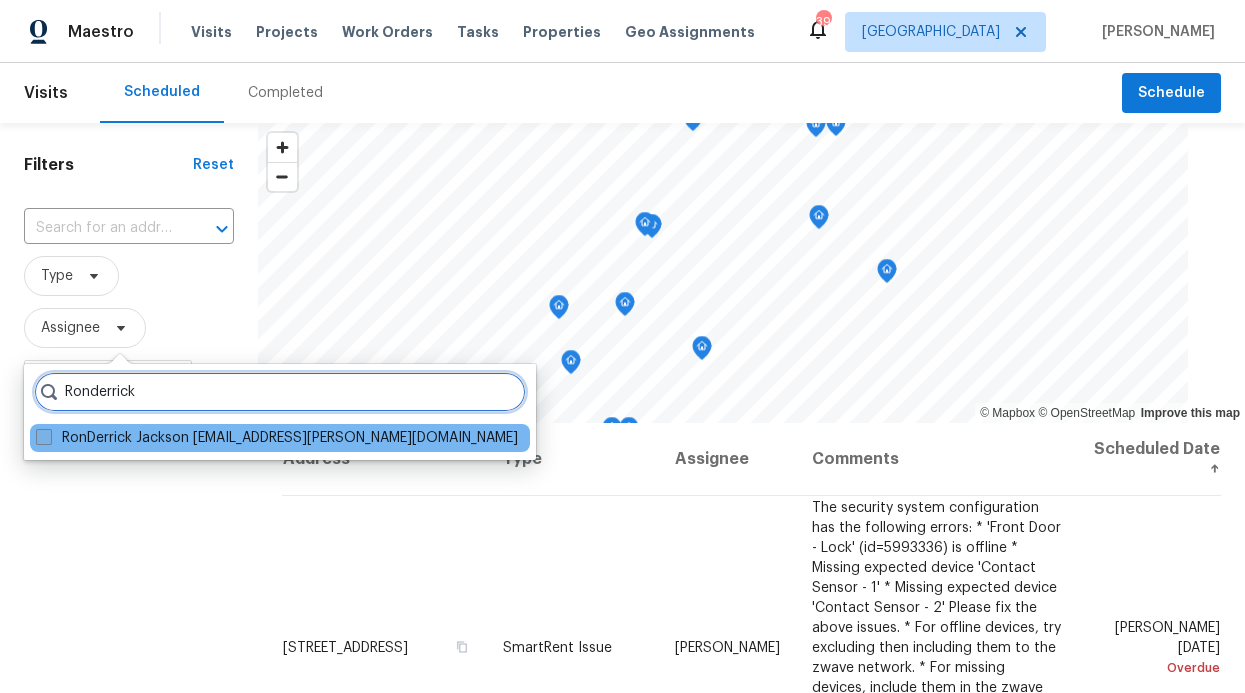 type on "Ronderrick" 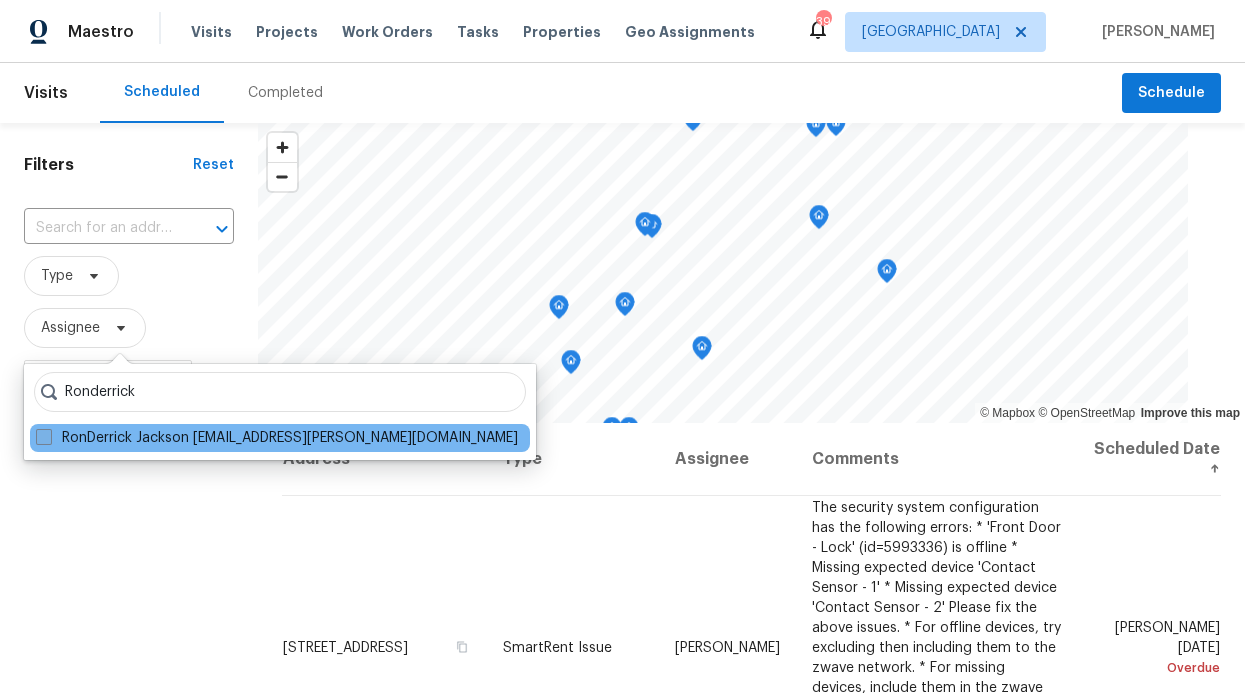 click on "RonDerrick Jackson
ron.jackson@opendoor.com" at bounding box center [277, 438] 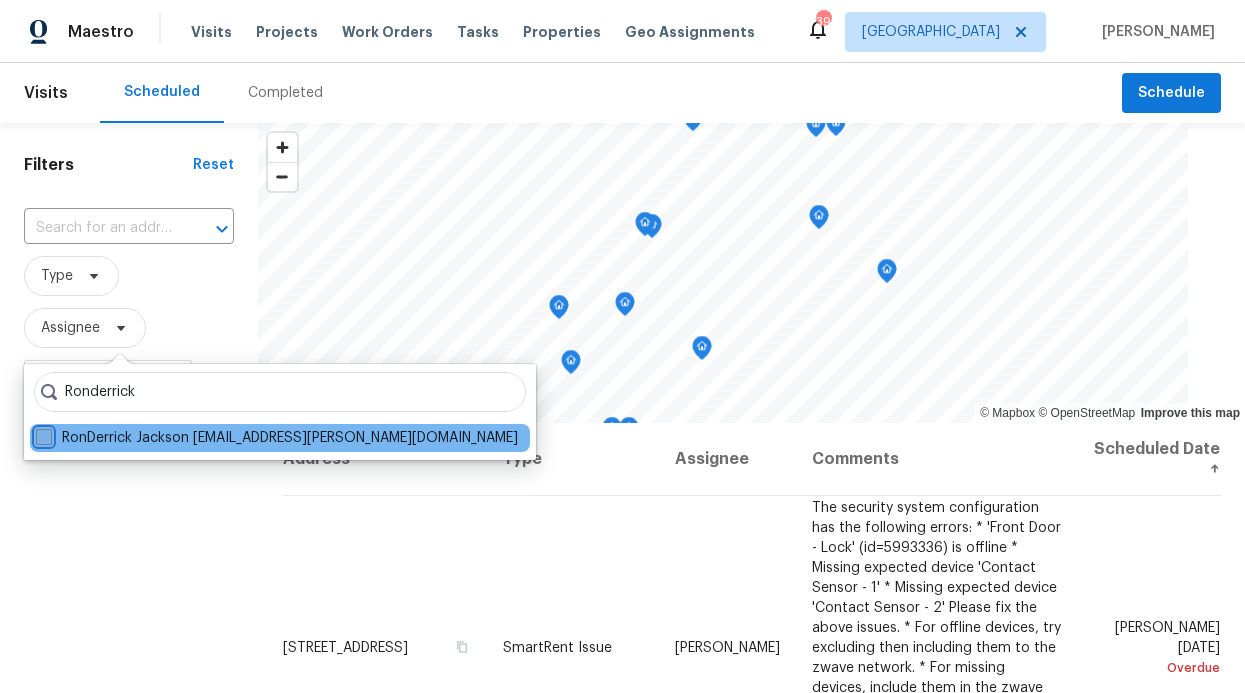 click on "RonDerrick Jackson
ron.jackson@opendoor.com" at bounding box center [42, 434] 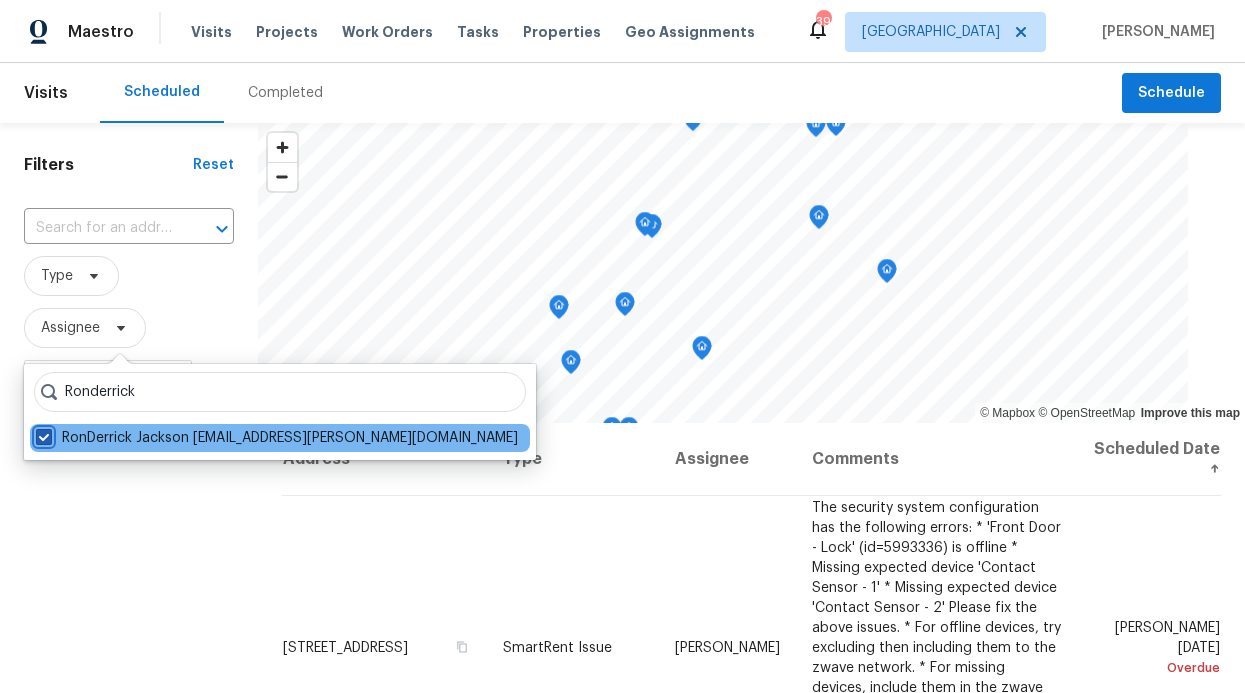 checkbox on "true" 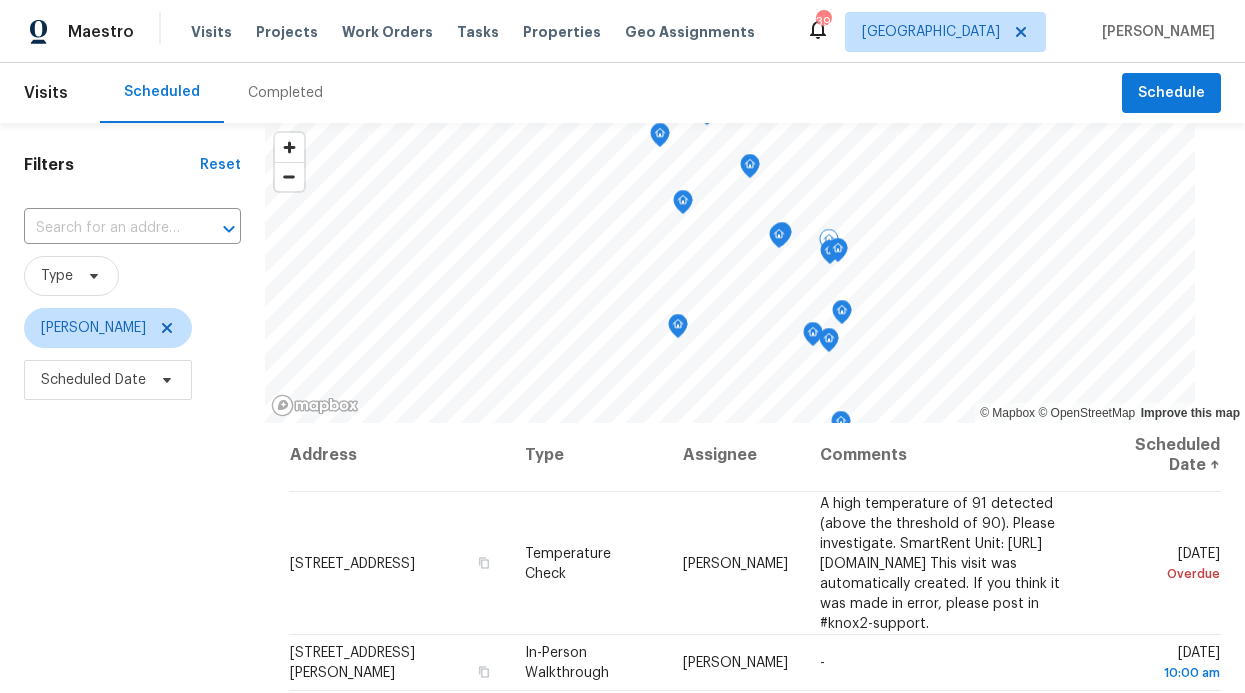 scroll, scrollTop: 8, scrollLeft: 0, axis: vertical 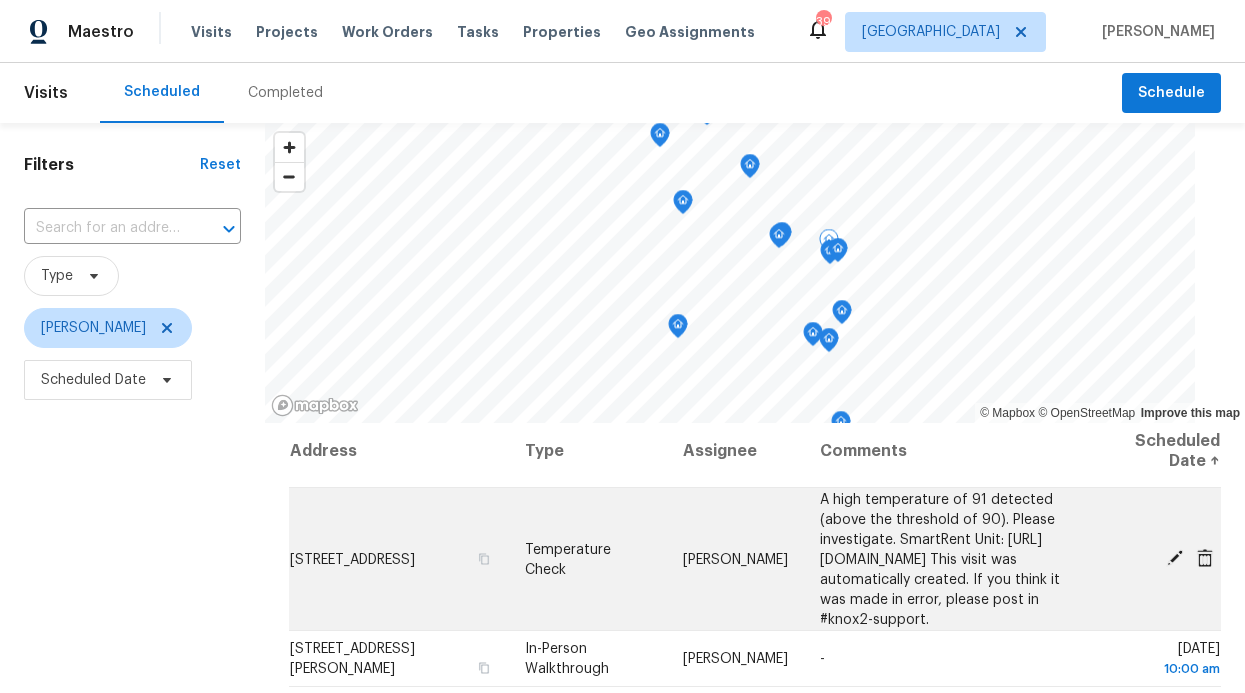 click 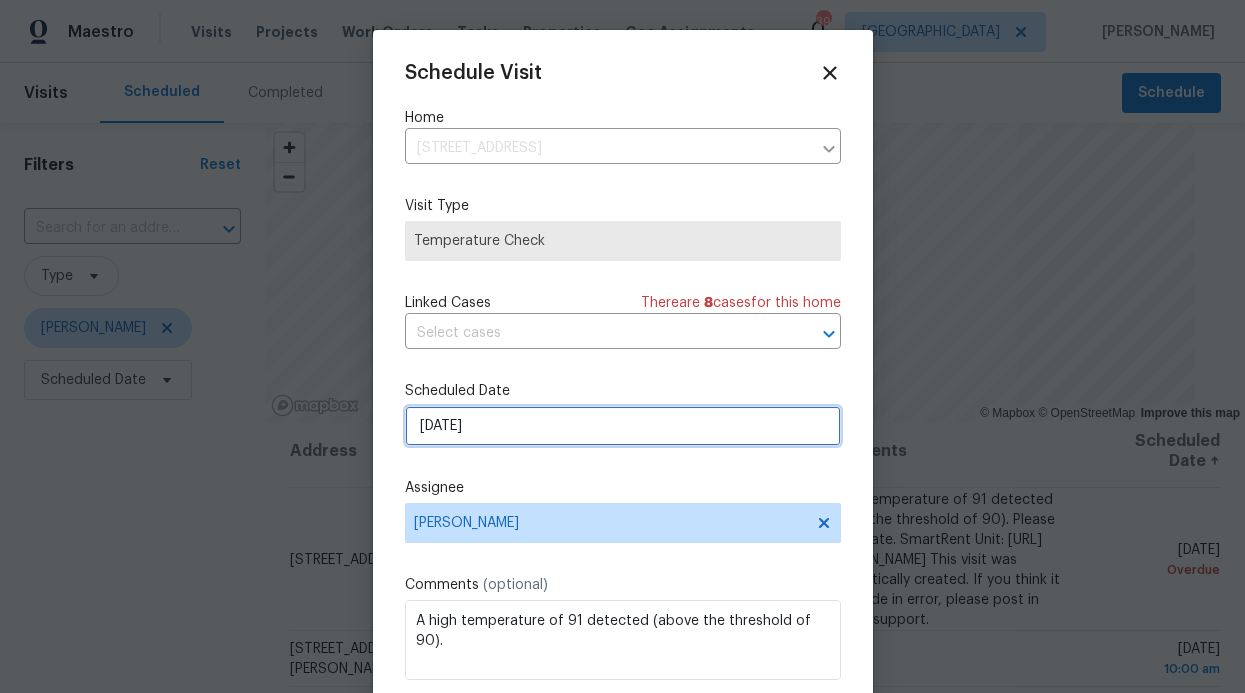 click on "7/20/2025" at bounding box center (623, 426) 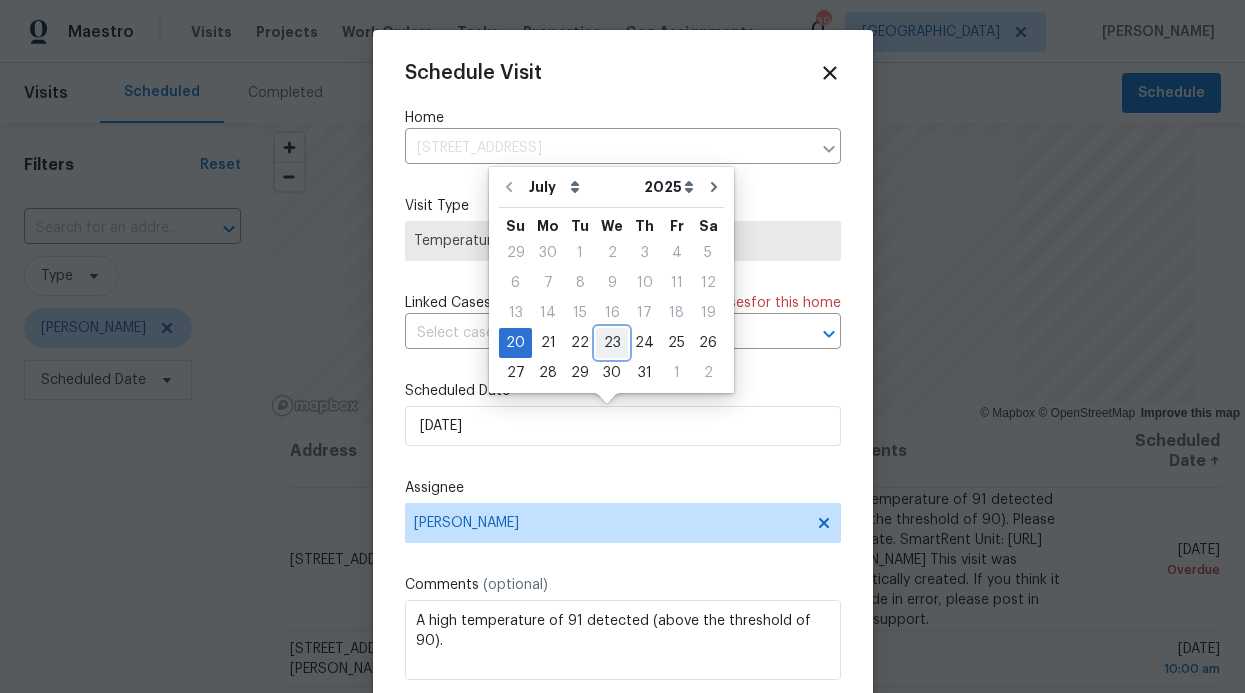 click on "23" at bounding box center [612, 343] 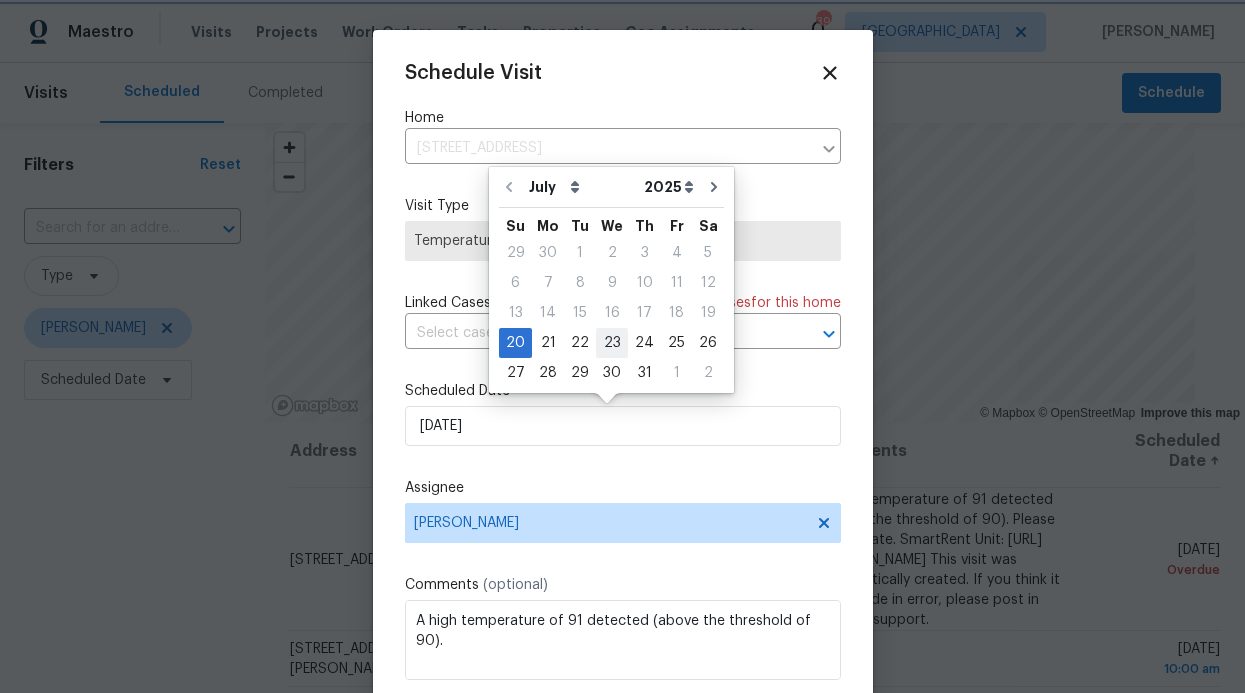 type on "7/23/2025" 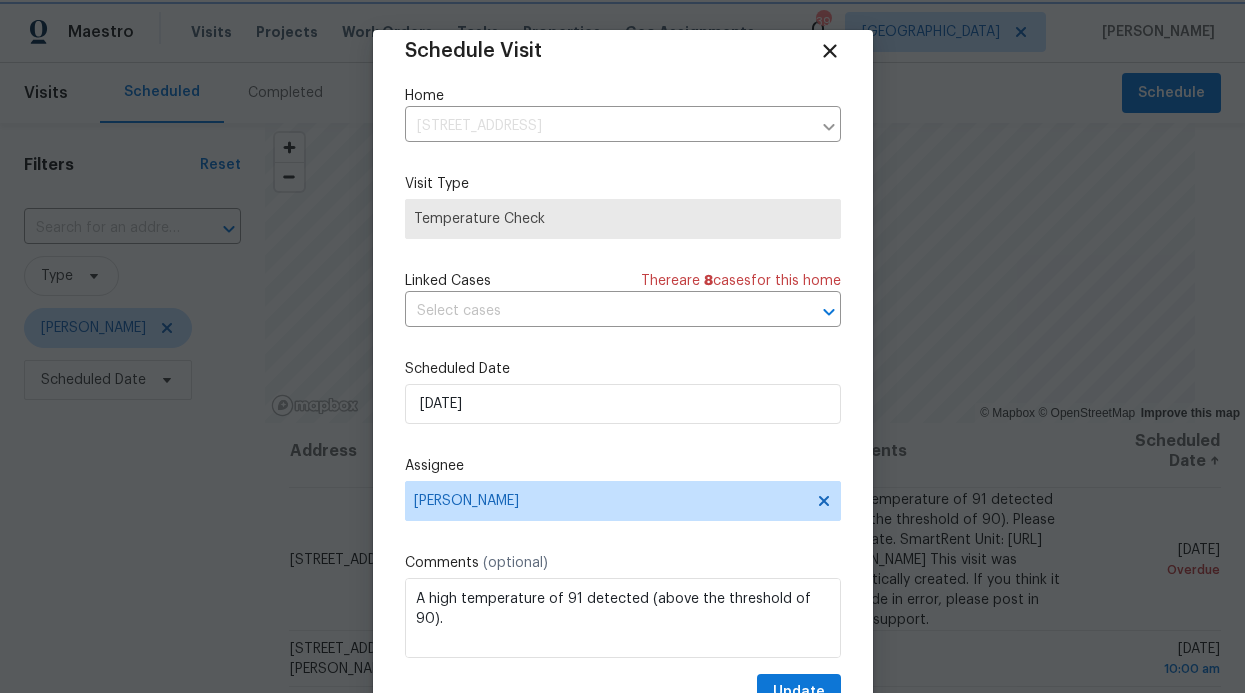 scroll, scrollTop: 36, scrollLeft: 0, axis: vertical 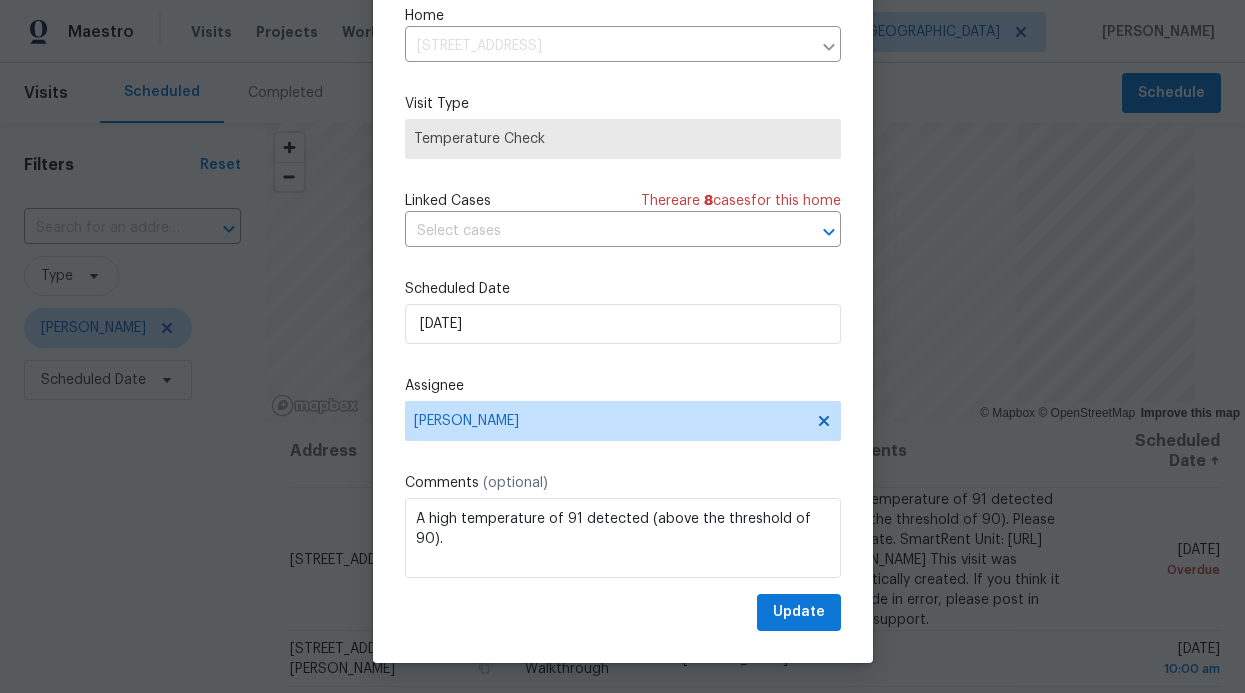 click on "Schedule Visit Home   2712 Raintree Dr, Plano, TX 75074 ​ Visit Type   Temperature Check Linked Cases There  are   8  case s  for this home   ​ Scheduled Date   7/23/2025 Assignee   RonDerrick Jackson Comments   (optional)
A high temperature of 91 detected (above the threshold of 90).
Please investigate.
SmartRent Unit: https://control.smartrent.com/manager/units/5885096/overview
This visit was automatically created. If you think it was made in error, please post in #knox2-support. Update" at bounding box center [623, 313] 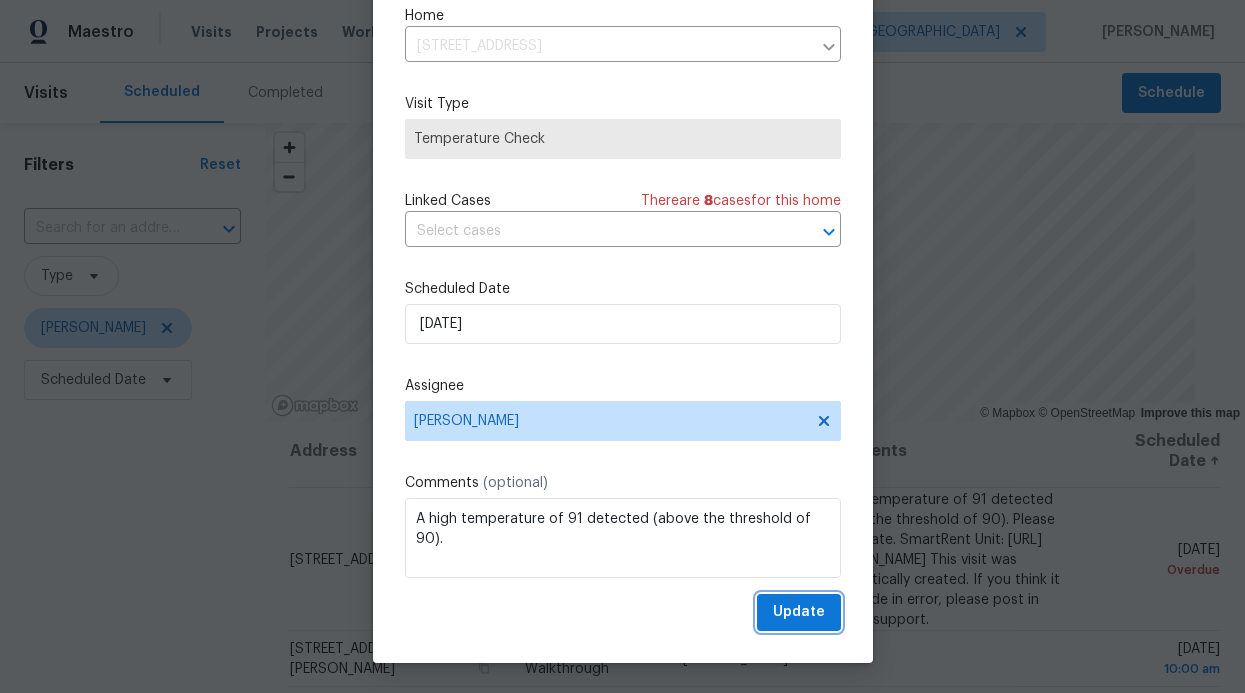 click on "Update" at bounding box center (799, 612) 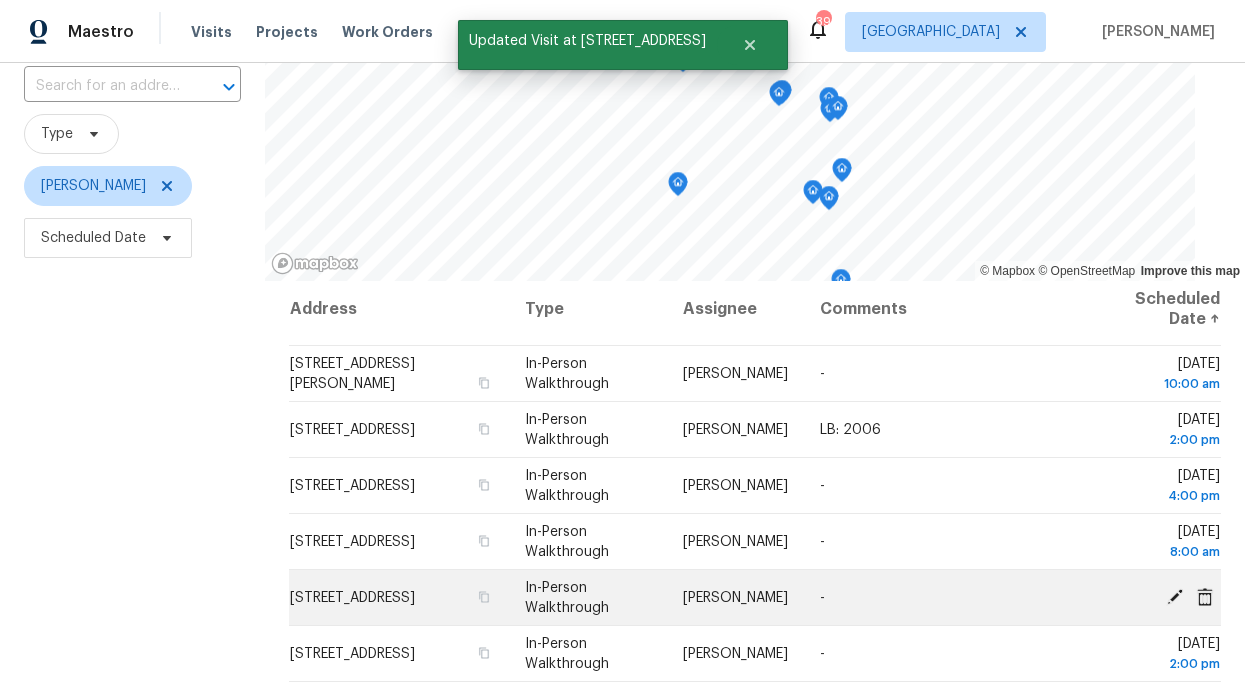 scroll, scrollTop: 244, scrollLeft: 0, axis: vertical 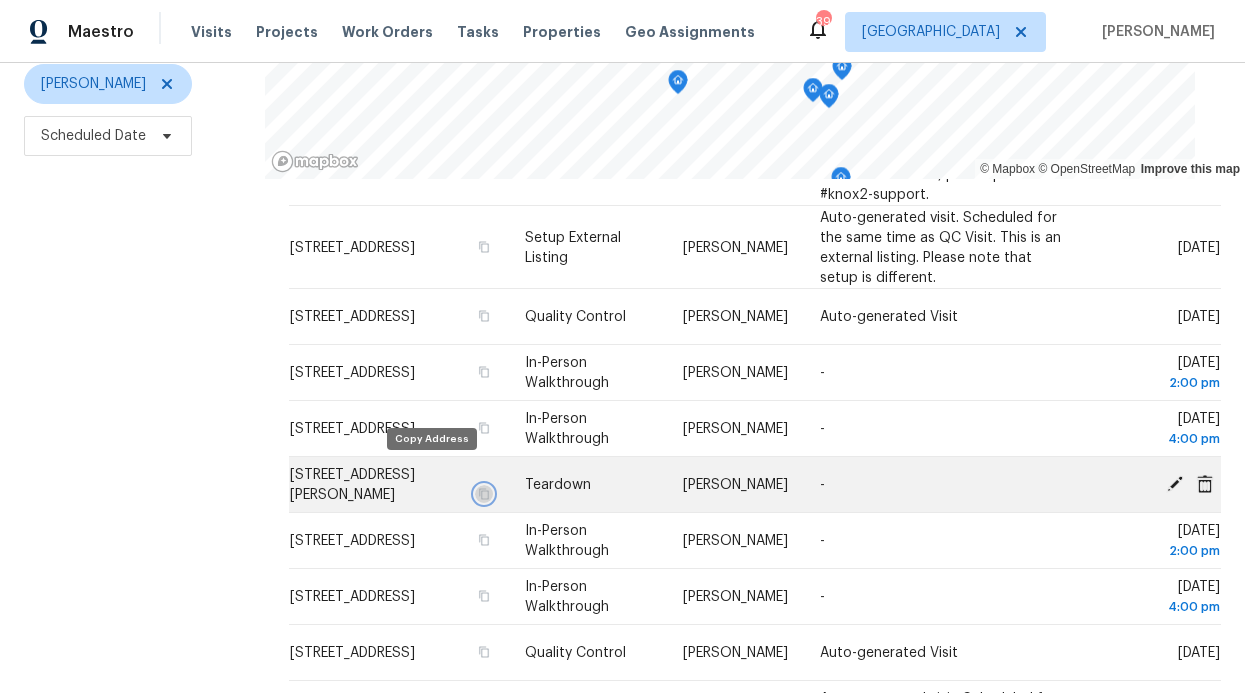 click 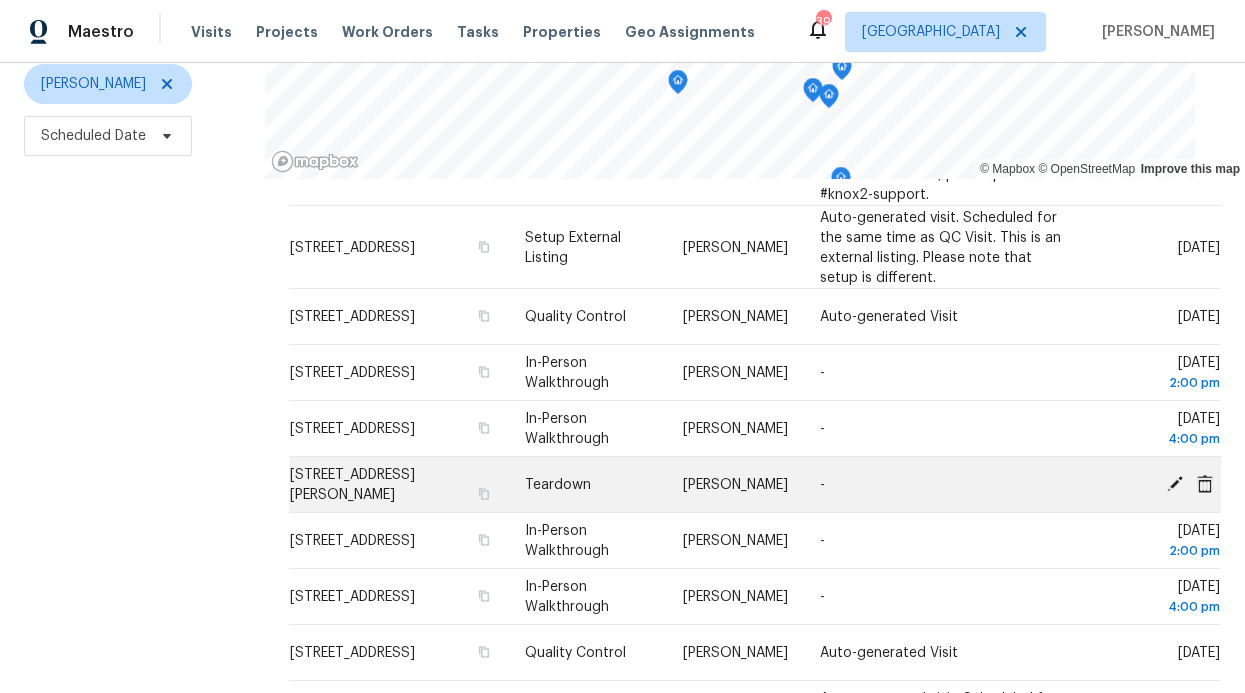 click 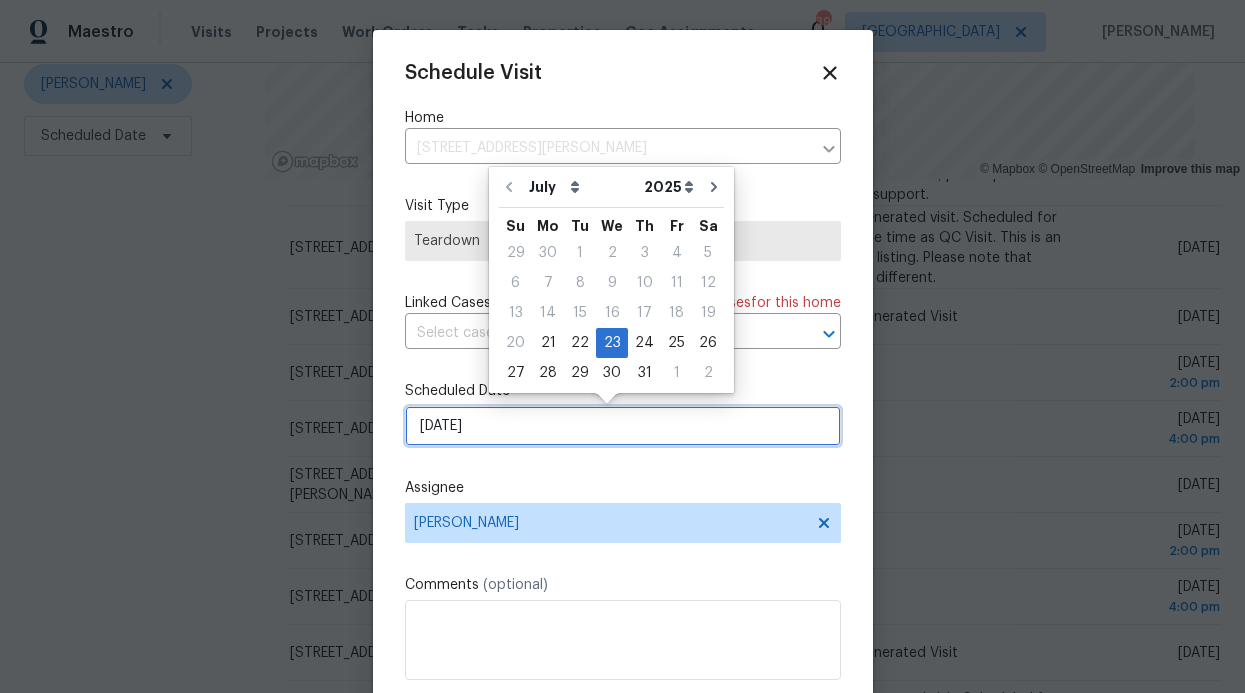 click on "7/23/2025" at bounding box center (623, 426) 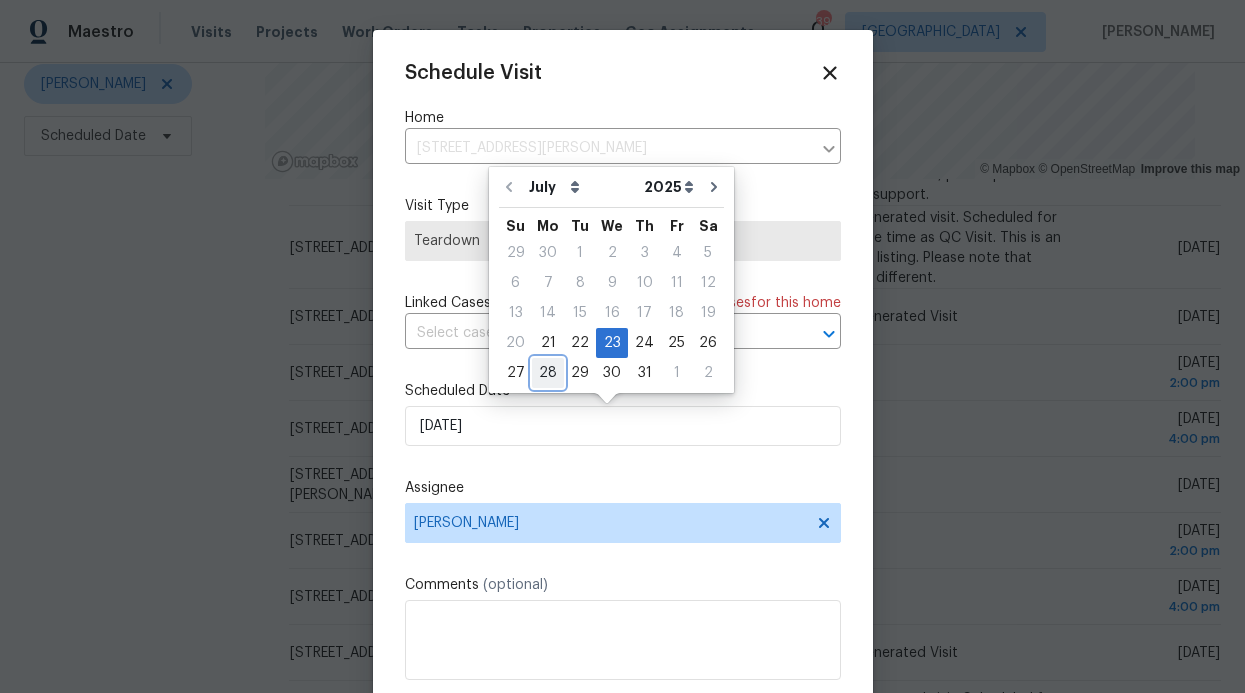 click on "28" at bounding box center [548, 373] 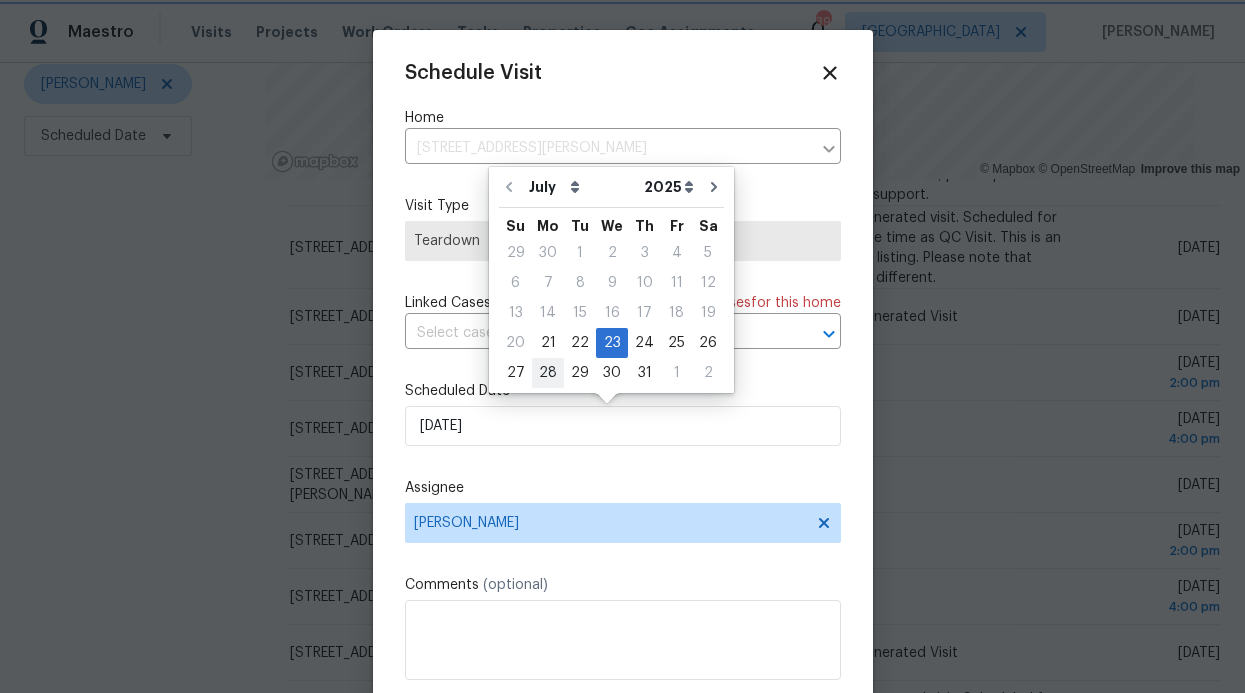 type on "7/28/2025" 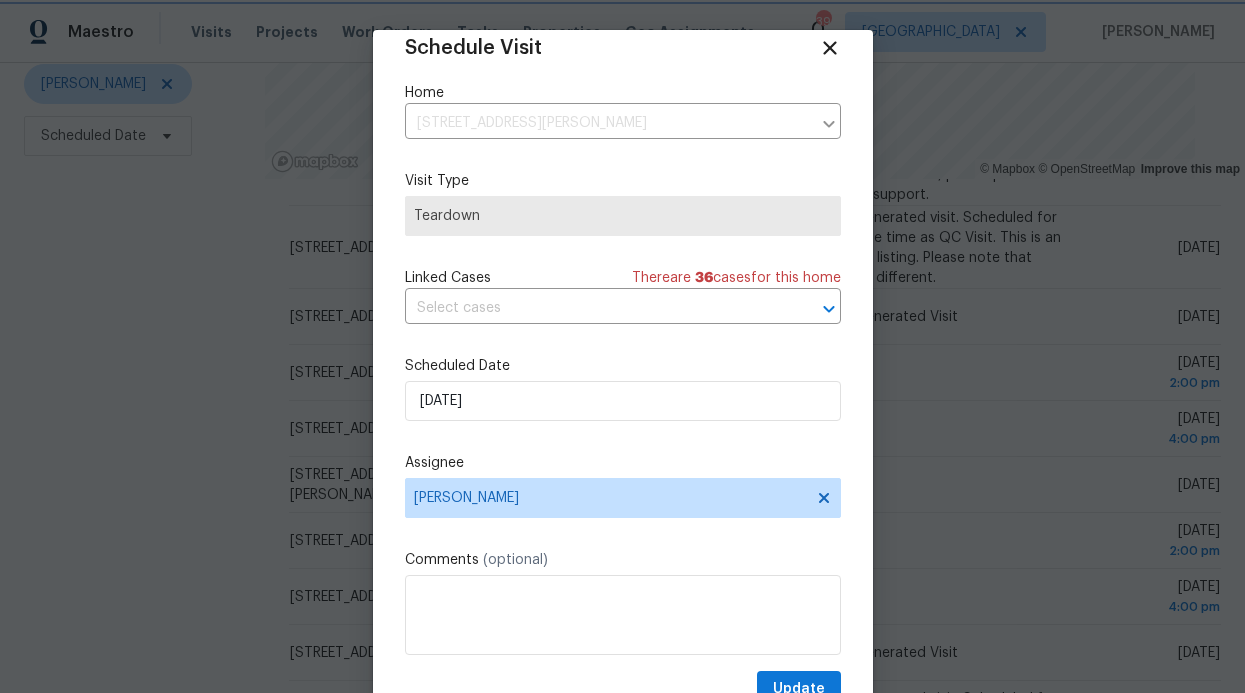 scroll, scrollTop: 36, scrollLeft: 0, axis: vertical 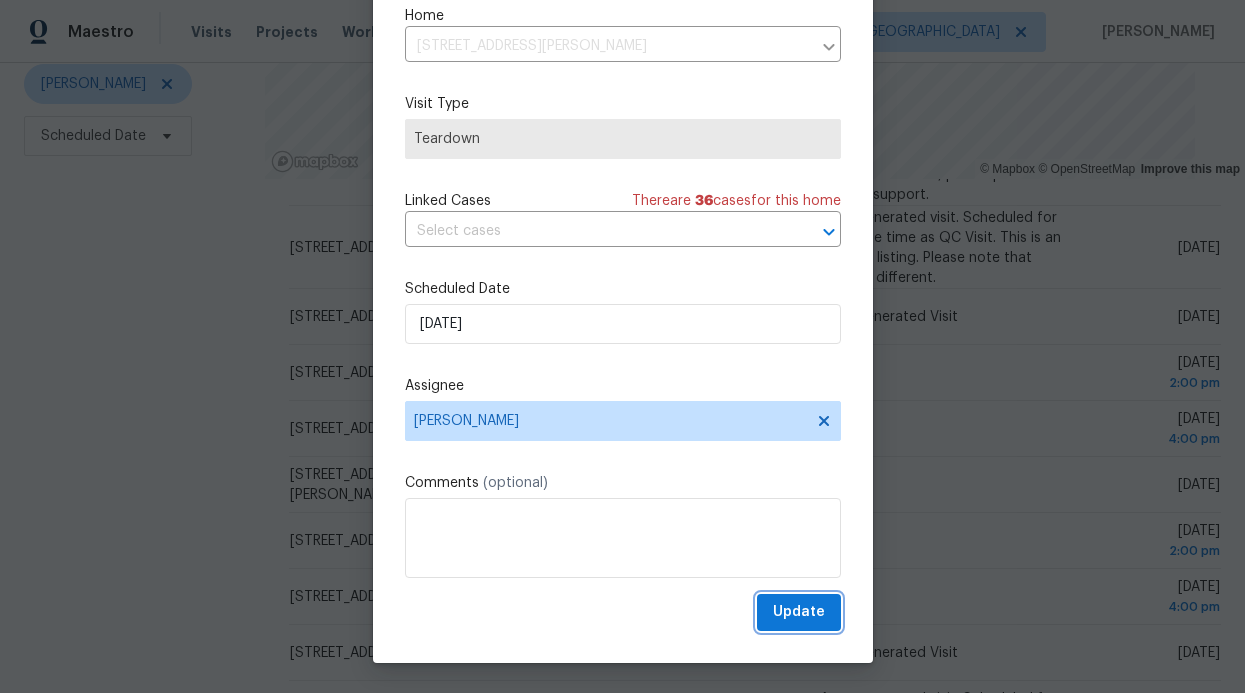 click on "Update" at bounding box center (799, 612) 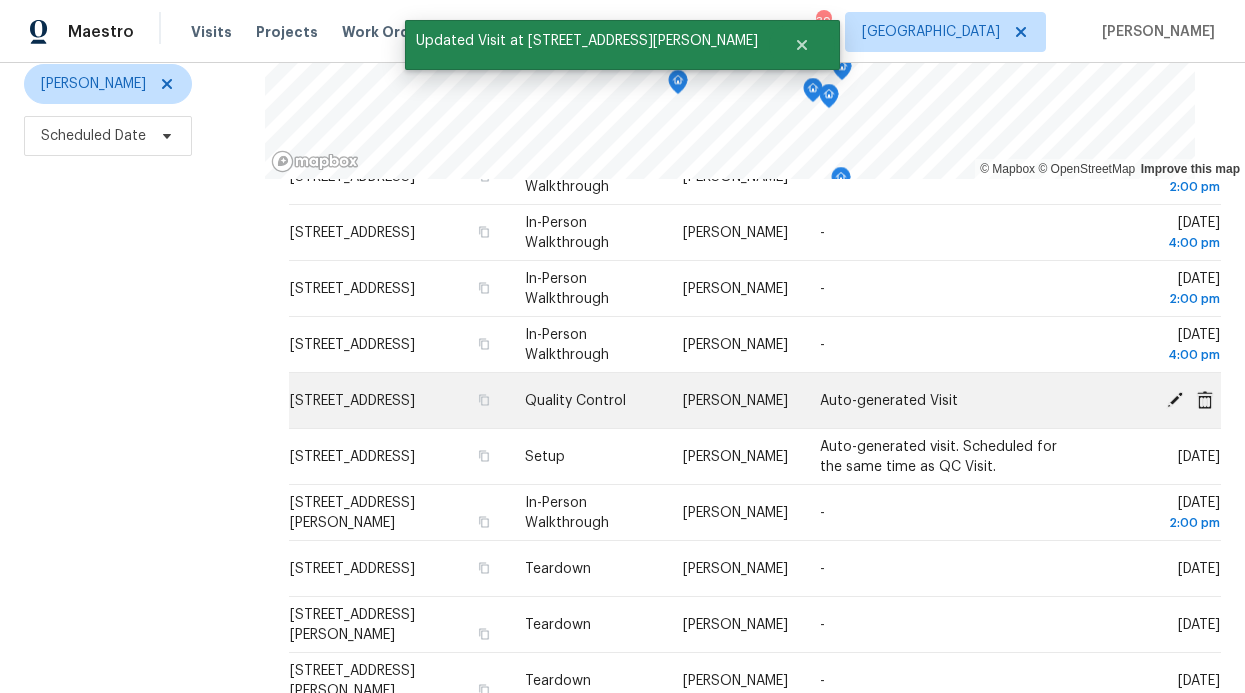 scroll, scrollTop: 785, scrollLeft: 0, axis: vertical 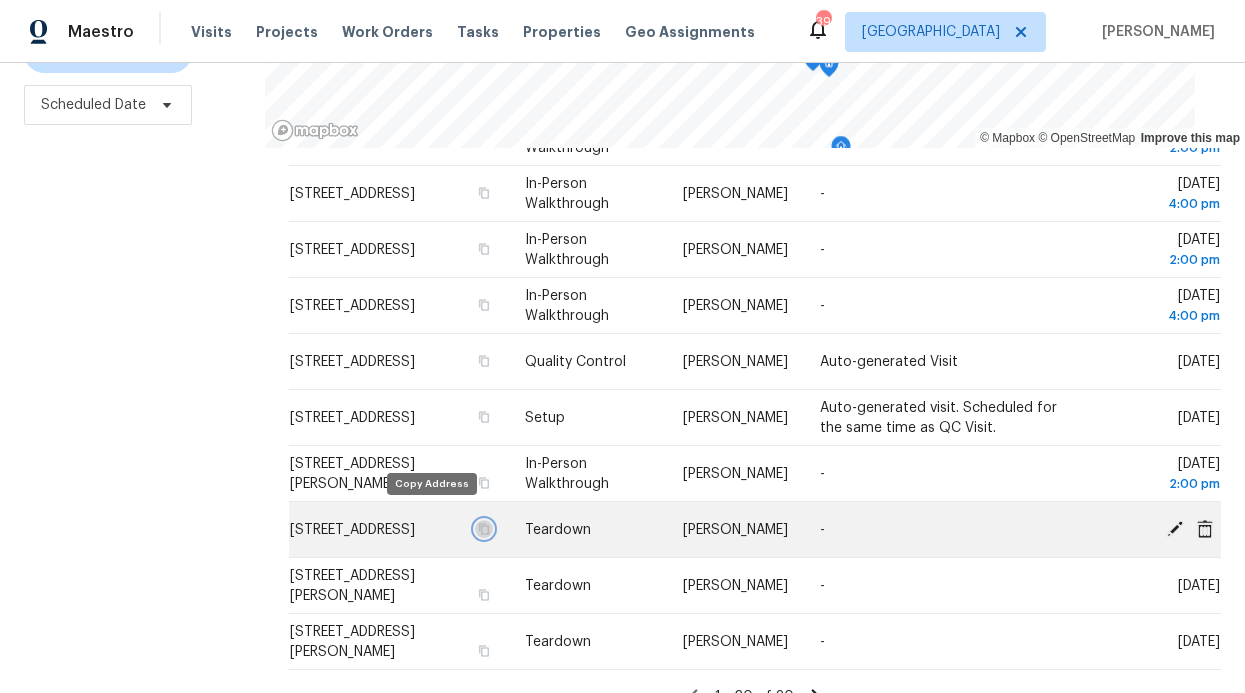 click 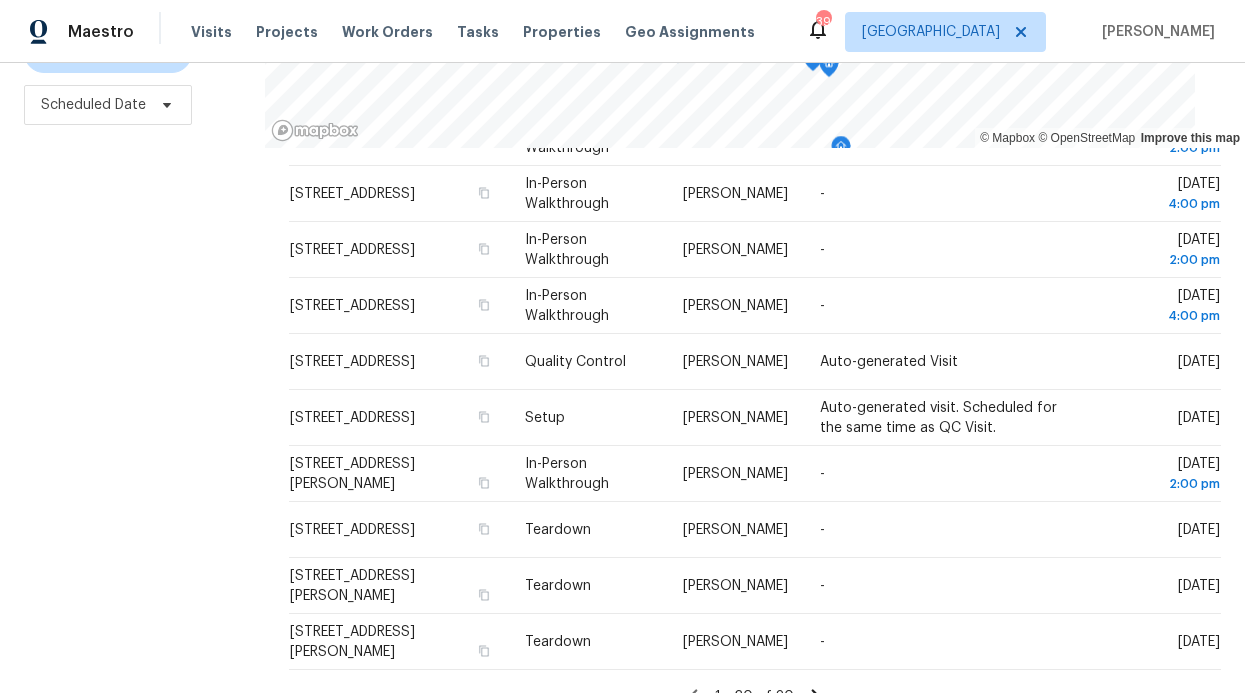 click on "Filters Reset ​ Type RonDerrick Jackson Scheduled Date" at bounding box center [132, 275] 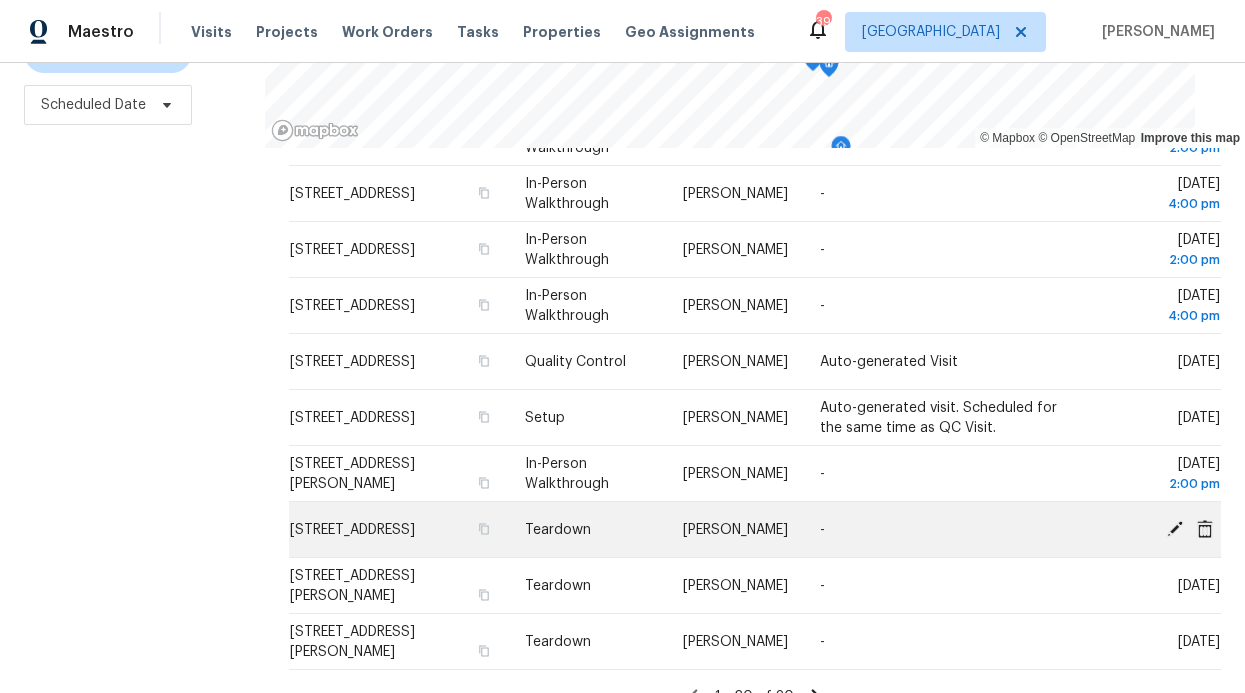 click 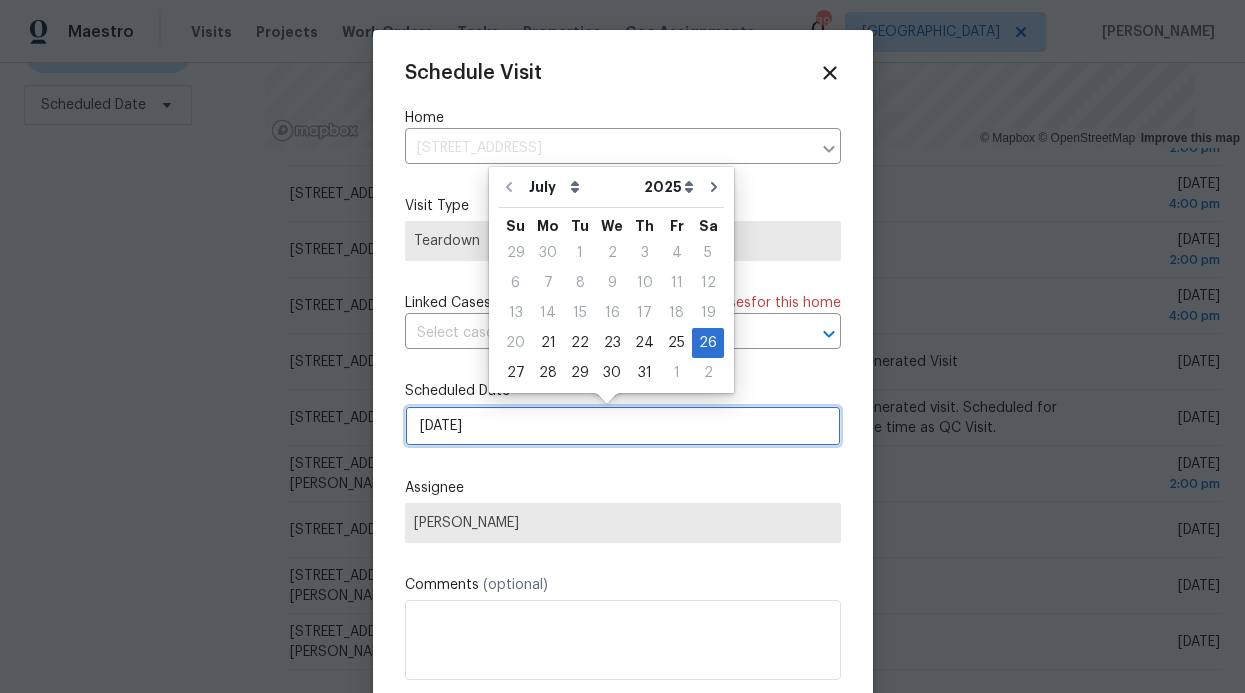 click on "7/26/2025" at bounding box center (623, 426) 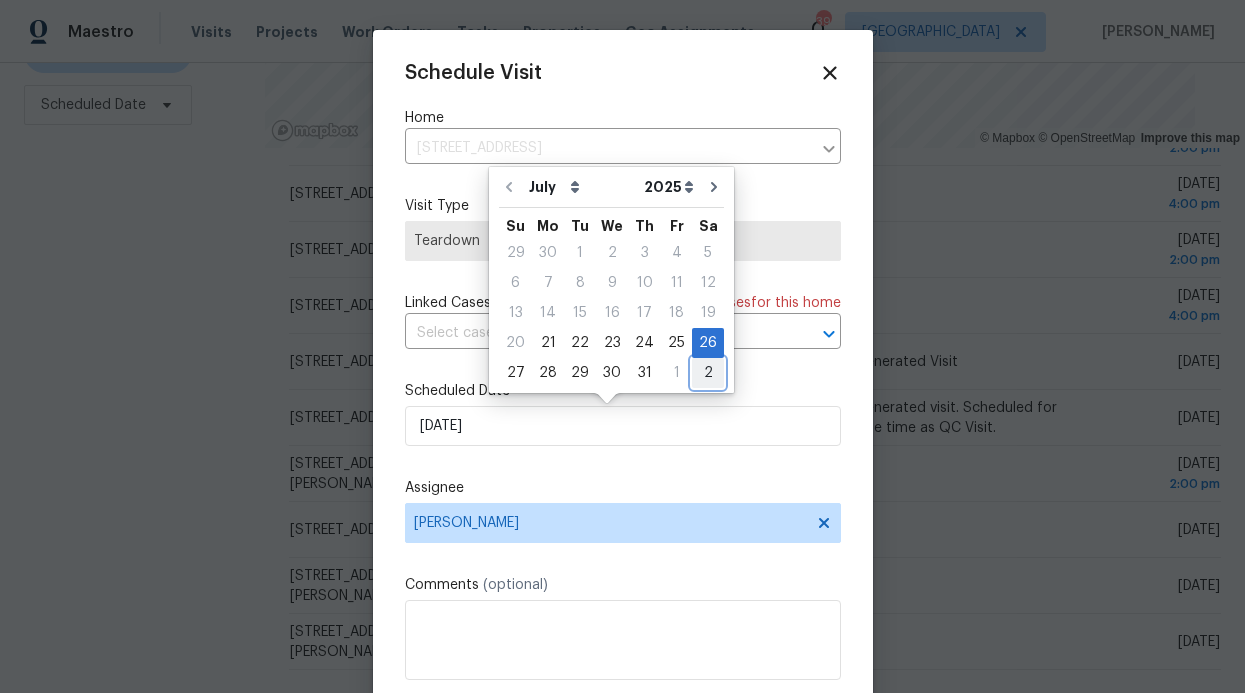 click on "2" at bounding box center (708, 373) 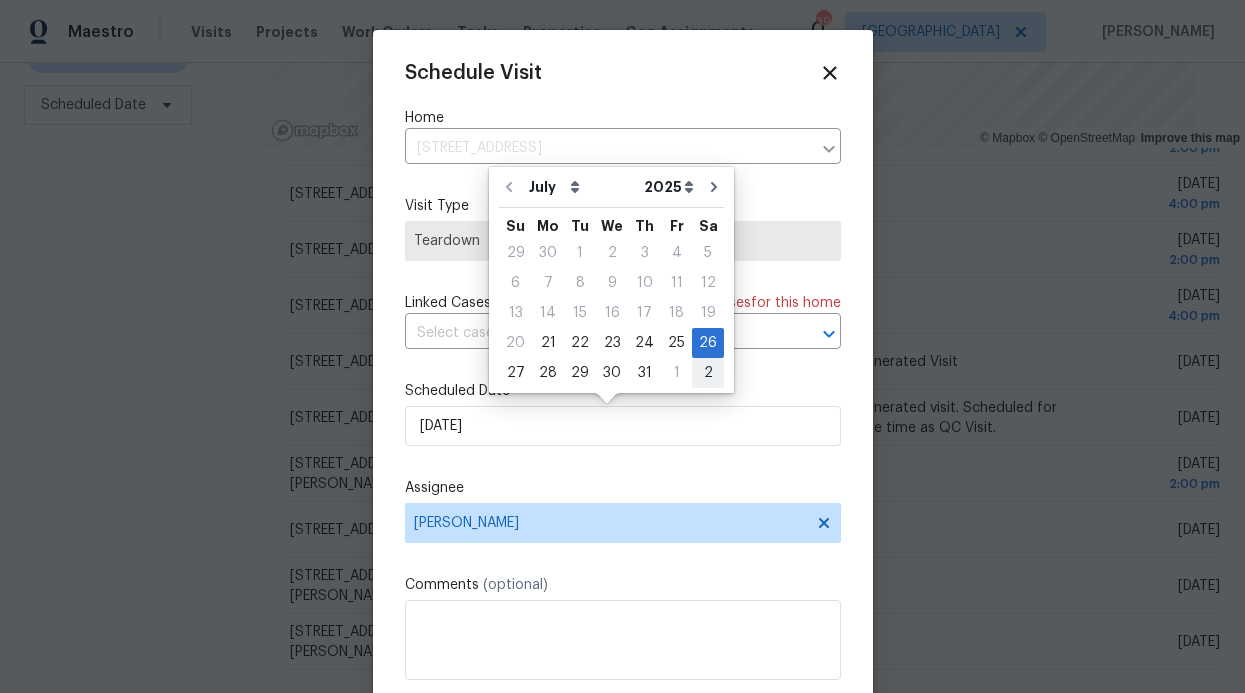 type on "8/2/2025" 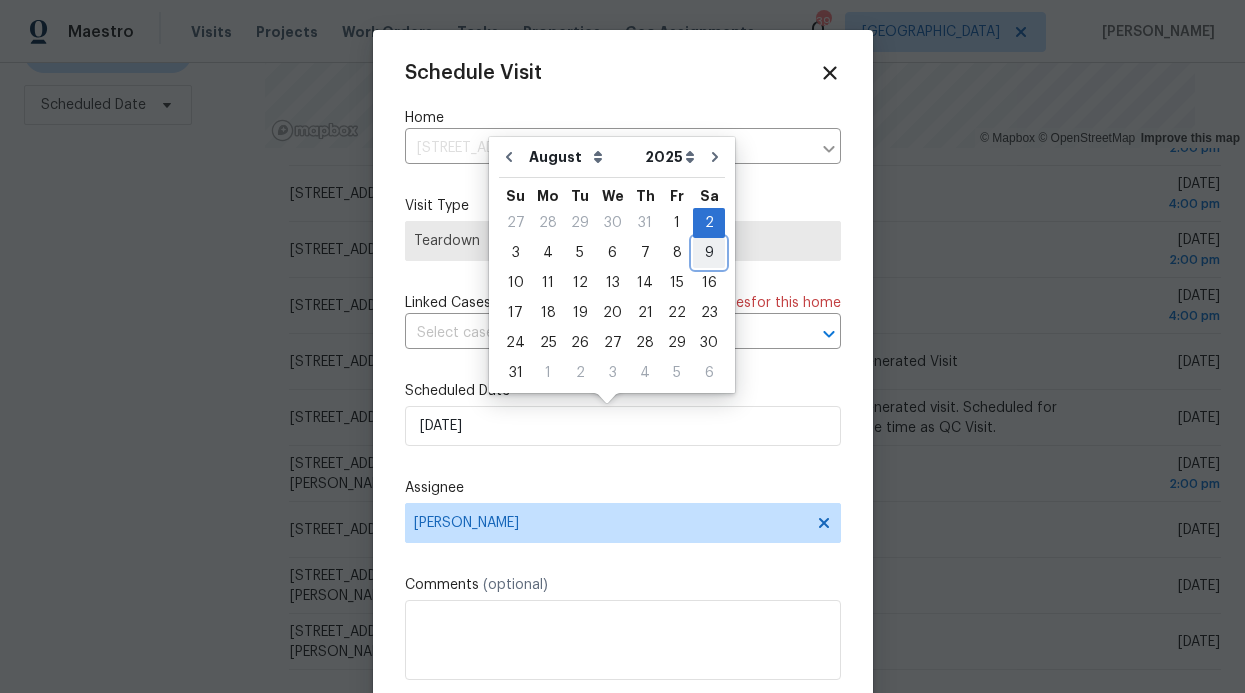 click on "9" at bounding box center (709, 253) 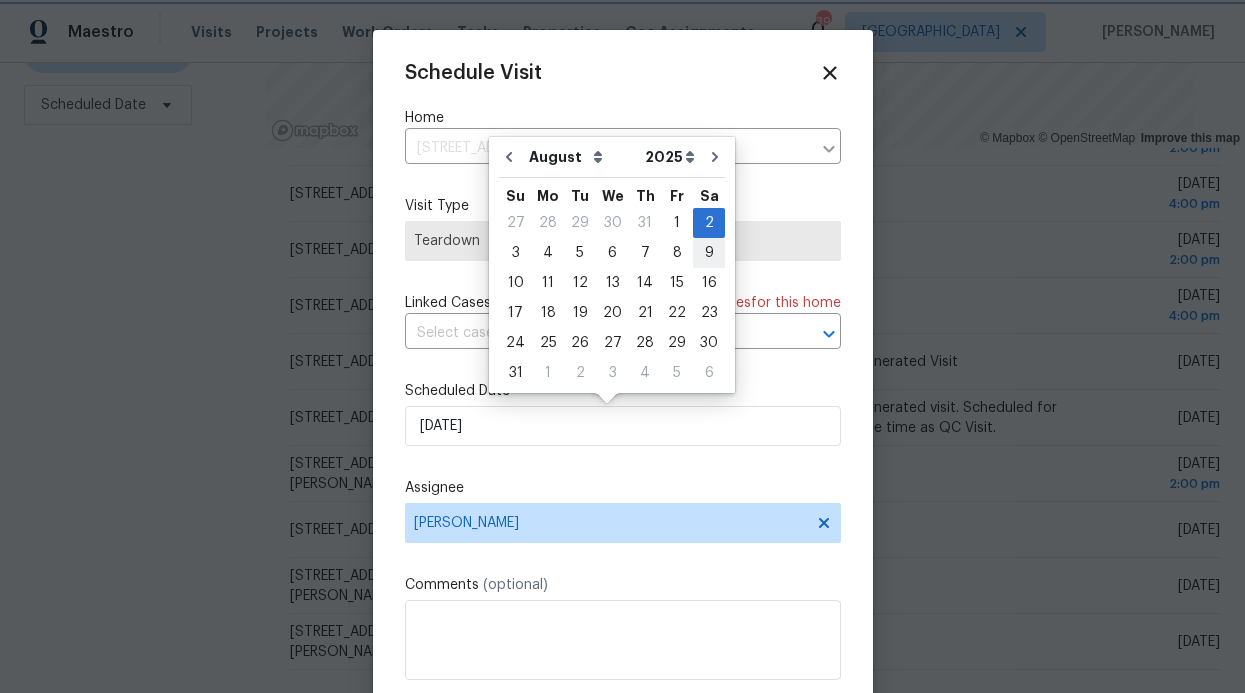 type on "8/9/2025" 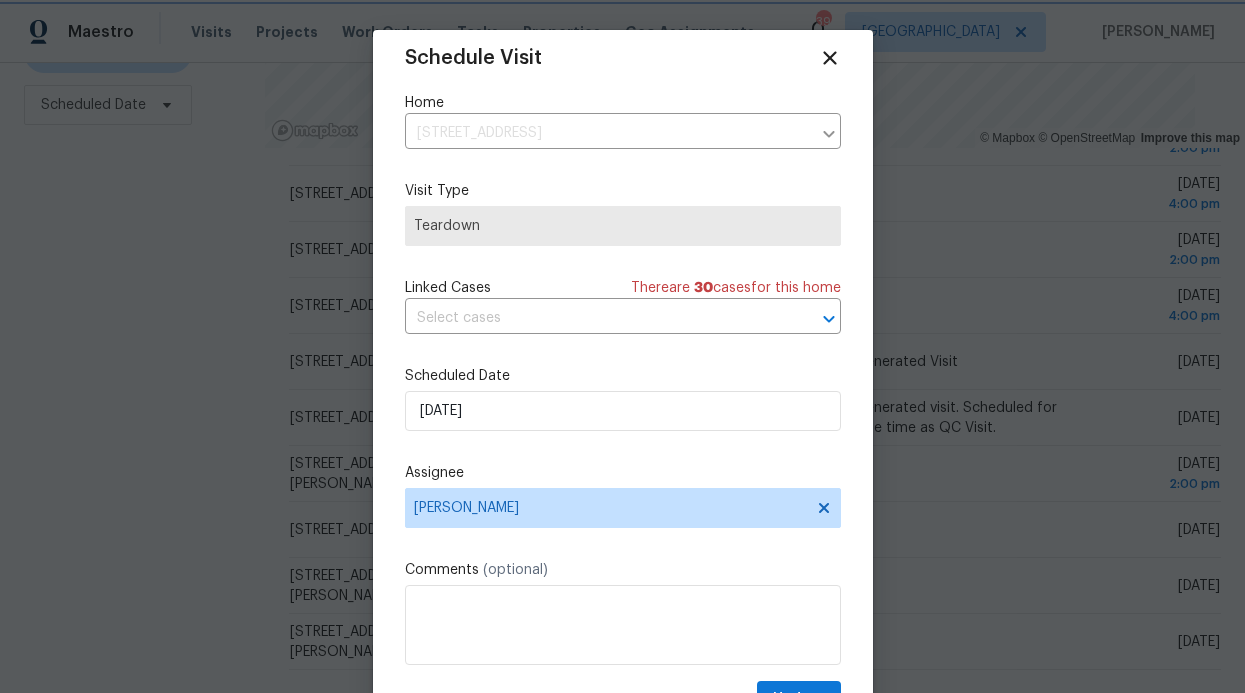 scroll, scrollTop: 36, scrollLeft: 0, axis: vertical 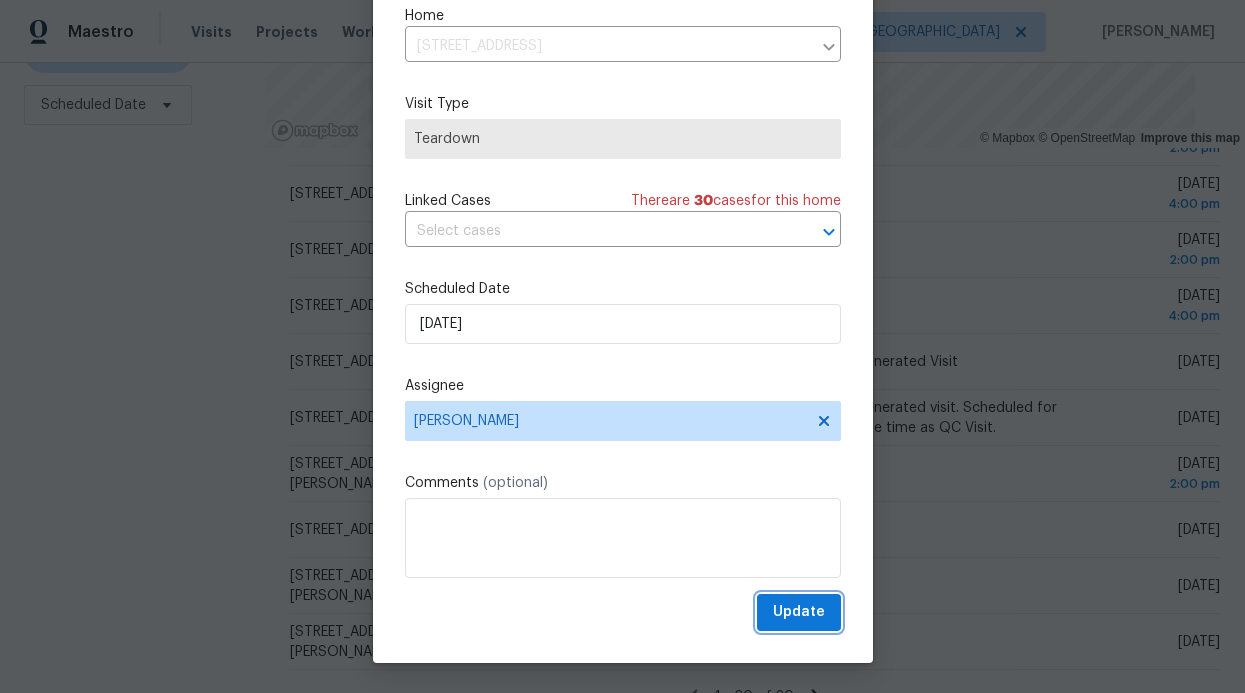 click on "Update" at bounding box center [799, 612] 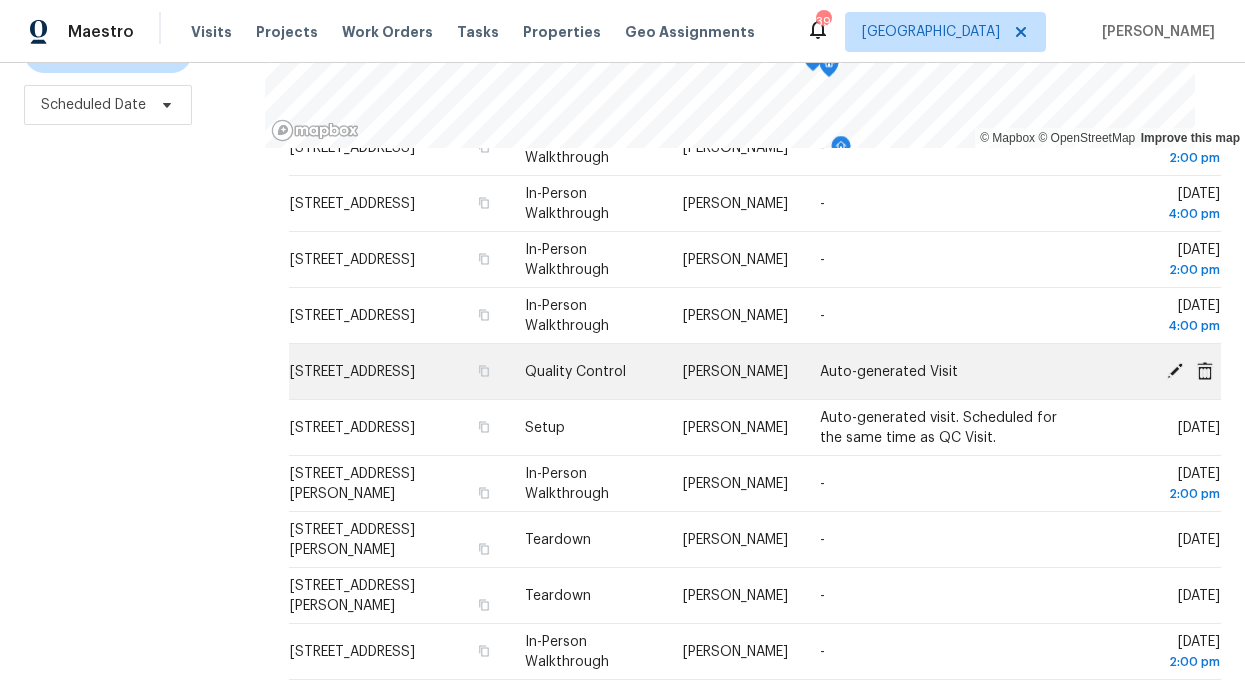 scroll, scrollTop: 785, scrollLeft: 0, axis: vertical 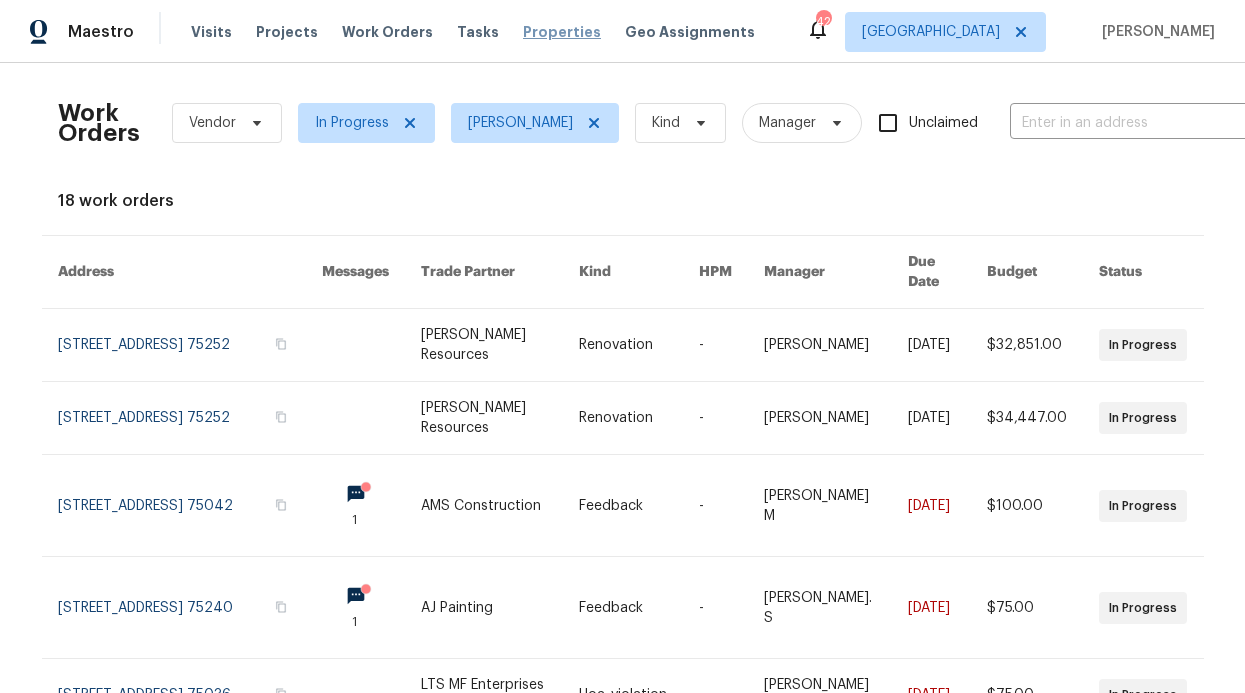 click on "Properties" at bounding box center (562, 32) 